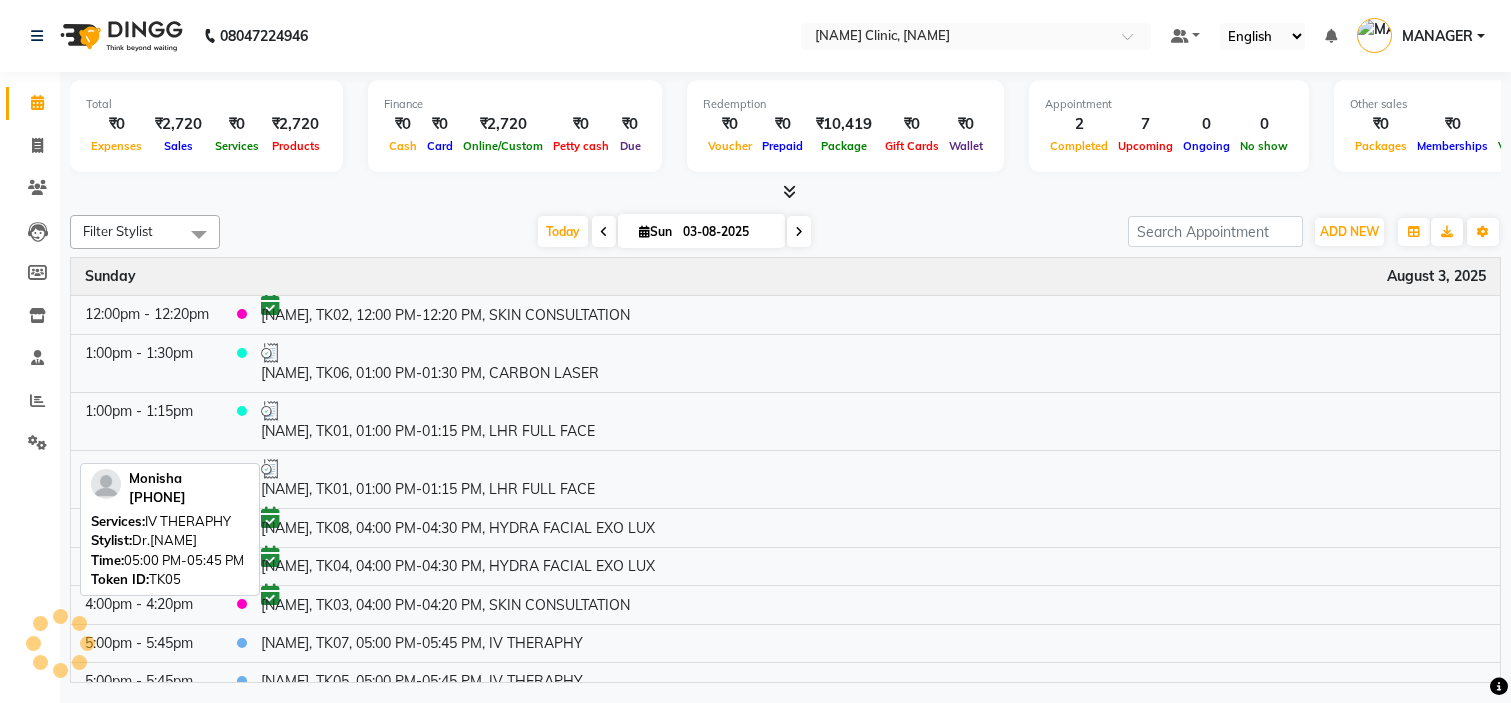 scroll, scrollTop: 0, scrollLeft: 0, axis: both 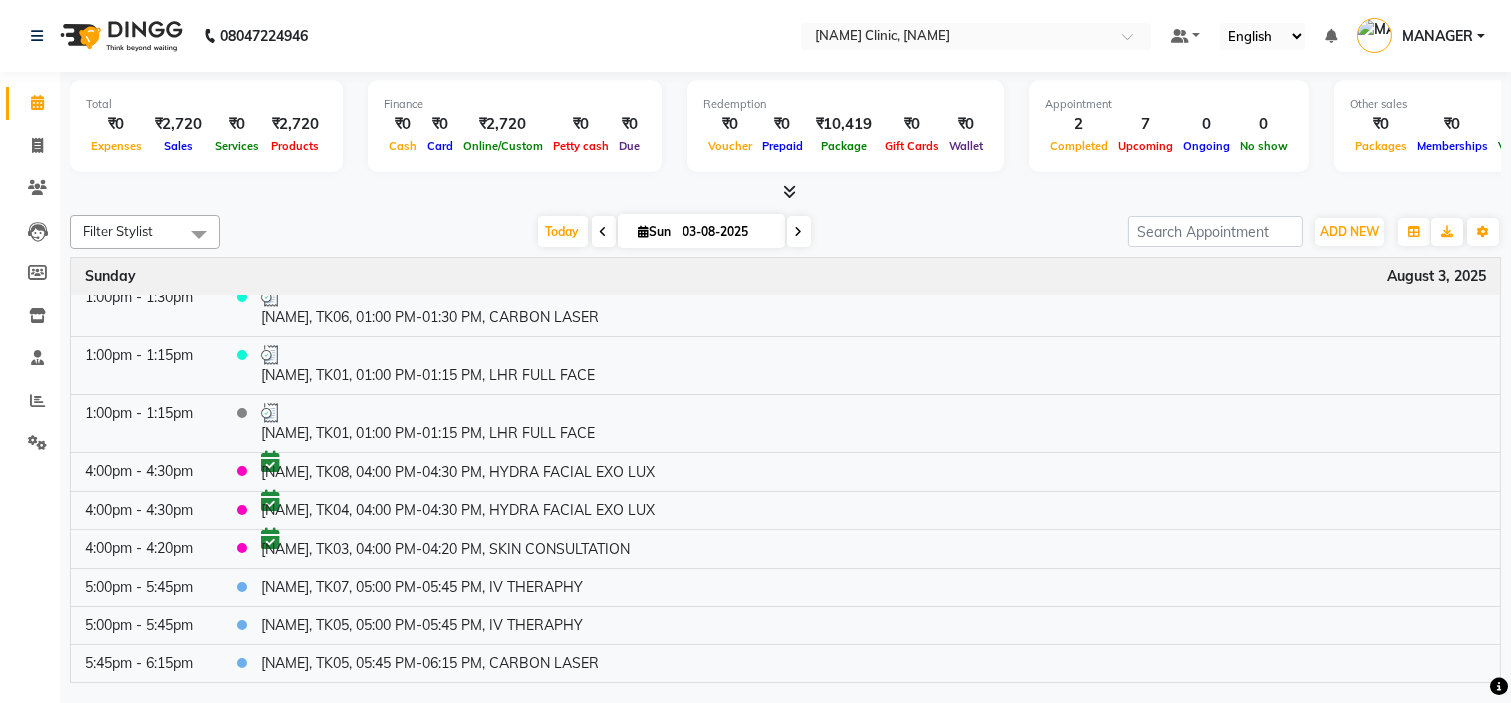 click on "Today  Sun 03-08-2025" at bounding box center [674, 232] 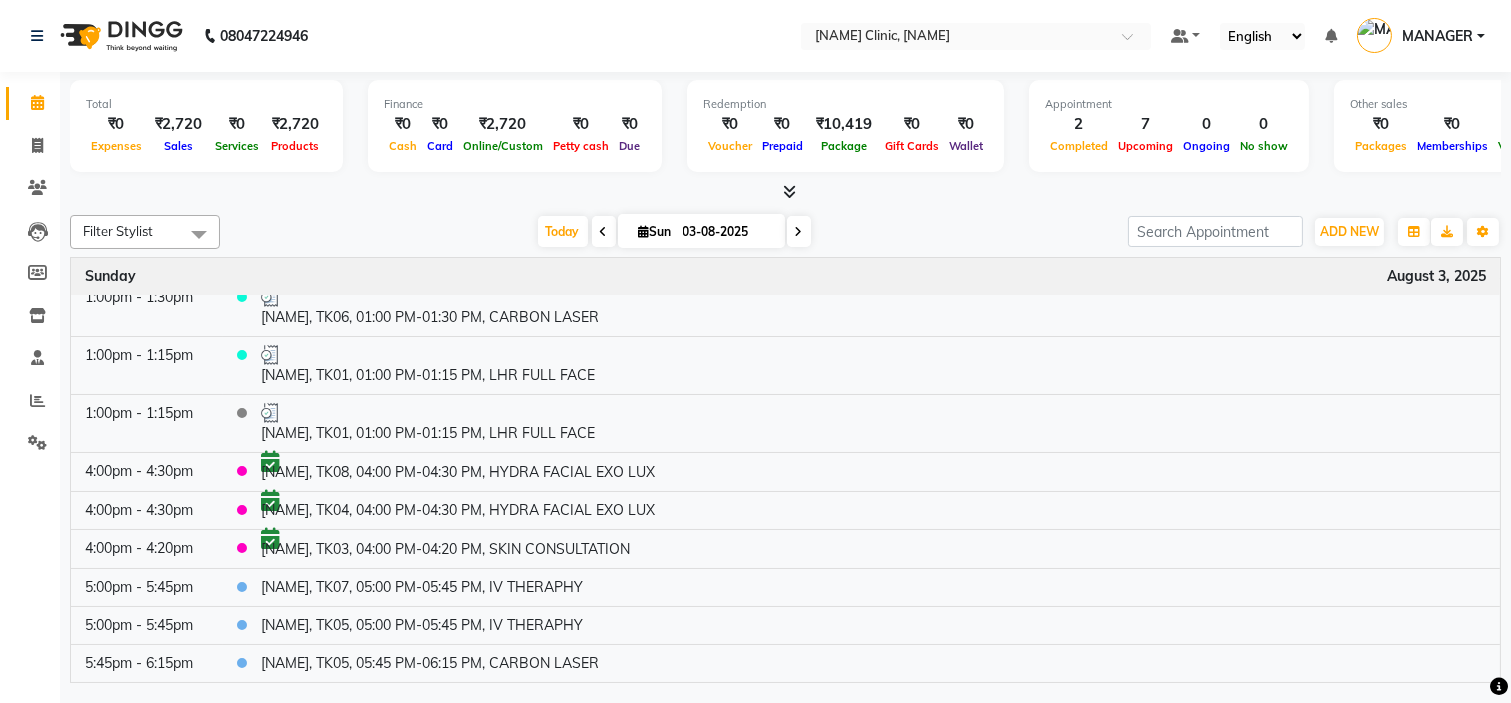 click on "Today  Sun 03-08-2025" at bounding box center (674, 232) 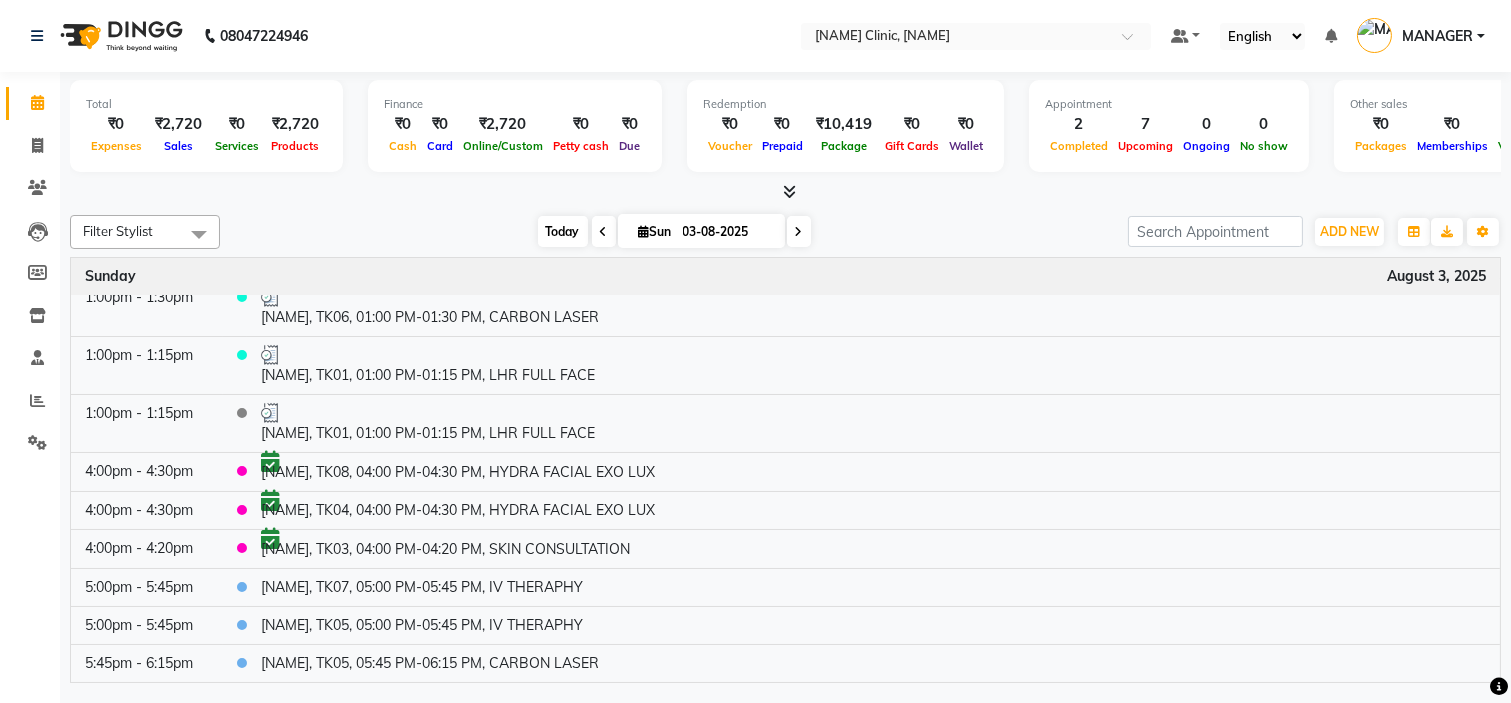 click on "Today" at bounding box center (563, 231) 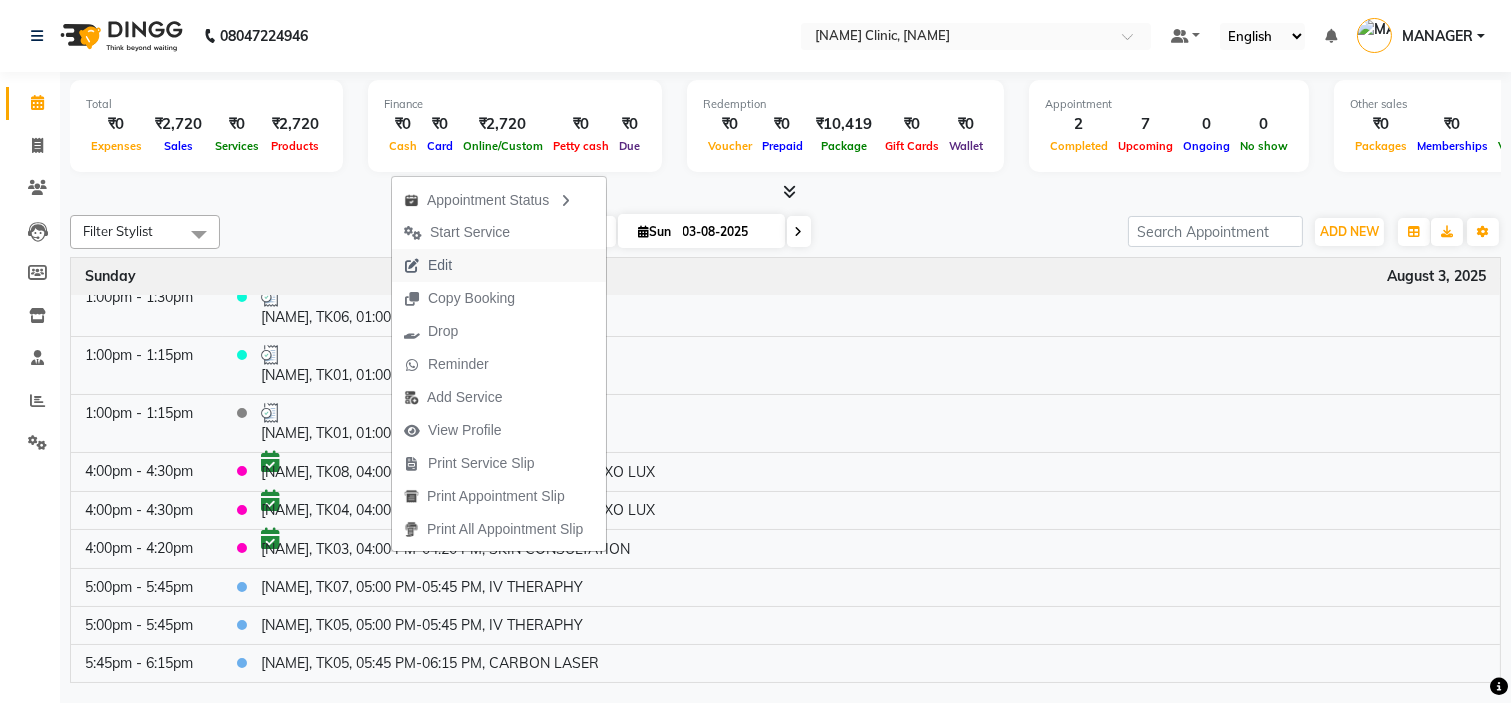 click on "Edit" at bounding box center [499, 265] 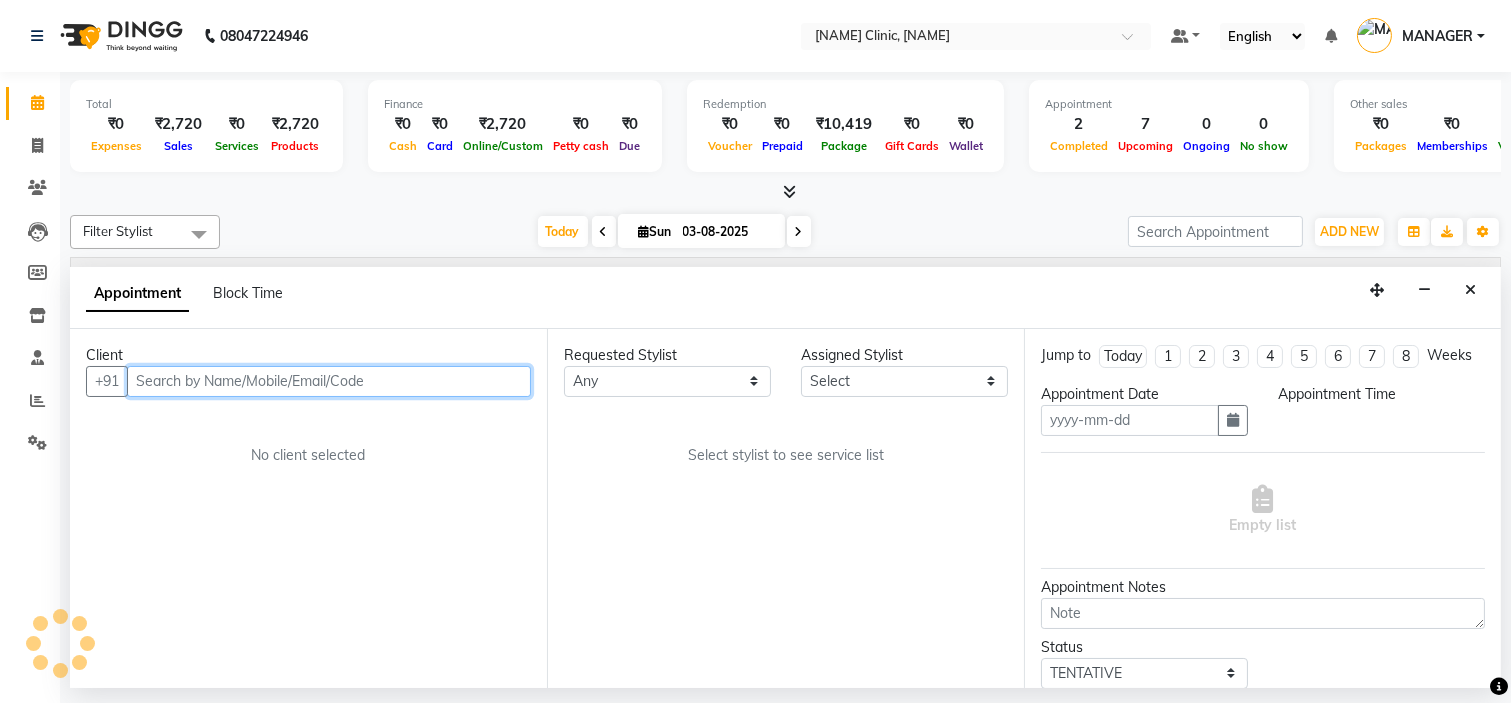 type on "03-08-2025" 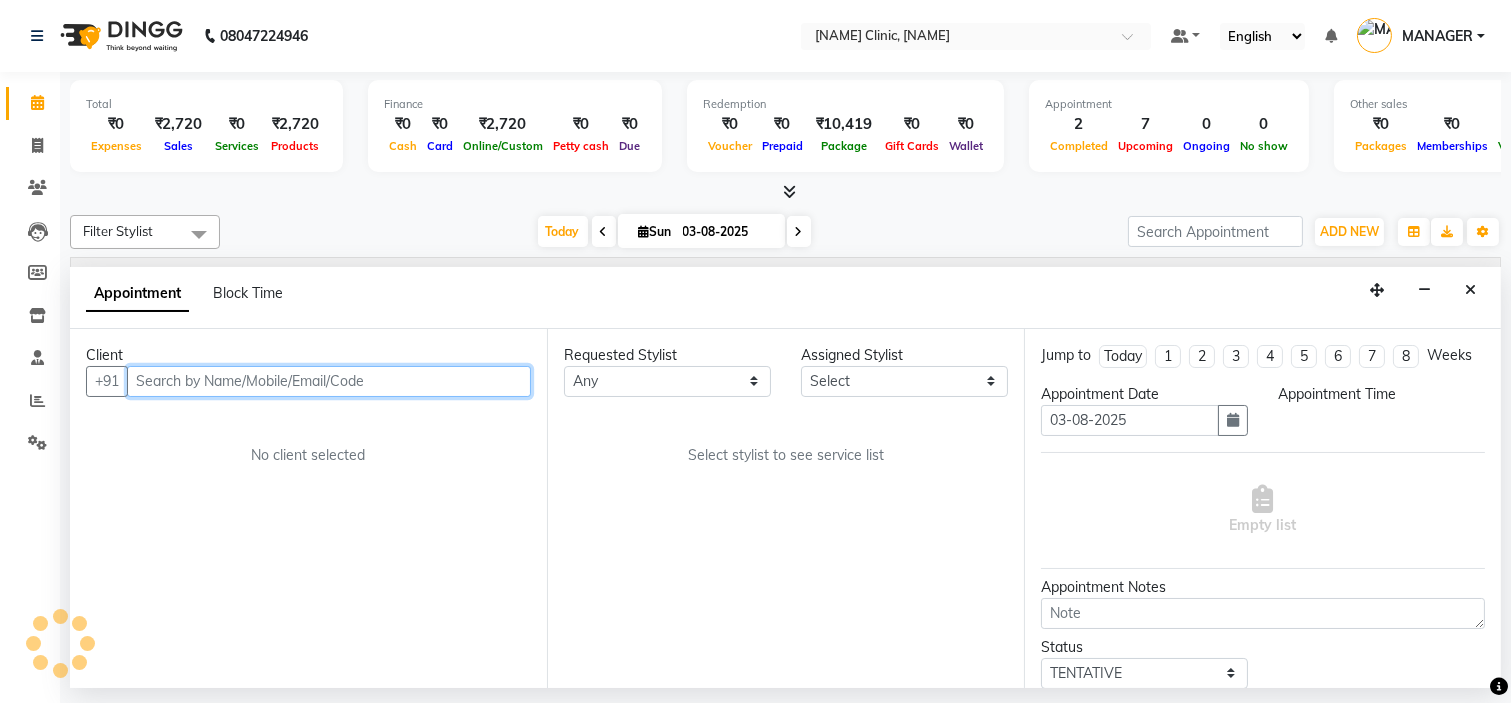 select on "confirm booking" 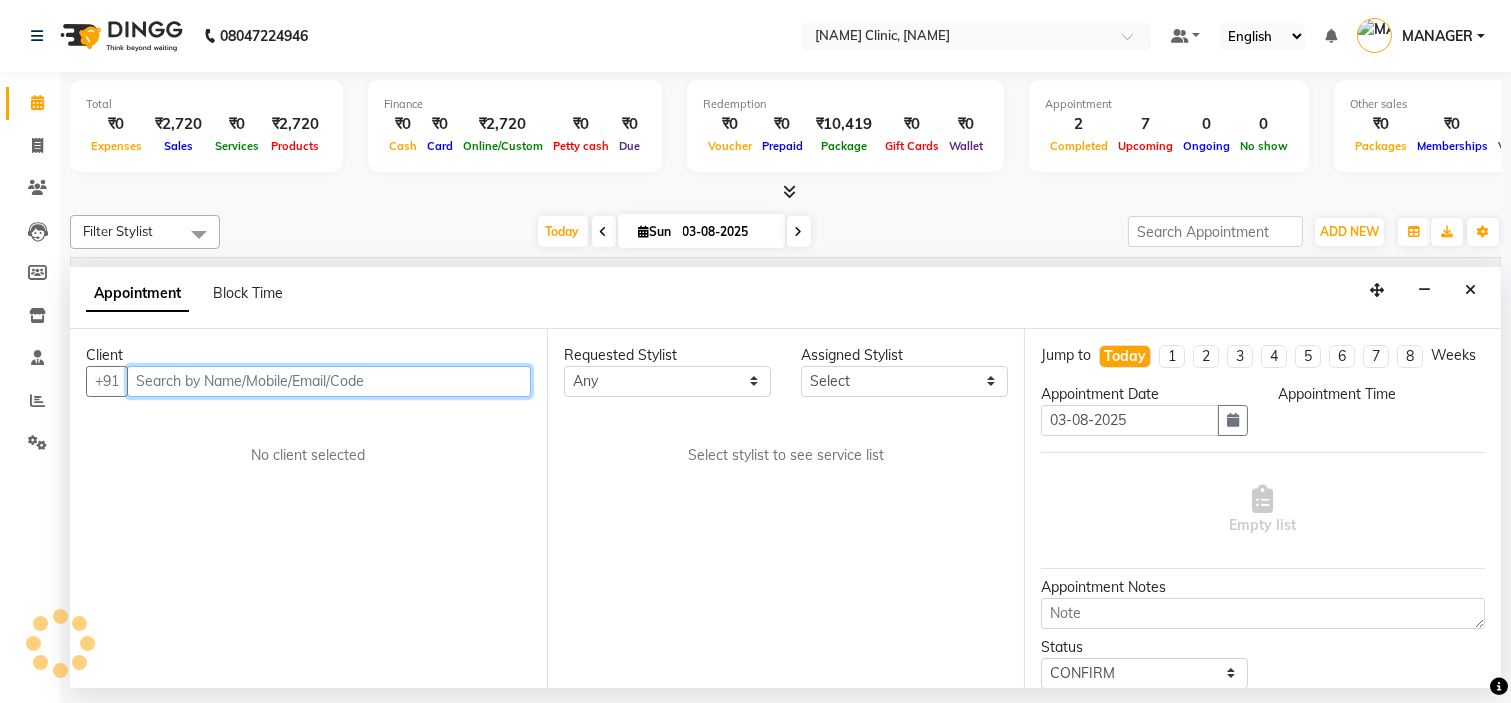 select on "65320" 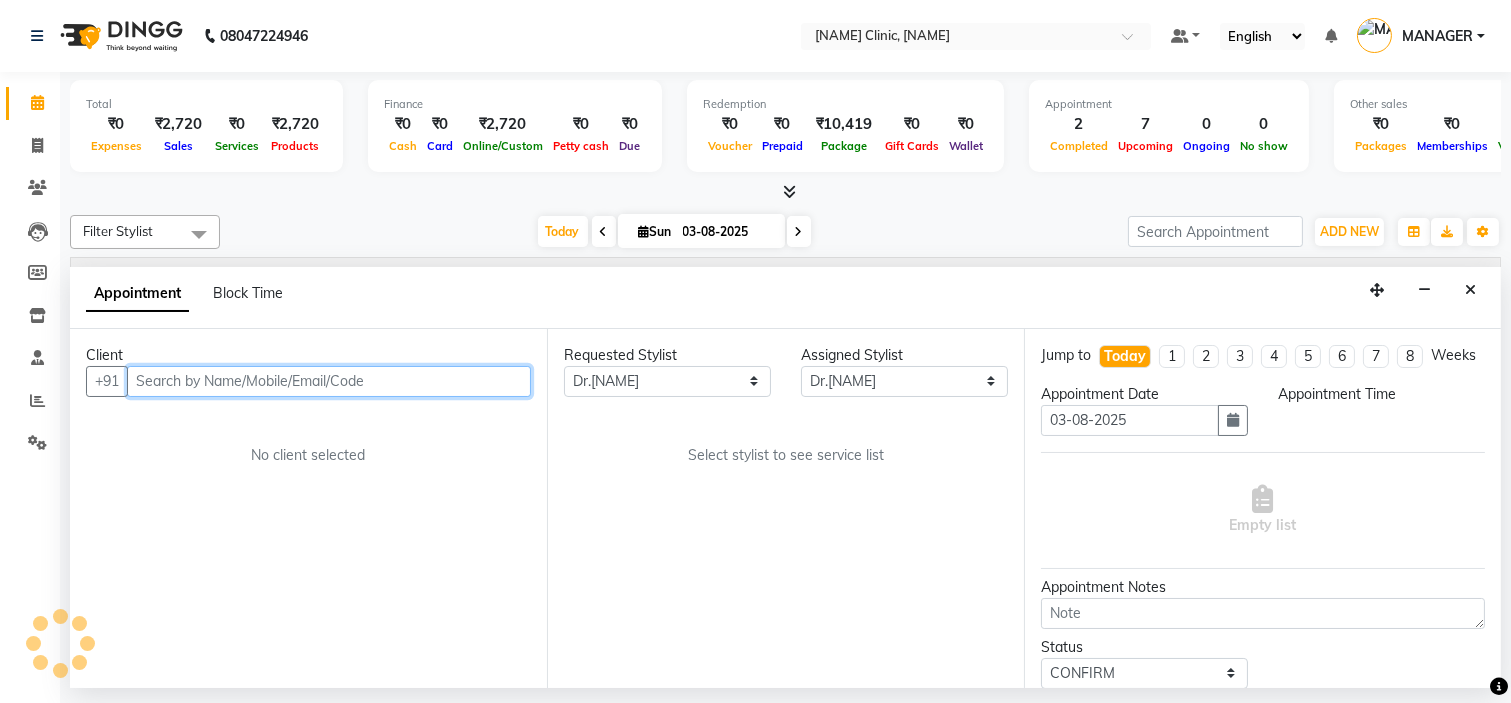 select on "960" 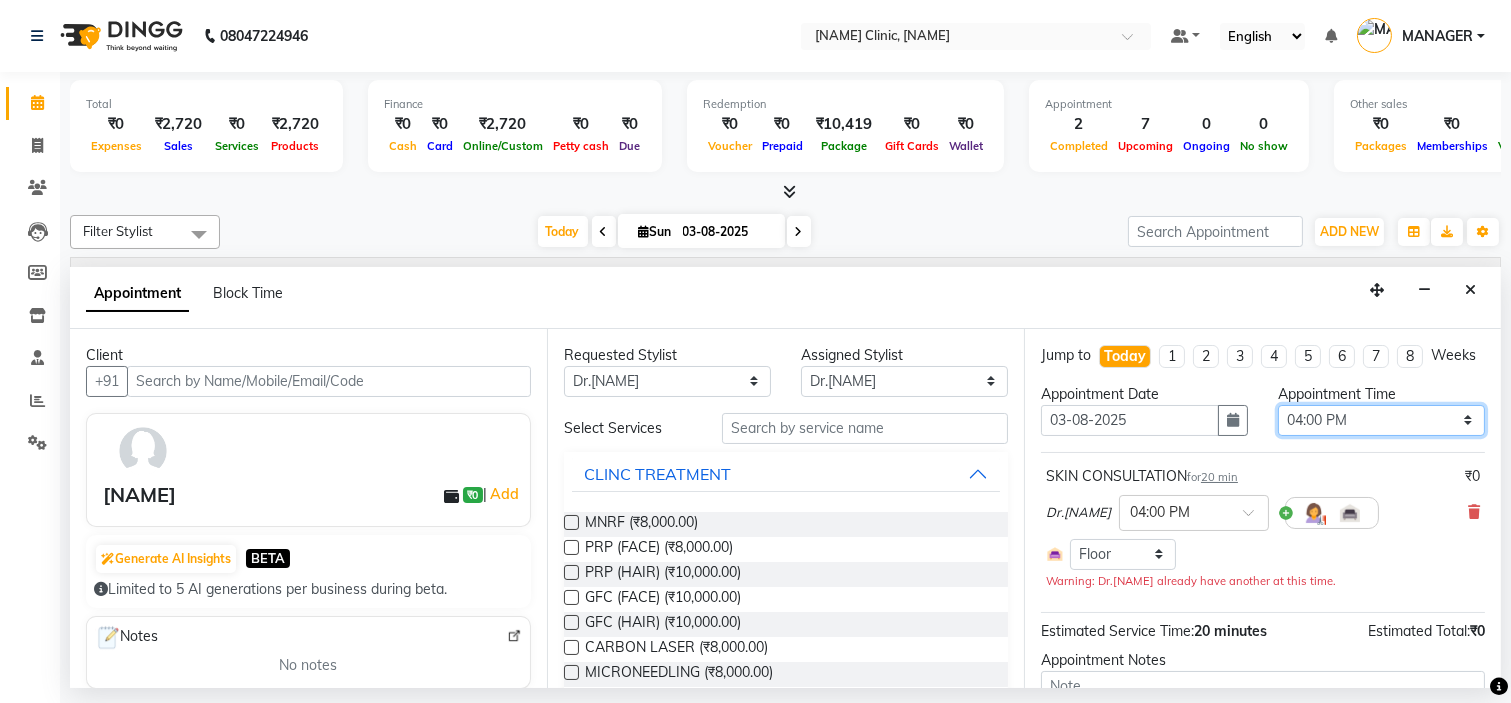 click on "Select 09:00 AM 09:15 AM 09:30 AM 09:45 AM 10:00 AM 10:15 AM 10:30 AM 10:45 AM 11:00 AM 11:15 AM 11:30 AM 11:45 AM 12:00 PM 12:15 PM 12:30 PM 12:45 PM 01:00 PM 01:15 PM 01:30 PM 01:45 PM 02:00 PM 02:15 PM 02:30 PM 02:45 PM 03:00 PM 03:15 PM 03:30 PM 03:45 PM 04:00 PM 04:15 PM 04:30 PM 04:45 PM 05:00 PM 05:15 PM 05:30 PM 05:45 PM 06:00 PM 06:15 PM 06:30 PM 06:45 PM 07:00 PM 07:15 PM 07:30 PM 07:45 PM 08:00 PM" at bounding box center (1381, 420) 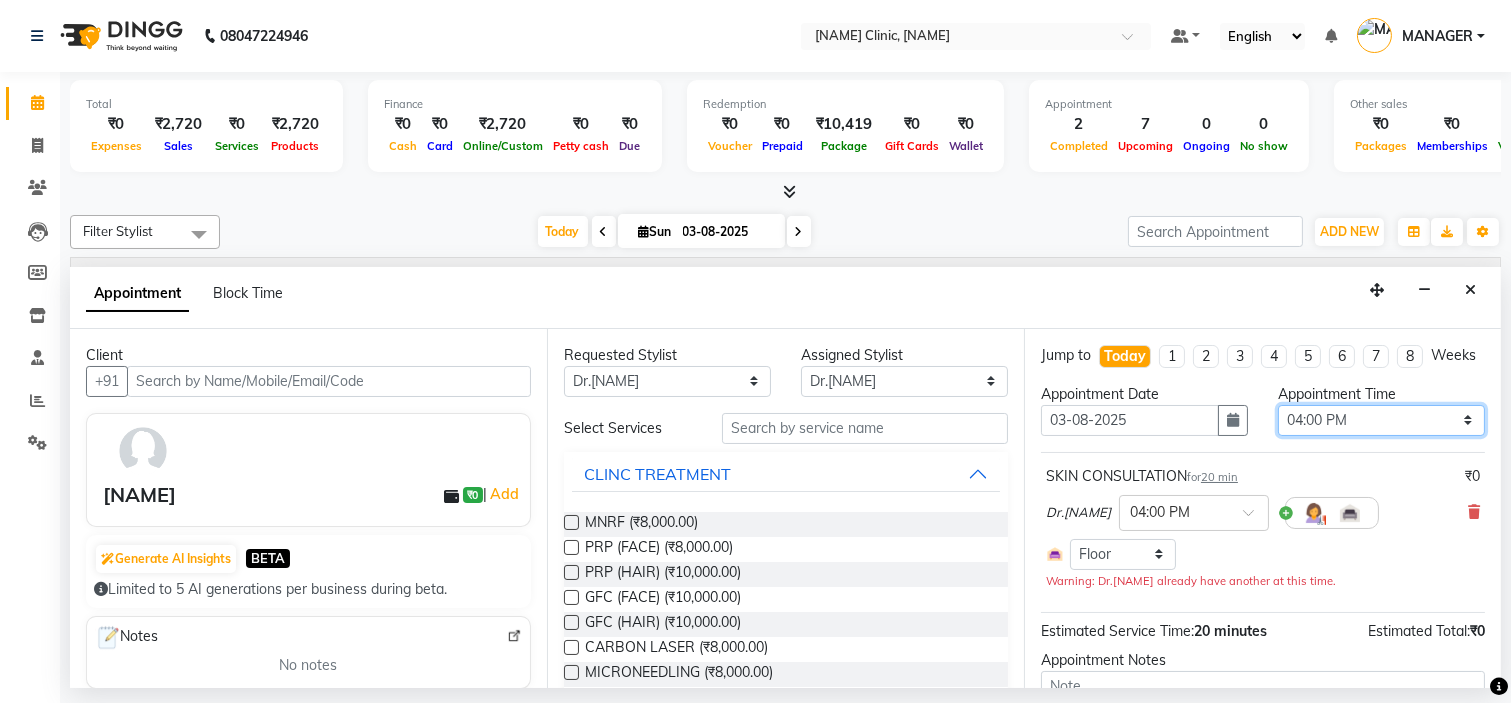 select on "1050" 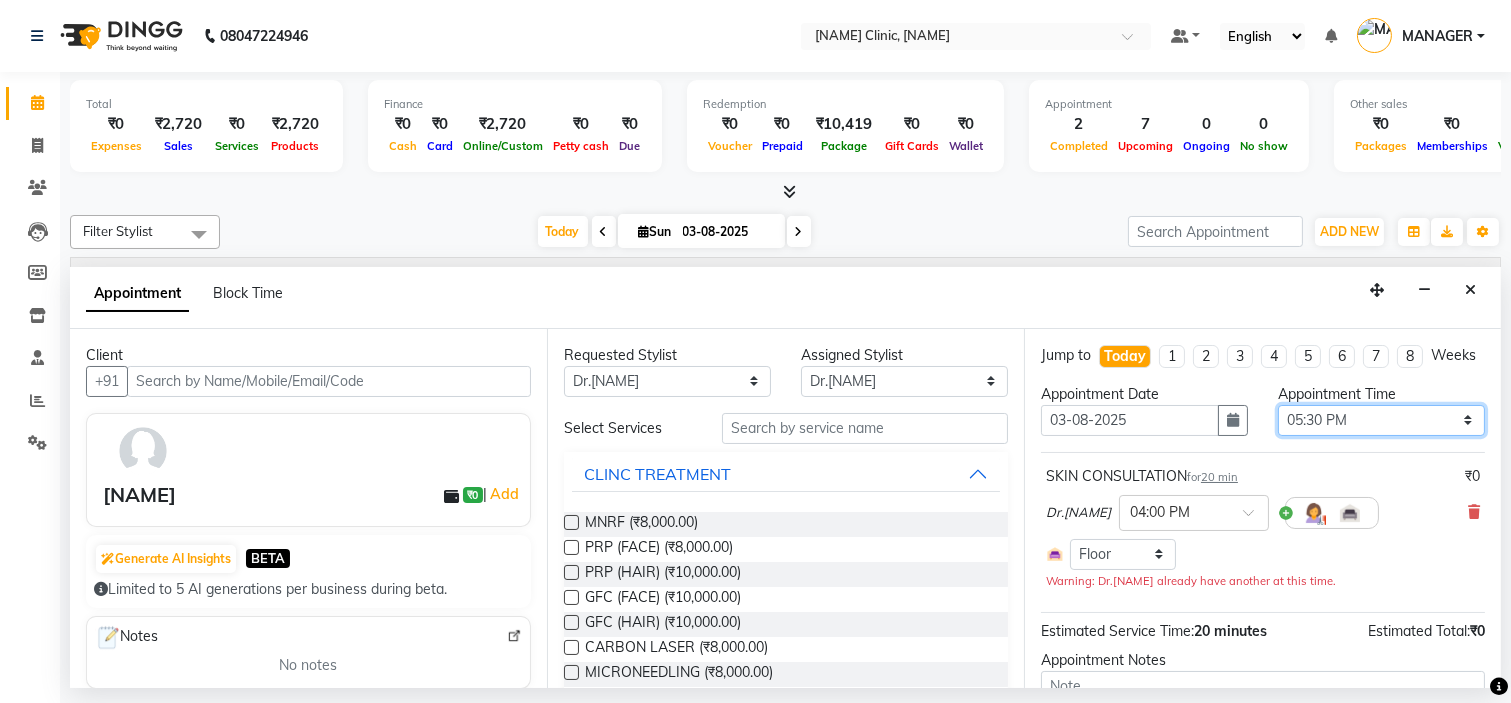 click on "Select 09:00 AM 09:15 AM 09:30 AM 09:45 AM 10:00 AM 10:15 AM 10:30 AM 10:45 AM 11:00 AM 11:15 AM 11:30 AM 11:45 AM 12:00 PM 12:15 PM 12:30 PM 12:45 PM 01:00 PM 01:15 PM 01:30 PM 01:45 PM 02:00 PM 02:15 PM 02:30 PM 02:45 PM 03:00 PM 03:15 PM 03:30 PM 03:45 PM 04:00 PM 04:15 PM 04:30 PM 04:45 PM 05:00 PM 05:15 PM 05:30 PM 05:45 PM 06:00 PM 06:15 PM 06:30 PM 06:45 PM 07:00 PM 07:15 PM 07:30 PM 07:45 PM 08:00 PM" at bounding box center (1381, 420) 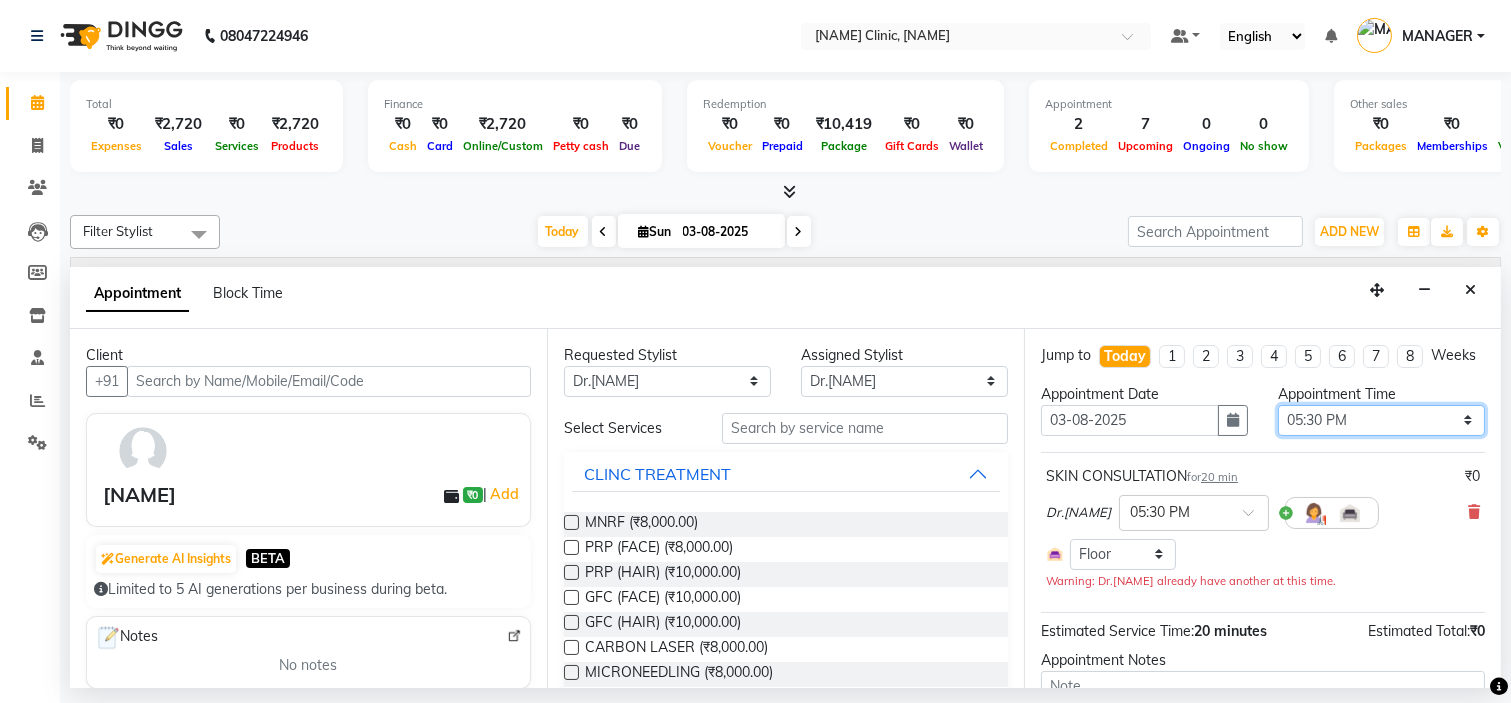 scroll, scrollTop: 160, scrollLeft: 0, axis: vertical 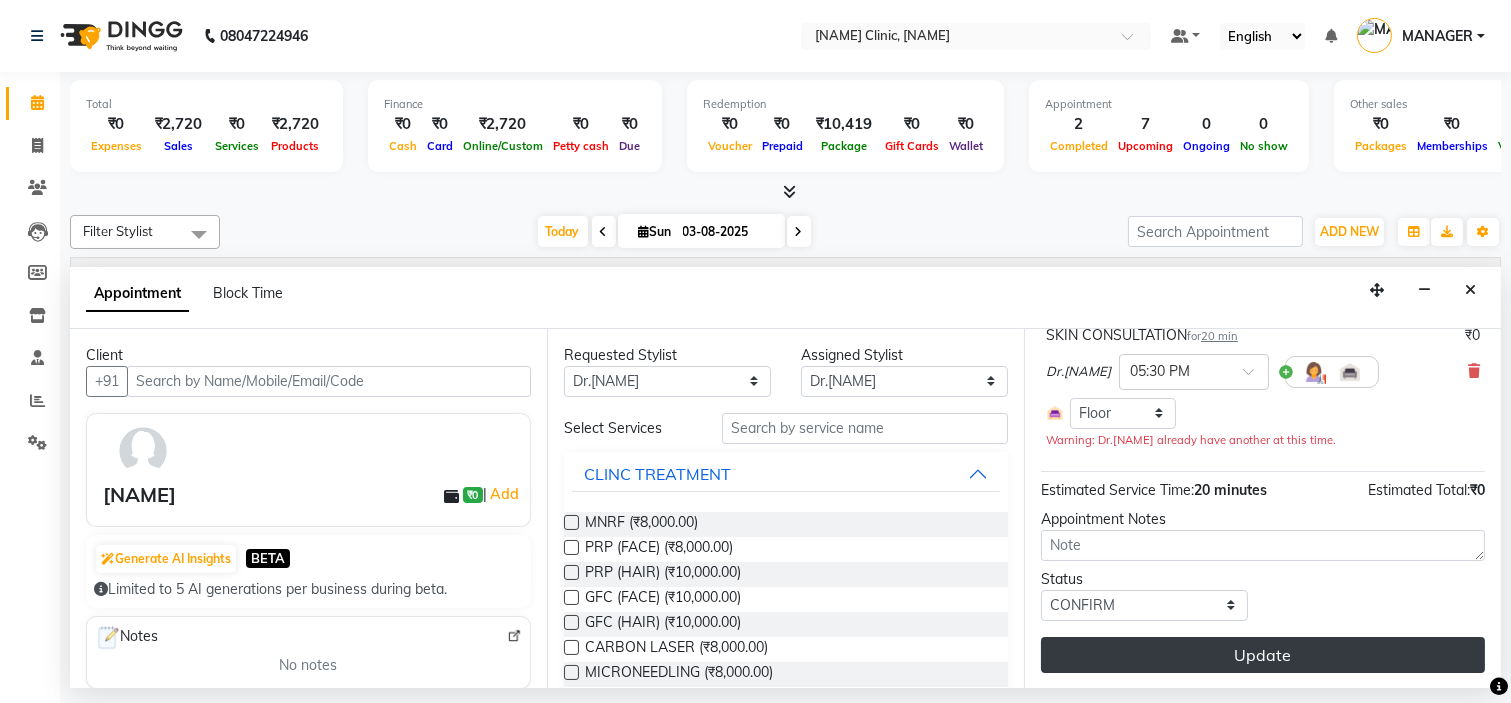 click on "Update" at bounding box center (1263, 655) 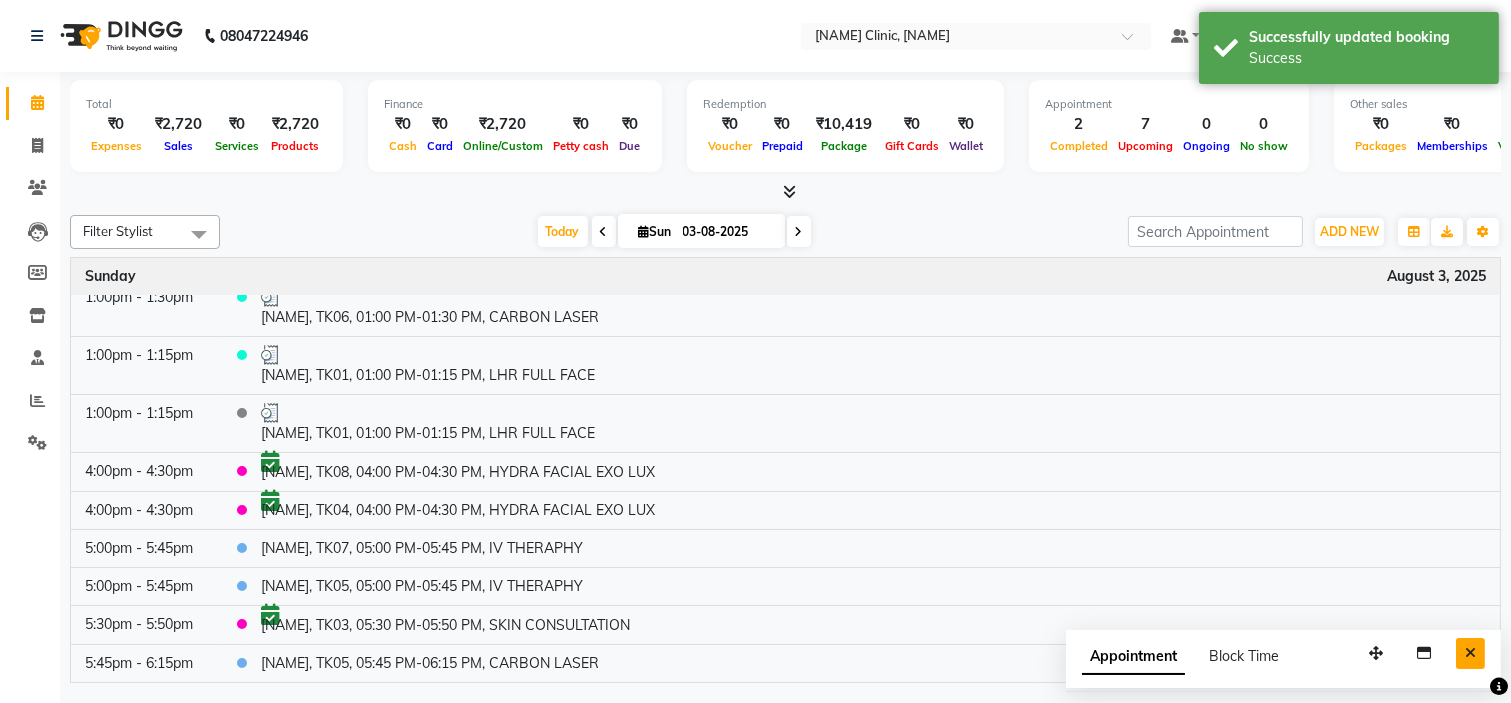 click at bounding box center (1470, 653) 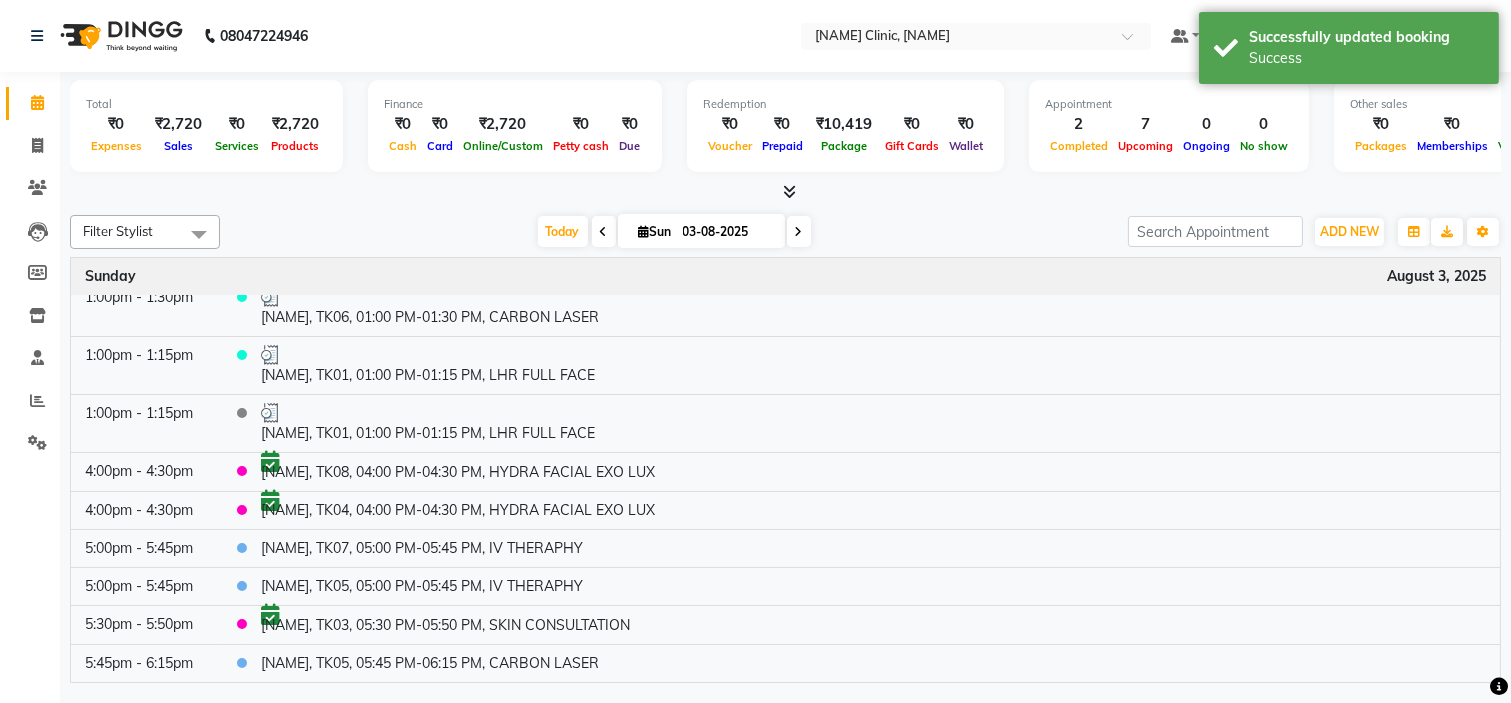 scroll, scrollTop: 20, scrollLeft: 0, axis: vertical 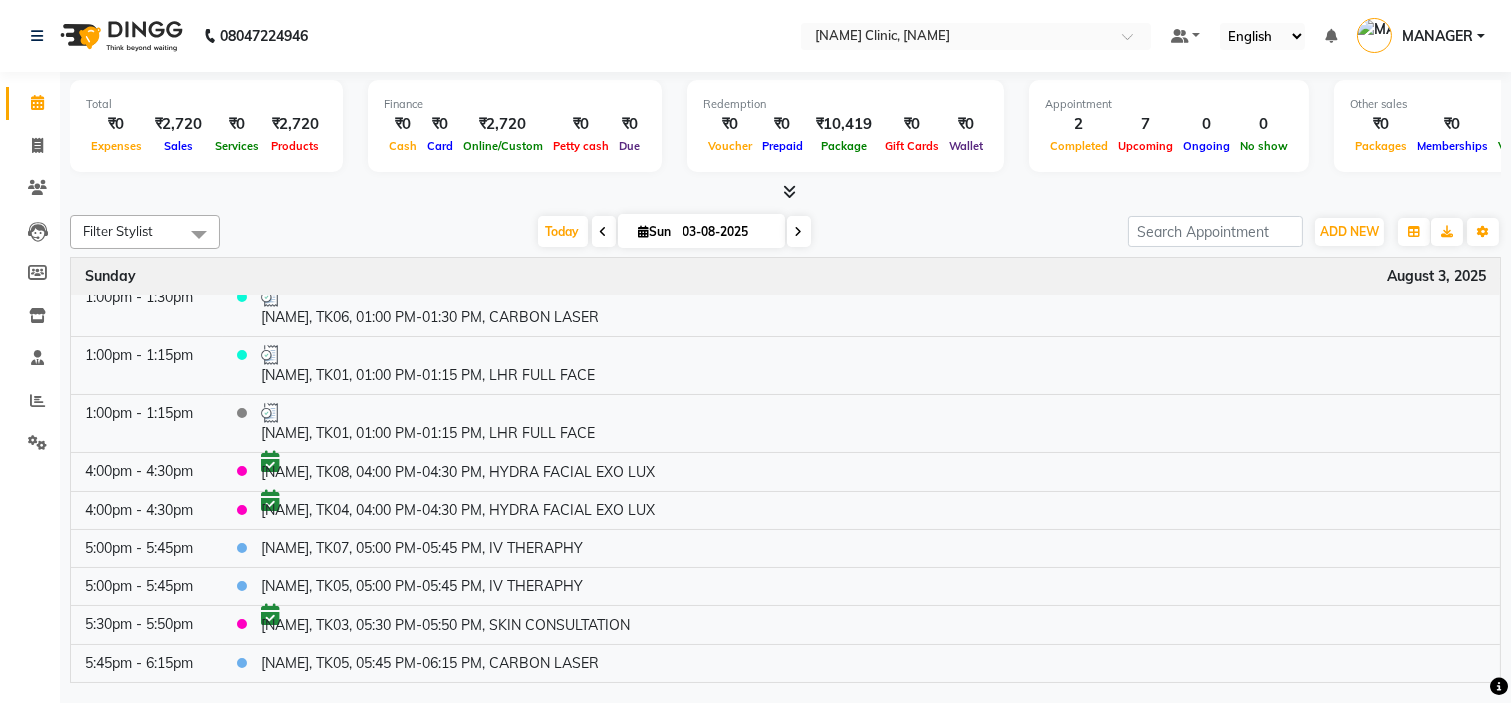click on "Total  ₹0  Expenses ₹2,720  Sales ₹0  Services ₹2,720  Products Finance  ₹0  Cash ₹0  Card ₹2,720  Online/Custom ₹0 Petty cash ₹0 Due  Redemption  ₹0 Voucher ₹0 Prepaid ₹10,419 Package ₹0  Gift Cards ₹0  Wallet  Appointment  2 Completed 7 Upcoming 0 Ongoing 0 No show  Other sales  ₹0  Packages ₹0  Memberships ₹0  Vouchers ₹0  Prepaids ₹0  Gift Cards Filter Stylist Select All Ankita Arti Ashwini Dr.Apurva Lakshmi MANAGER Ruhi Samrin Shangnimwon Sumaiya Today  Sun 03-08-2025 Toggle Dropdown Add Appointment Add Invoice Add Expense Add Attendance Add Client Add Transaction Toggle Dropdown Add Appointment Add Invoice Add Expense Add Attendance Add Client ADD NEW Toggle Dropdown Add Appointment Add Invoice Add Expense Add Attendance Add Client Add Transaction Filter Stylist Select All Ankita Arti Ashwini Dr.Apurva Lakshmi MANAGER Ruhi Samrin Shangnimwon Sumaiya Group By  Staff View   Room View  View as Vertical  Vertical - Week View  Horizontal  Horizontal - Week View  List" 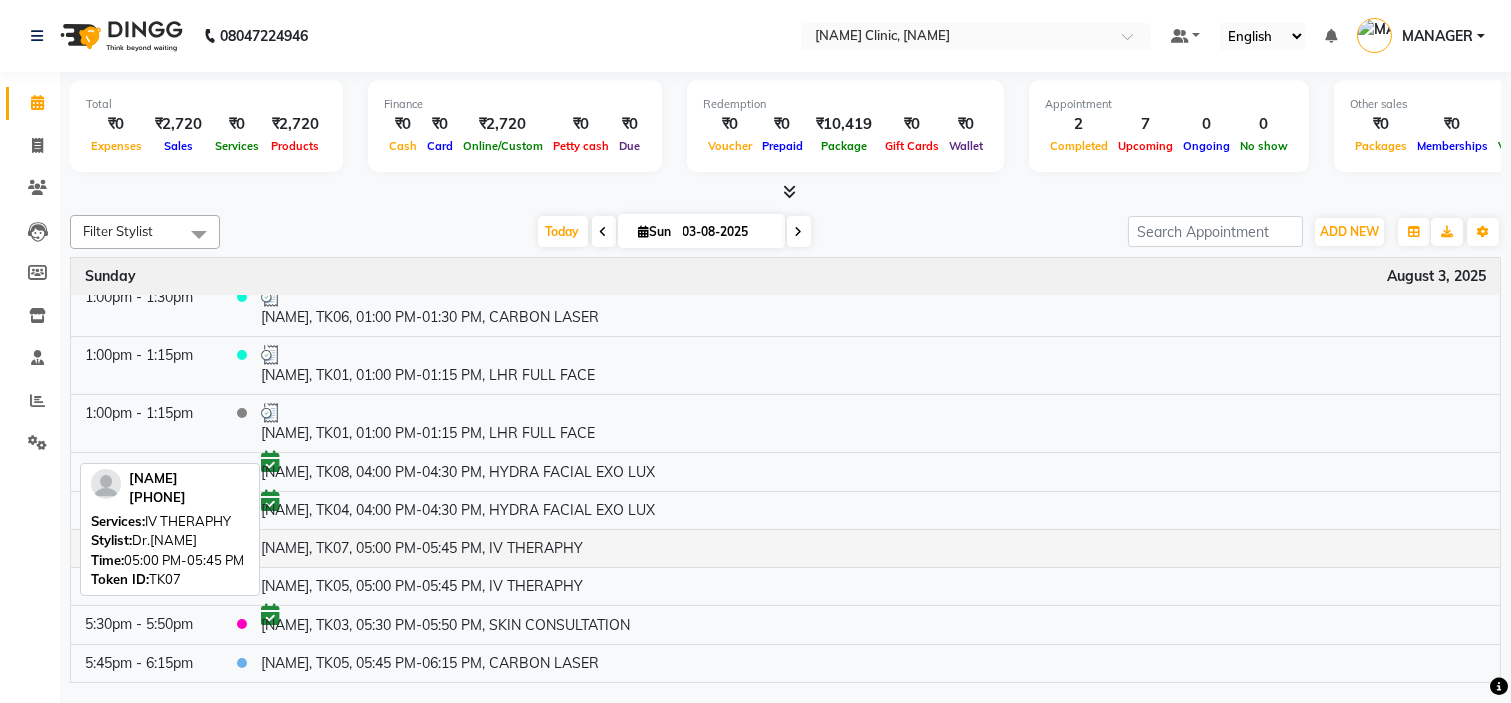 click on "[NAME], TK07, 05:00 PM-05:45 PM, IV THERAPHY" at bounding box center (873, 549) 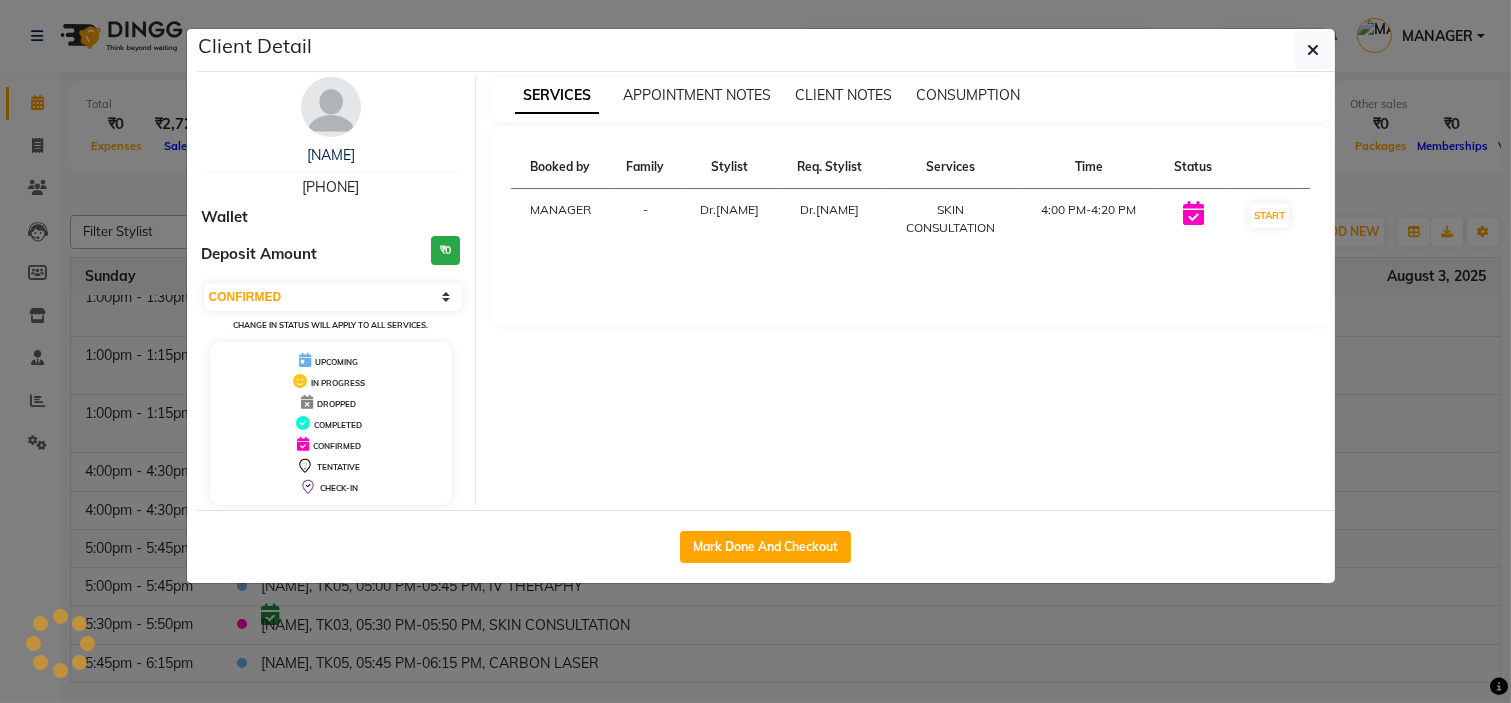 select on "5" 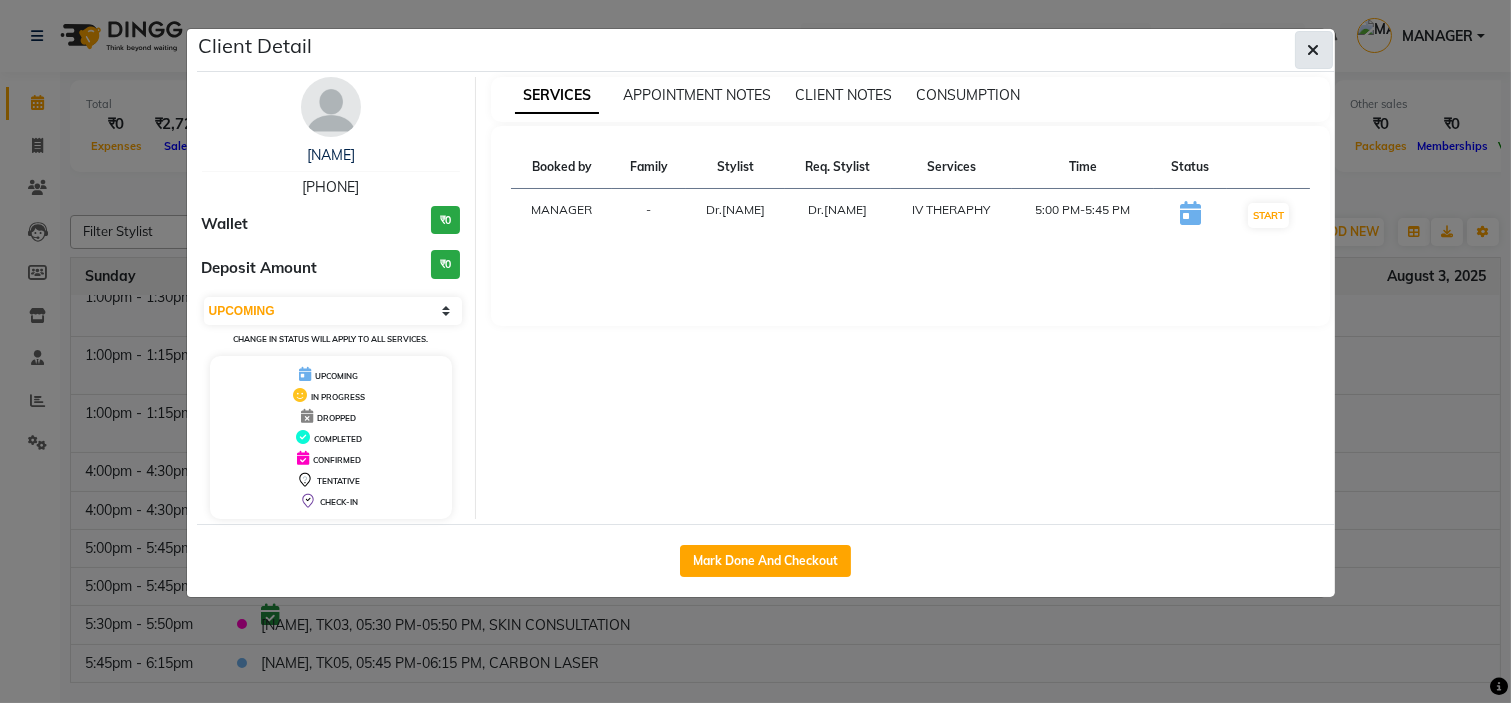 click 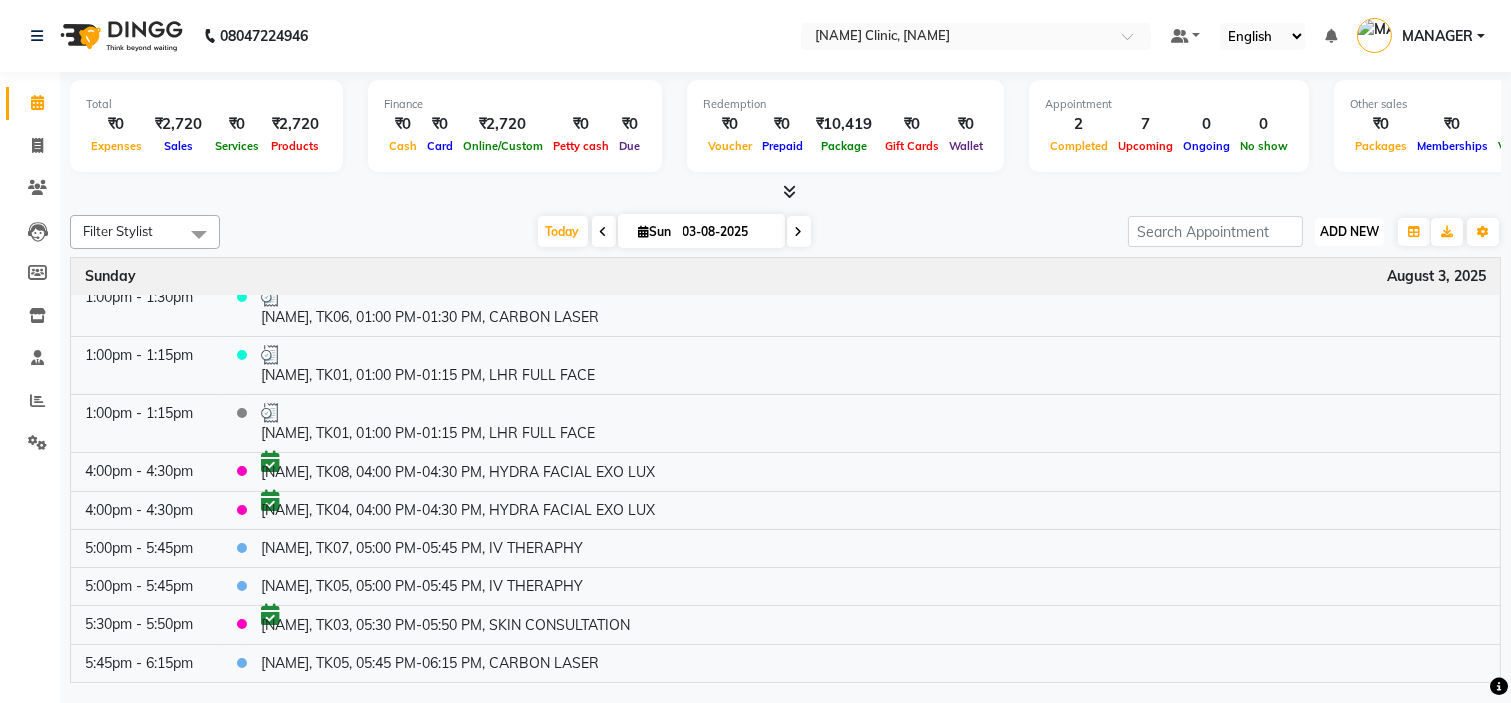 click on "ADD NEW" at bounding box center [1349, 231] 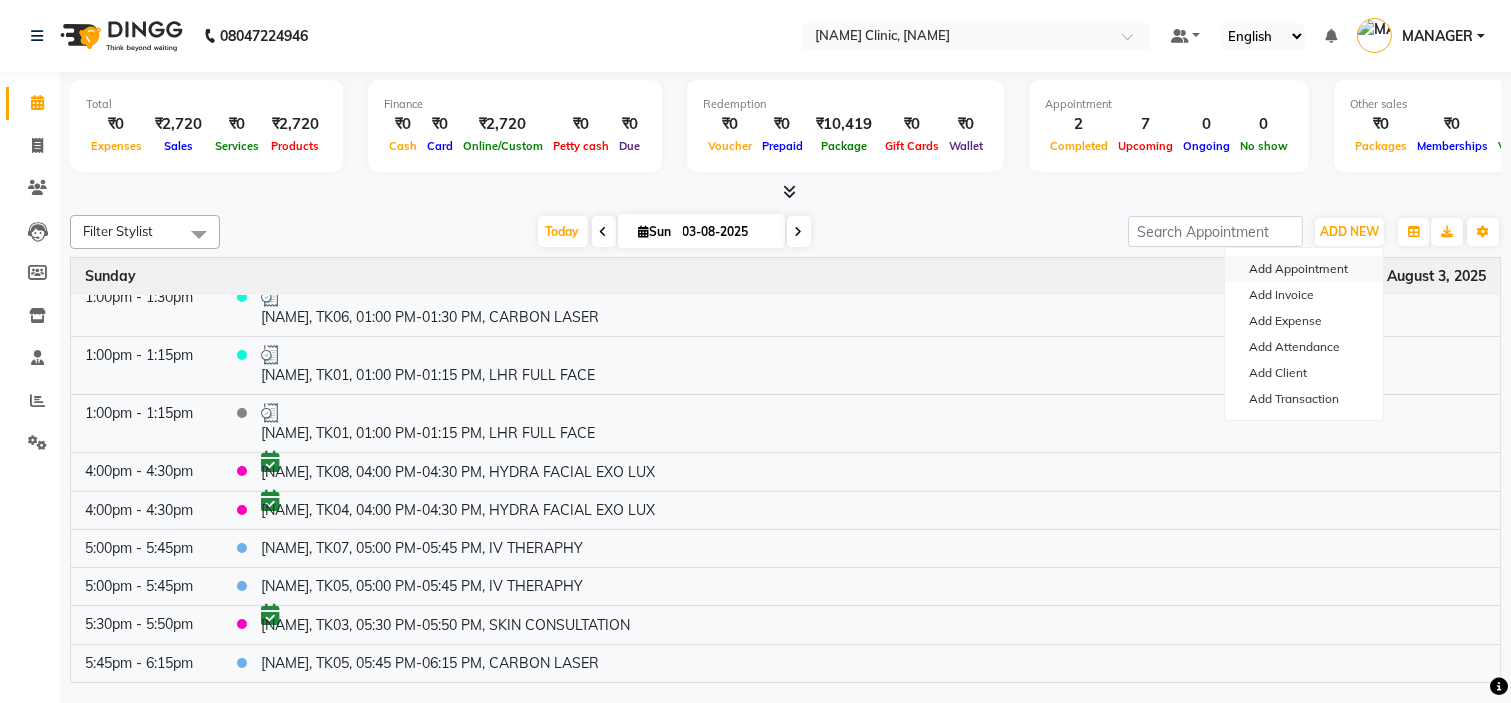 click on "Add Appointment" at bounding box center (1304, 269) 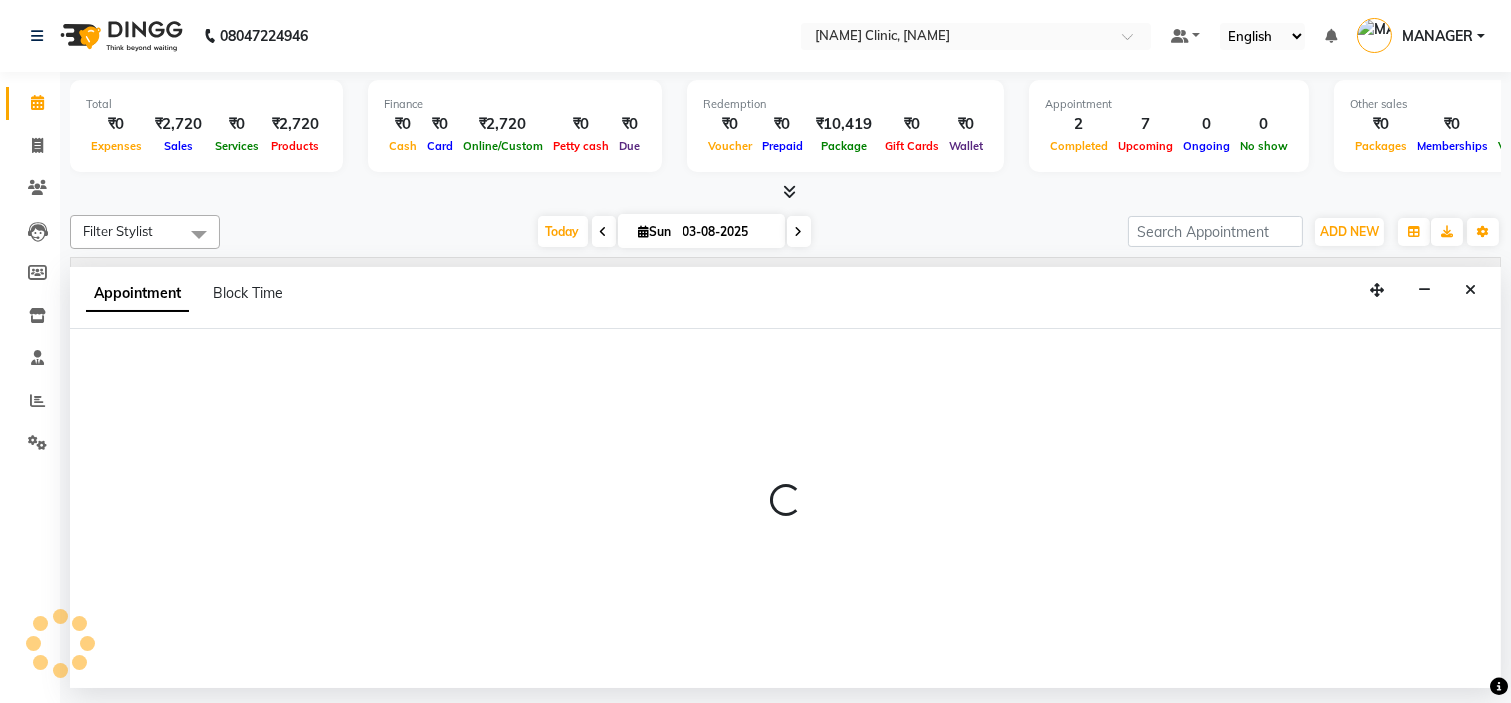 select on "540" 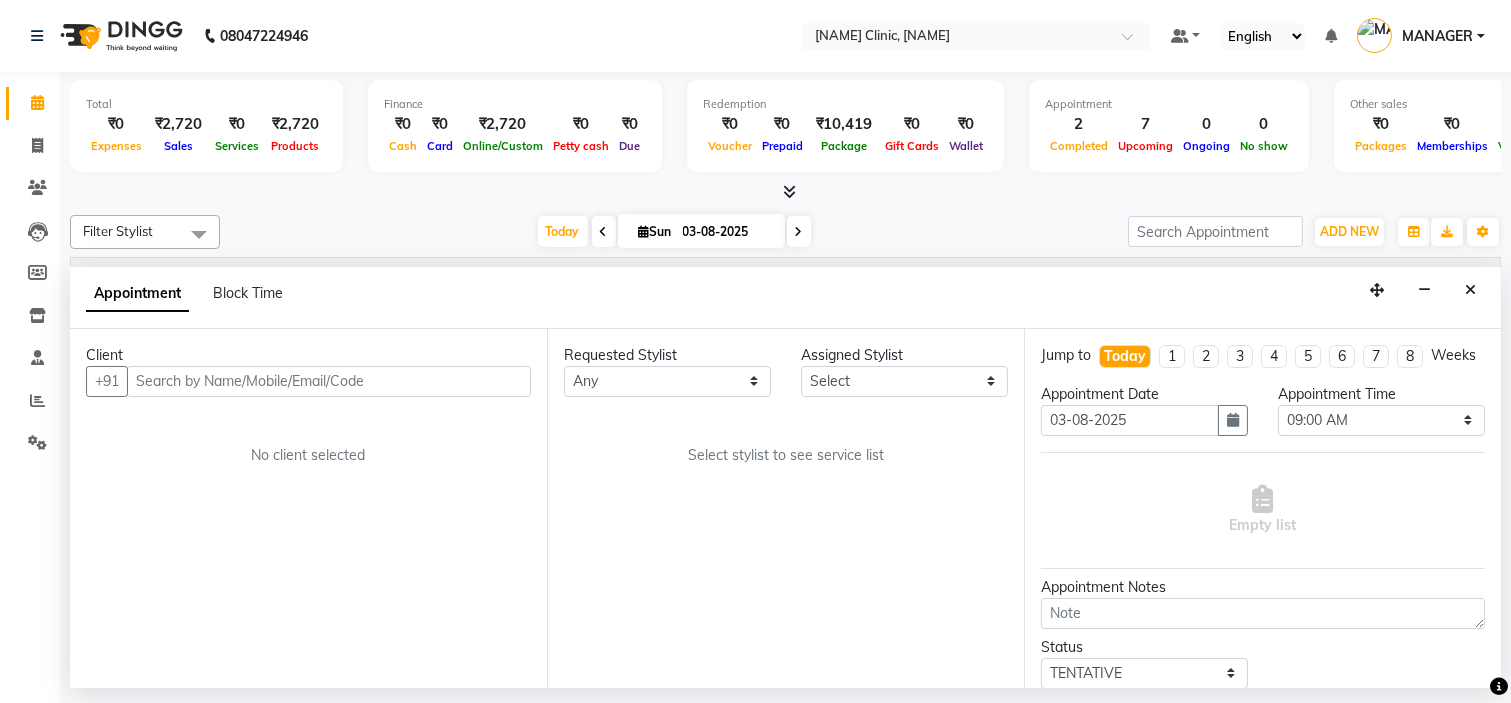 click at bounding box center [329, 381] 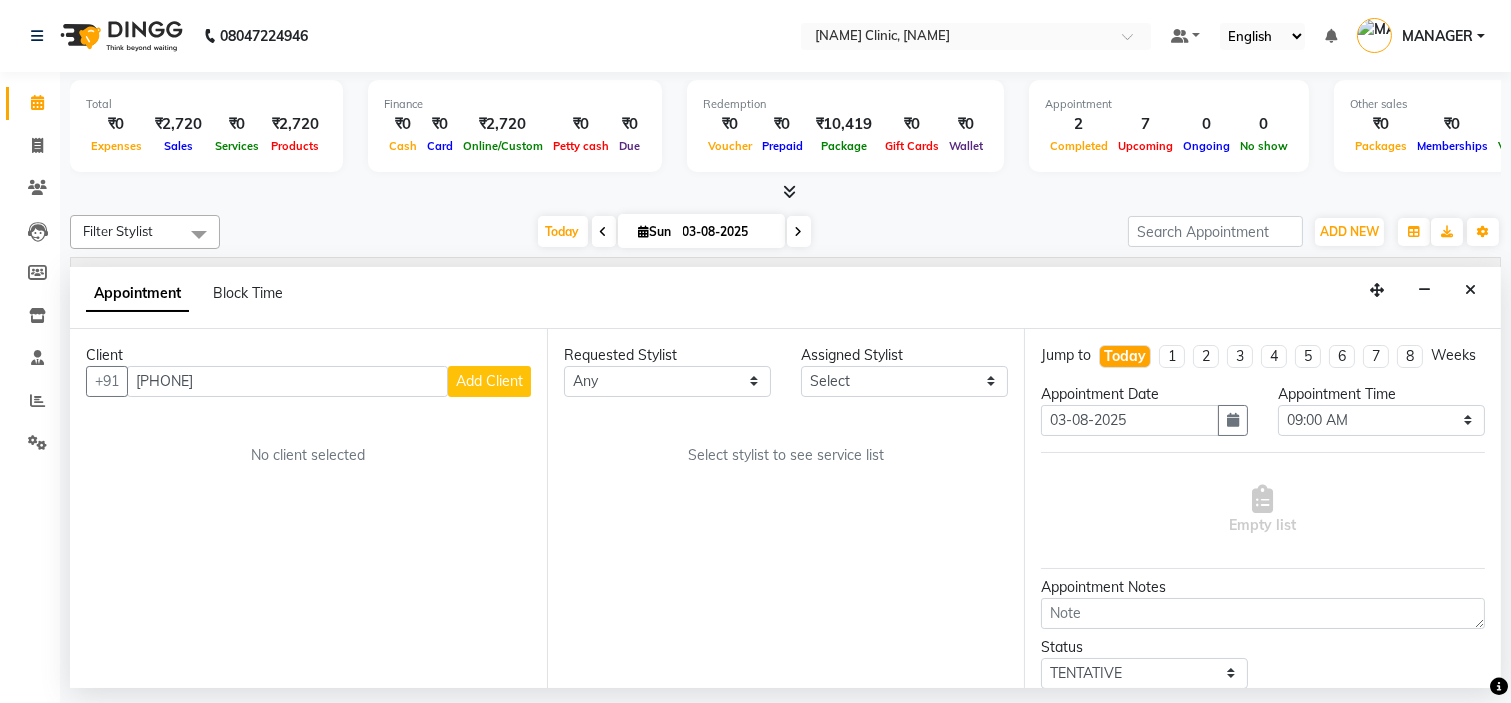 type on "[PHONE]" 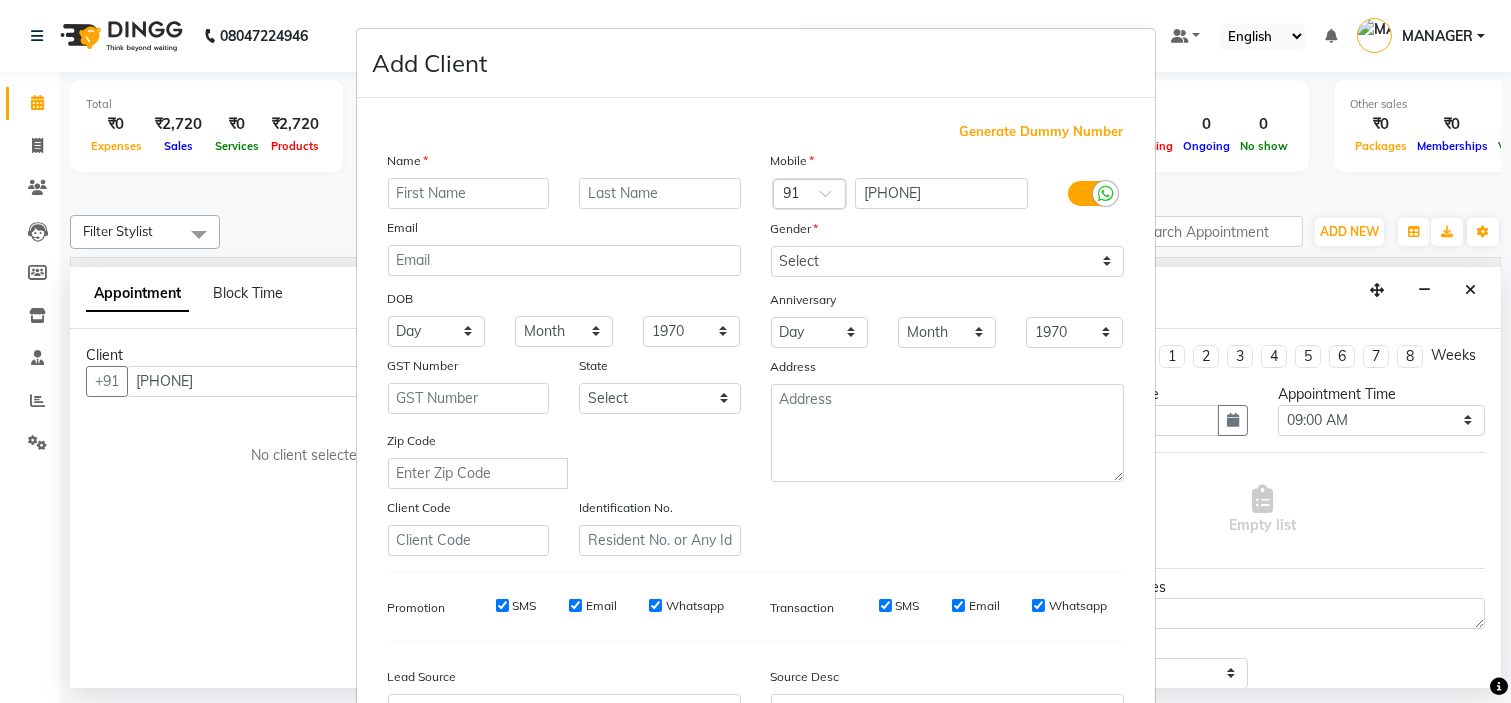 click at bounding box center (469, 193) 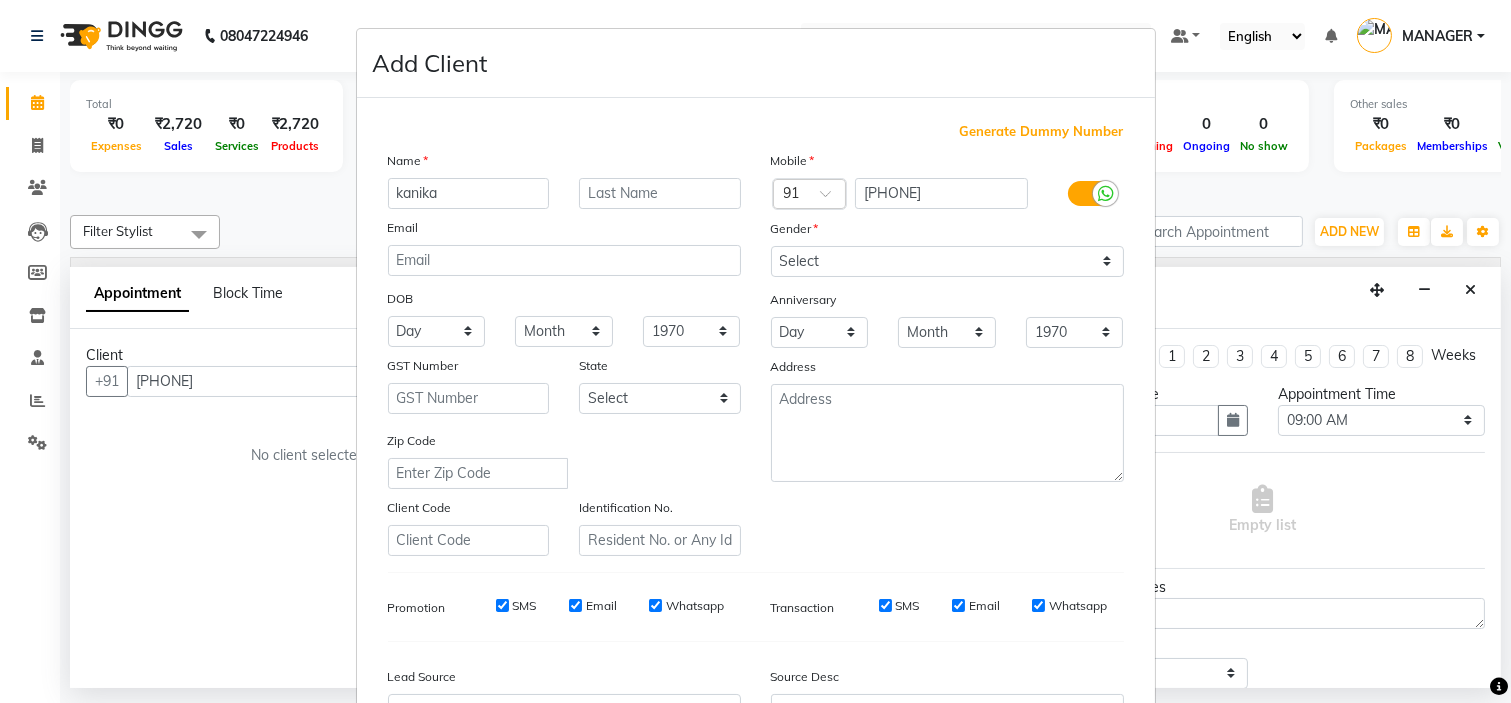 click on "Mobile Country Code × 91 [PHONE] Gender Select Male Female Other Prefer Not To Say Anniversary Day 01 02 03 04 05 06 07 08 09 10 11 12 13 14 15 16 17 18 19 20 21 22 23 24 25 26 27 28 29 30 31 Month January February March April May June July August September October November December 1970 1971 1972 1973 1974 1975 1976 1977 1978 1979 1980 1981 1982 1983 1984 1985 1986 1987 1988 1989 1990 1991 1992 1993 1994 1995 1996 1997 1998 1999 2000 2001 2002 2003 2004 2005 2006 2007 2008 2009 2010 2011 2012 2013 2014 2015 2016 2017 2018 2019 2020 2021 2022 2023 2024 Address" at bounding box center (947, 353) 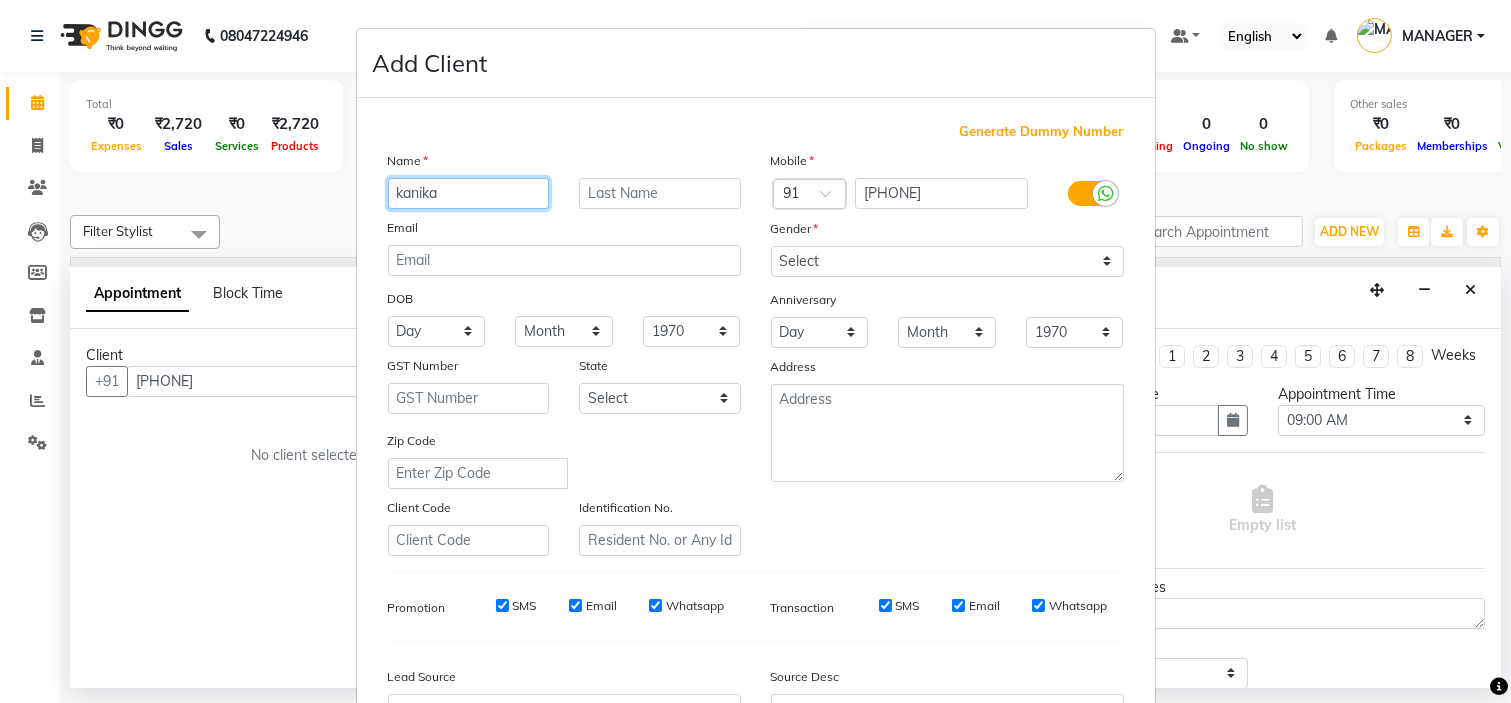click on "kanika" at bounding box center (469, 193) 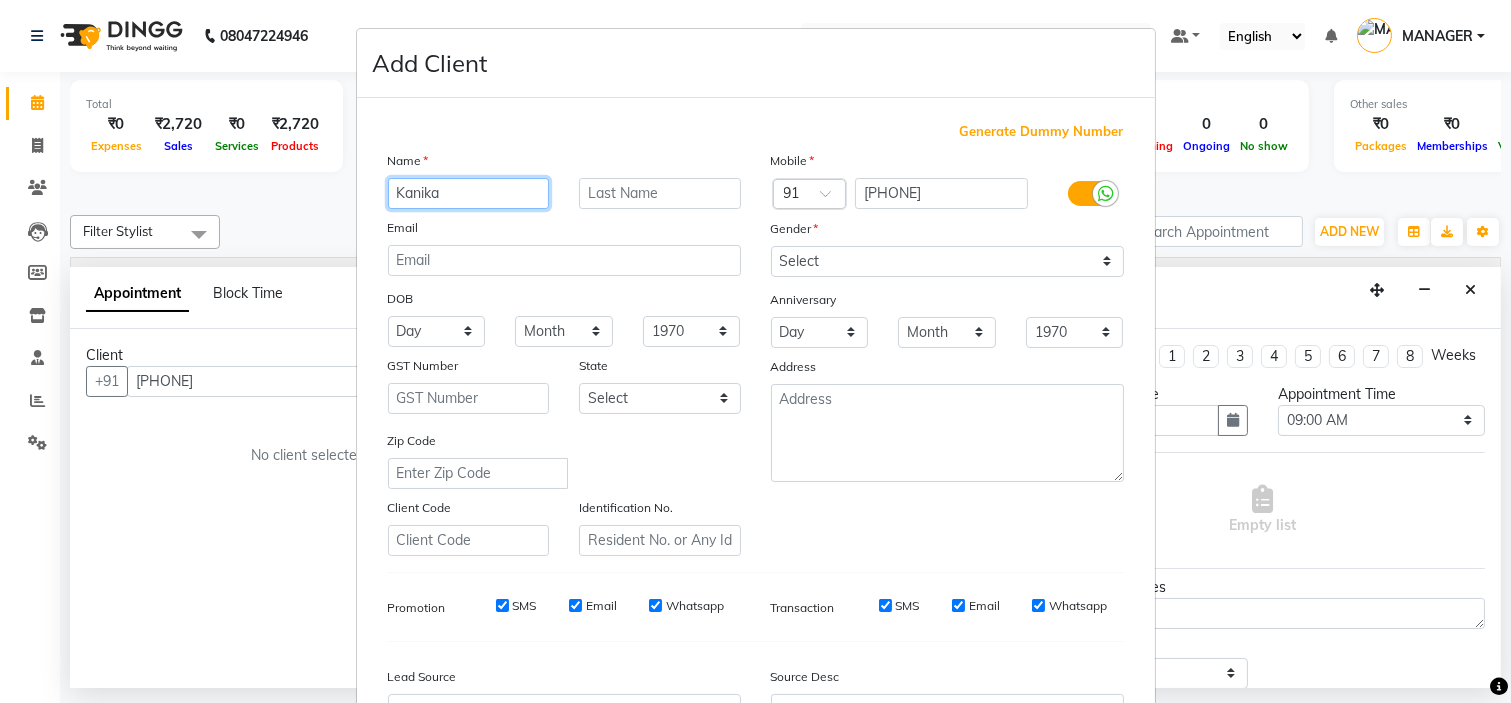 type on "Kanika" 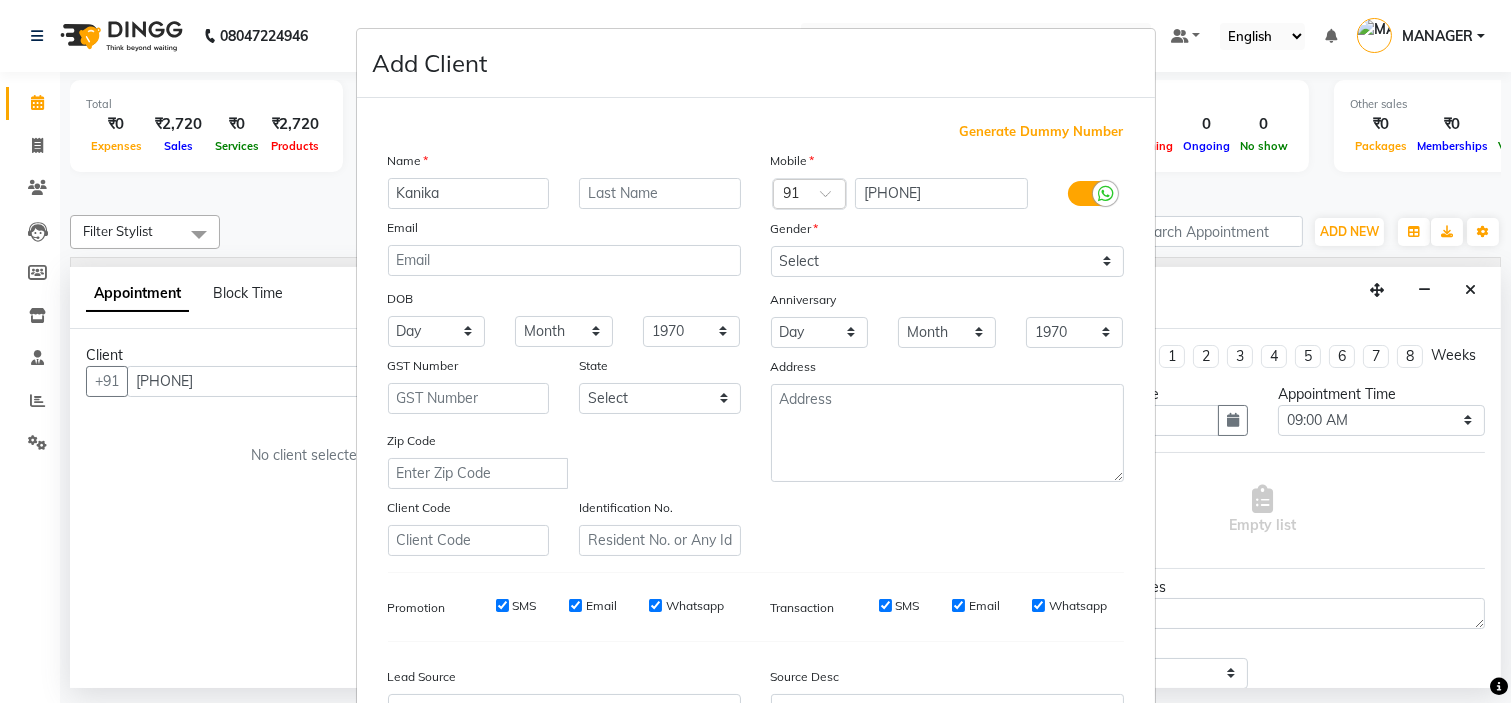 click on "Generate Dummy Number Name Kanika Email DOB Day 01 02 03 04 05 06 07 08 09 10 11 12 13 14 15 16 17 18 19 20 21 22 23 24 25 26 27 28 29 30 31 Month January February March April May June July August September October November December 1940 1941 1942 1943 1944 1945 1946 1947 1948 1949 1950 1951 1952 1953 1954 1955 1956 1957 1958 1959 1960 1961 1962 1963 1964 1965 1966 1967 1968 1969 1970 1971 1972 1973 1974 1975 1976 1977 1978 1979 1980 1981 1982 1983 1984 1985 1986 1987 1988 1989 1990 1991 1992 1993 1994 1995 1996 1997 1998 1999 2000 2001 2002 2003 2004 2005 2006 2007 2008 2009 2010 2011 2012 2013 2014 2015 2016 2017 2018 2019 2020 2021 2022 2023 2024 GST Number State Select Andaman and Nicobar Islands Andhra Pradesh Arunachal Pradesh Assam Bihar Chandigarh Chhattisgarh Dadra and Nagar Haveli Daman and Diu Delhi Goa Gujarat Haryana Himachal Pradesh Jammu and Kashmir Jharkhand Karnataka Kerala Lakshadweep Madhya Pradesh Maharashtra Manipur Meghalaya Mizoram Nagaland Odisha Pondicherry Punjab Rajasthan Sikkim ×" at bounding box center [756, 456] 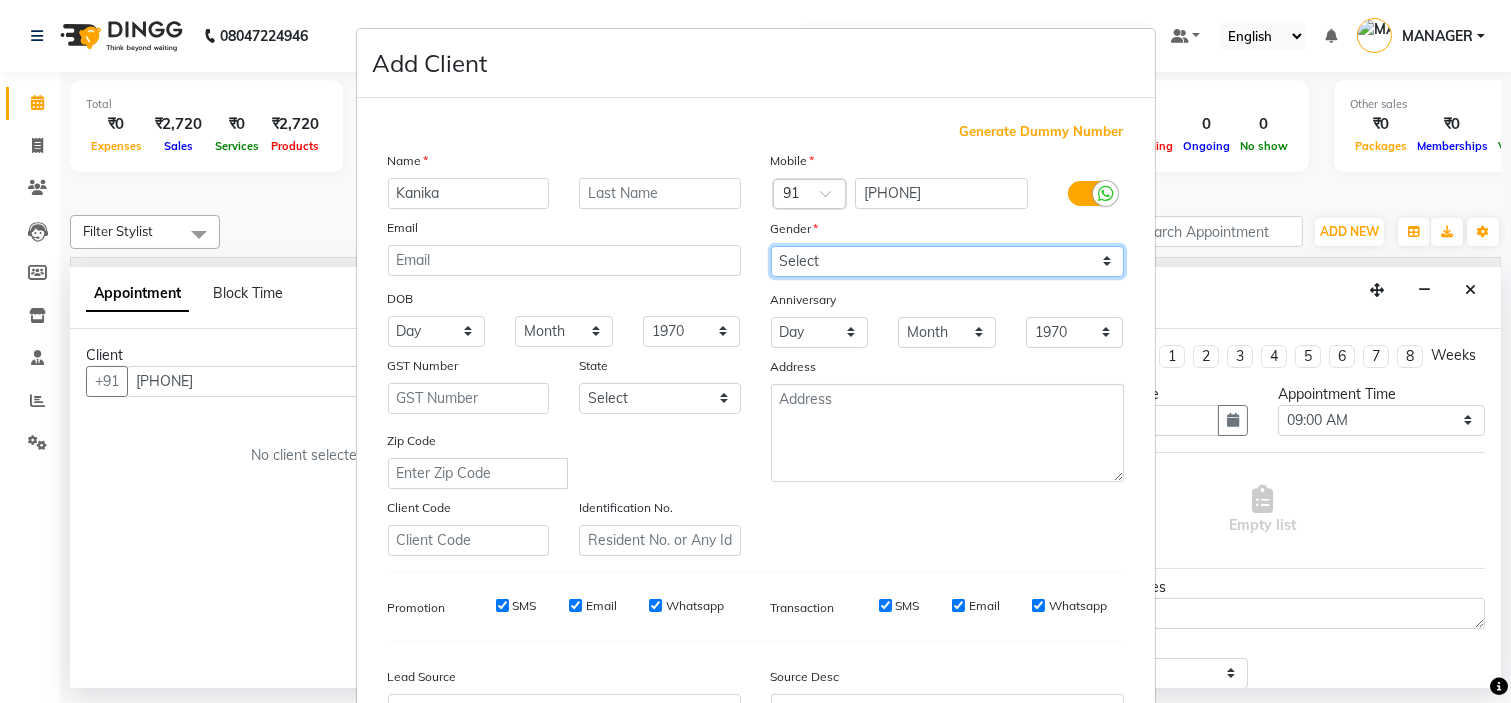 click on "Select Male Female Other Prefer Not To Say" at bounding box center [947, 261] 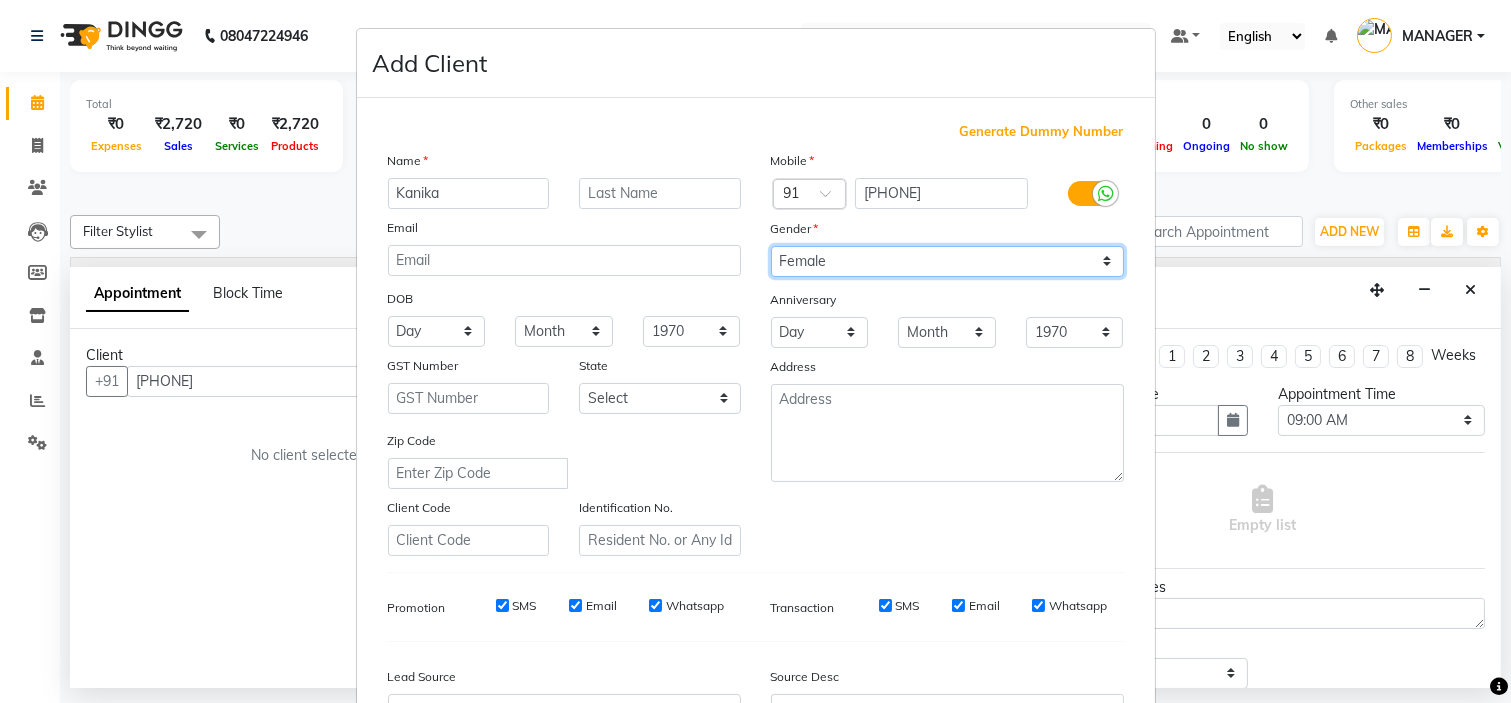 click on "Select Male Female Other Prefer Not To Say" at bounding box center (947, 261) 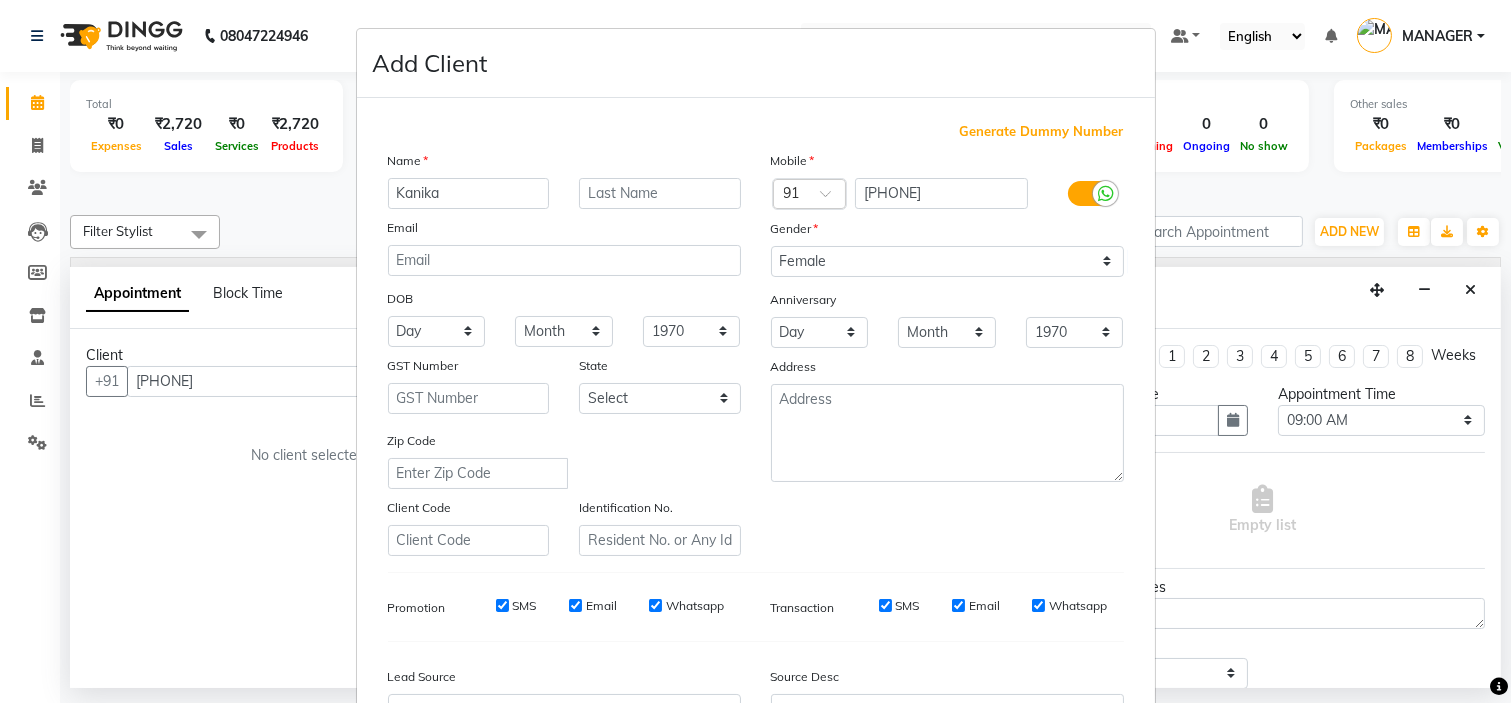 click on "Zip Code" at bounding box center (564, 459) 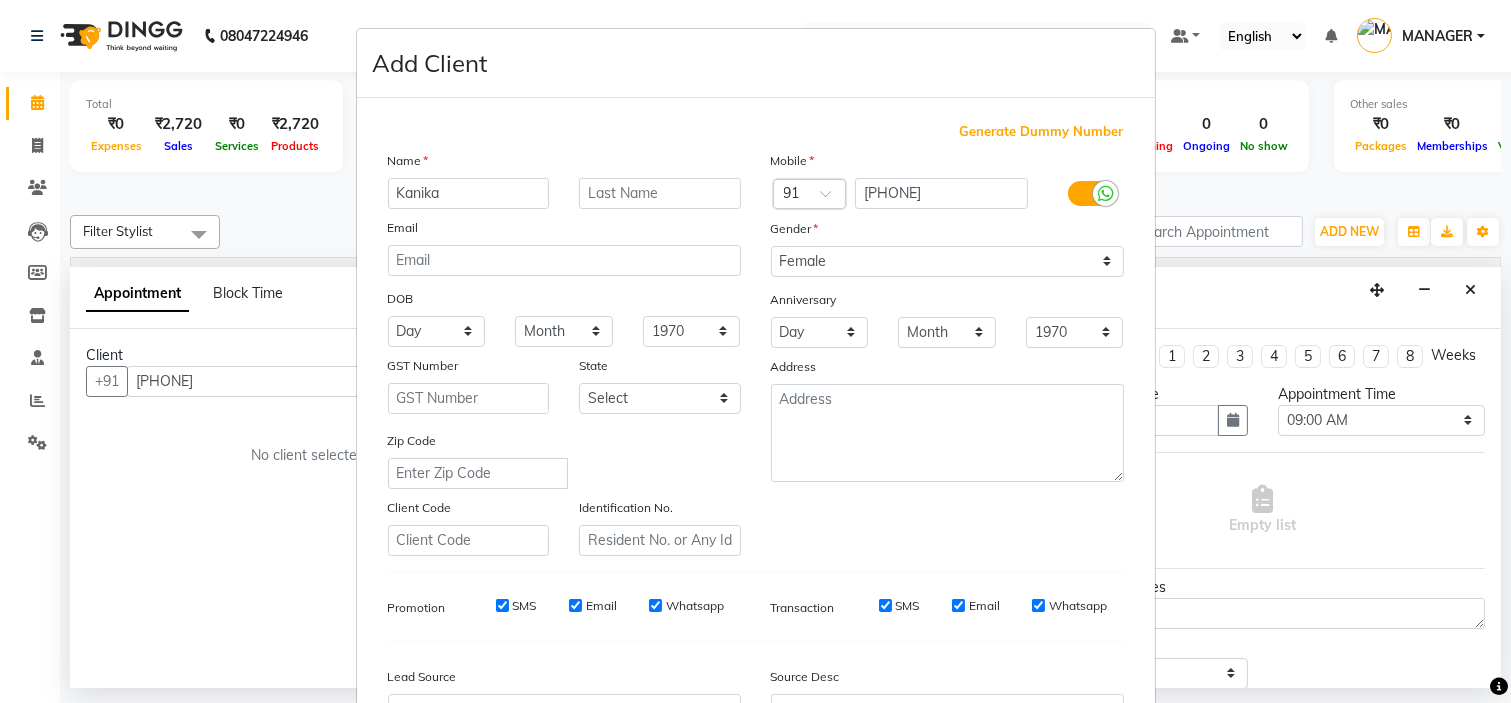 scroll, scrollTop: 221, scrollLeft: 0, axis: vertical 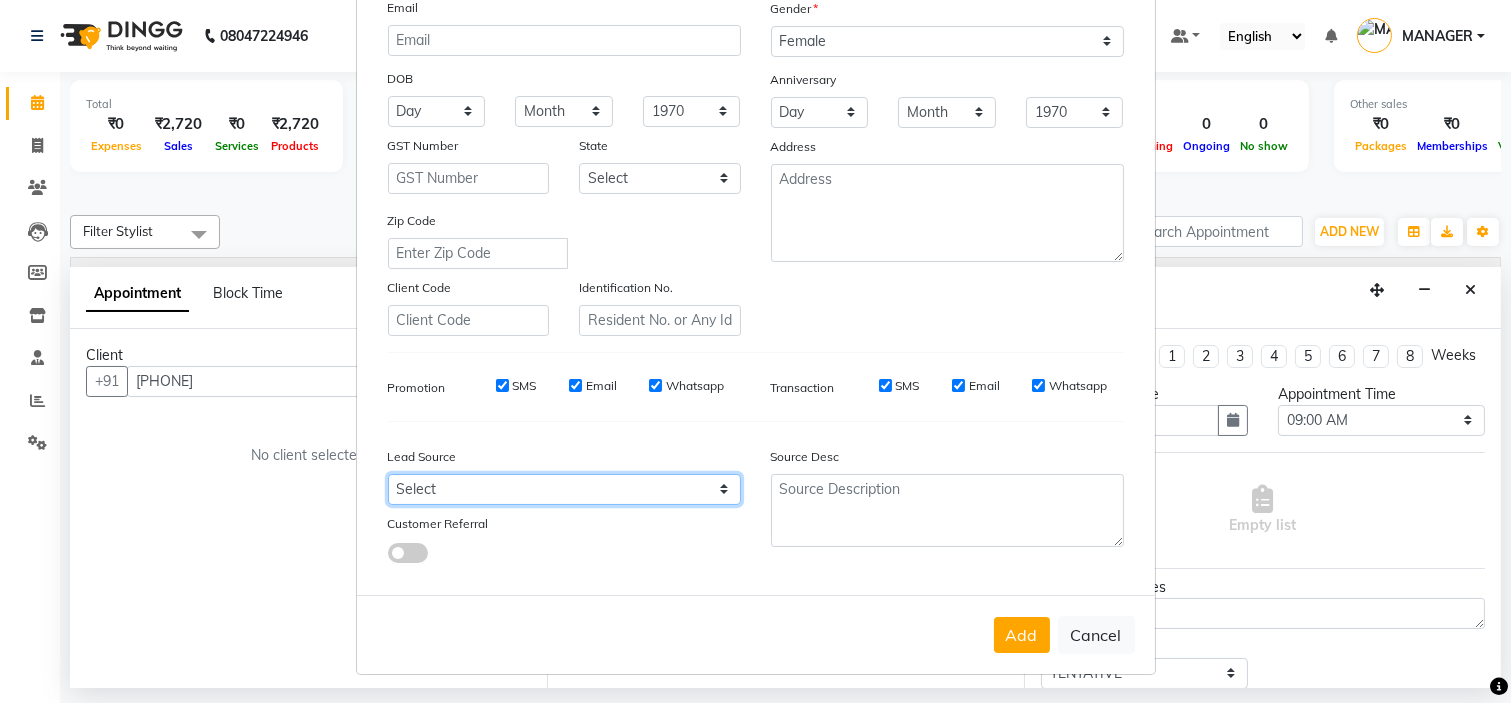 click on "Select Walk-in Referral Internet Friend Word of Mouth Advertisement Facebook JustDial Google Other" at bounding box center (564, 489) 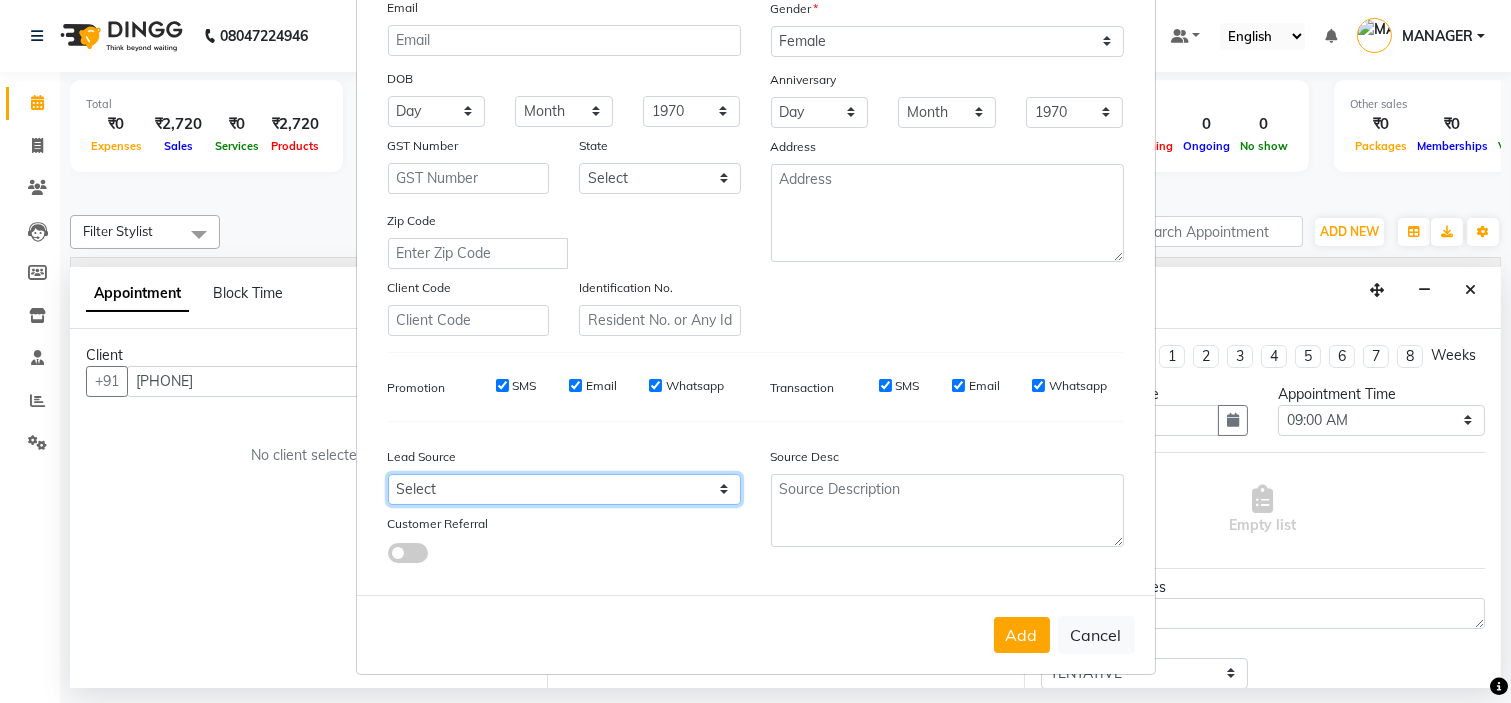 select on "50744" 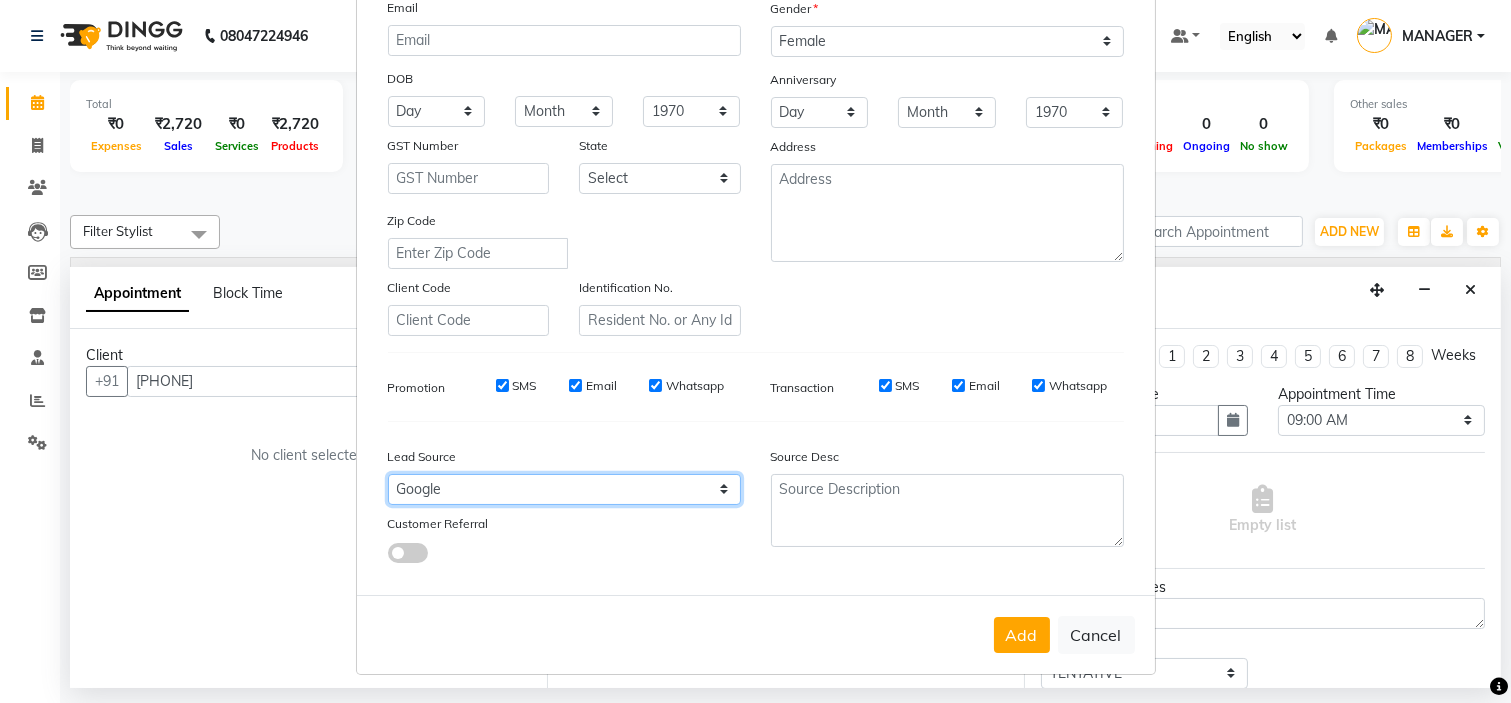 click on "Select Walk-in Referral Internet Friend Word of Mouth Advertisement Facebook JustDial Google Other" at bounding box center (564, 489) 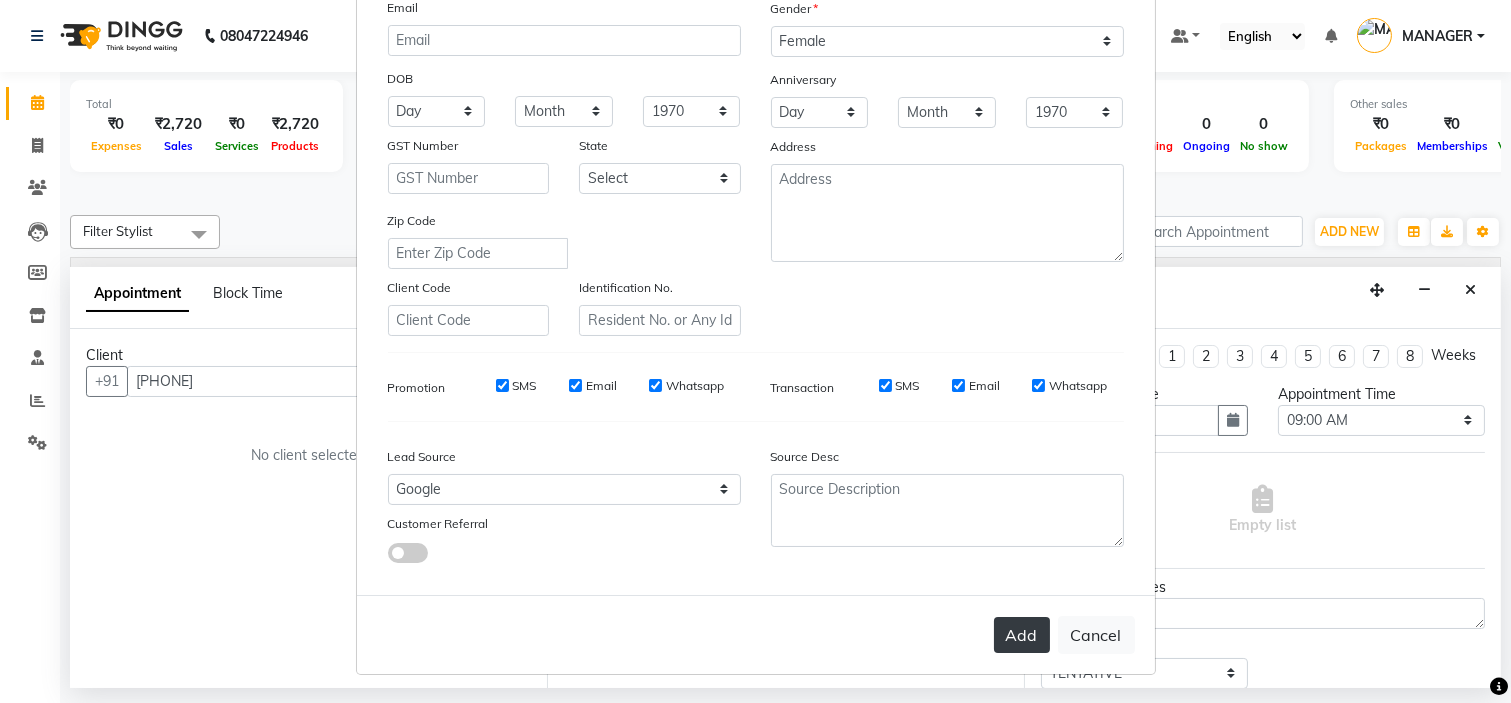 click on "Add" at bounding box center [1022, 635] 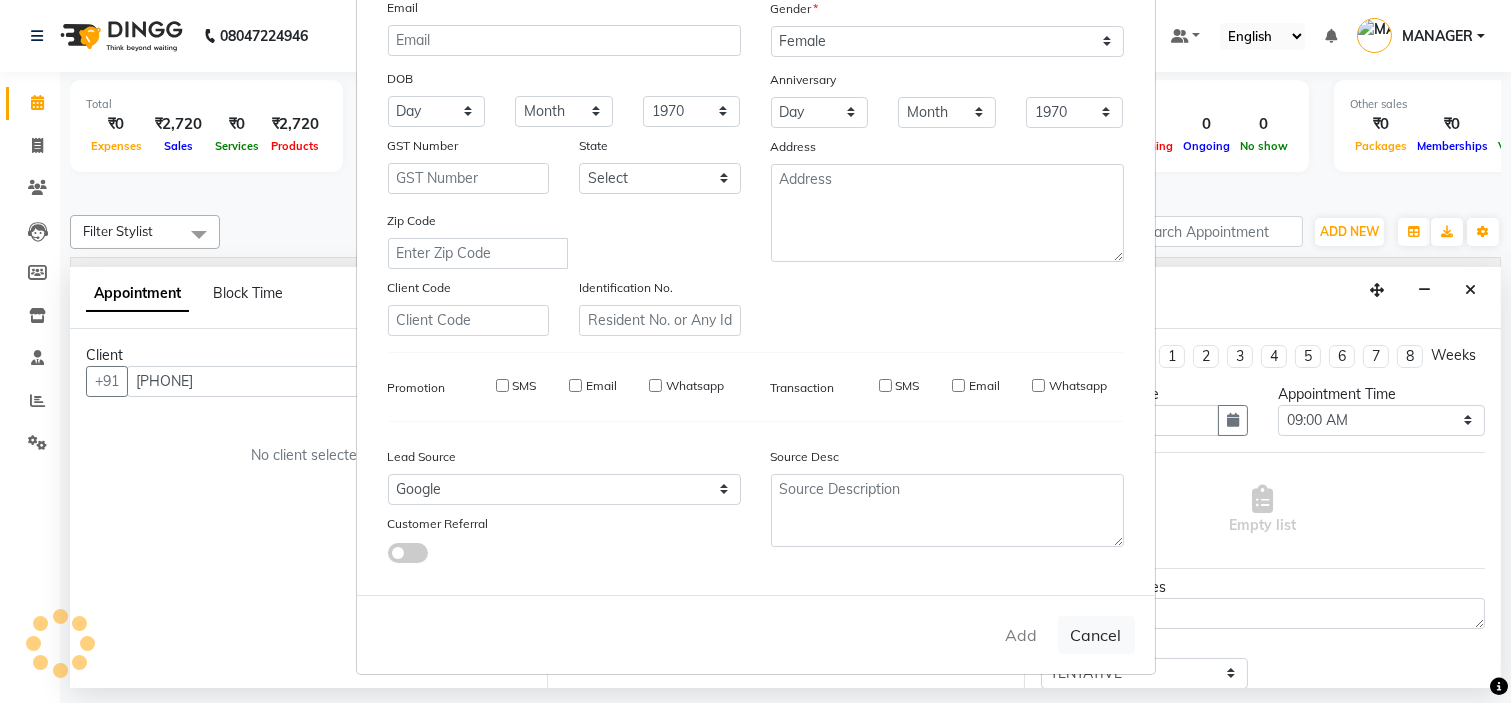type 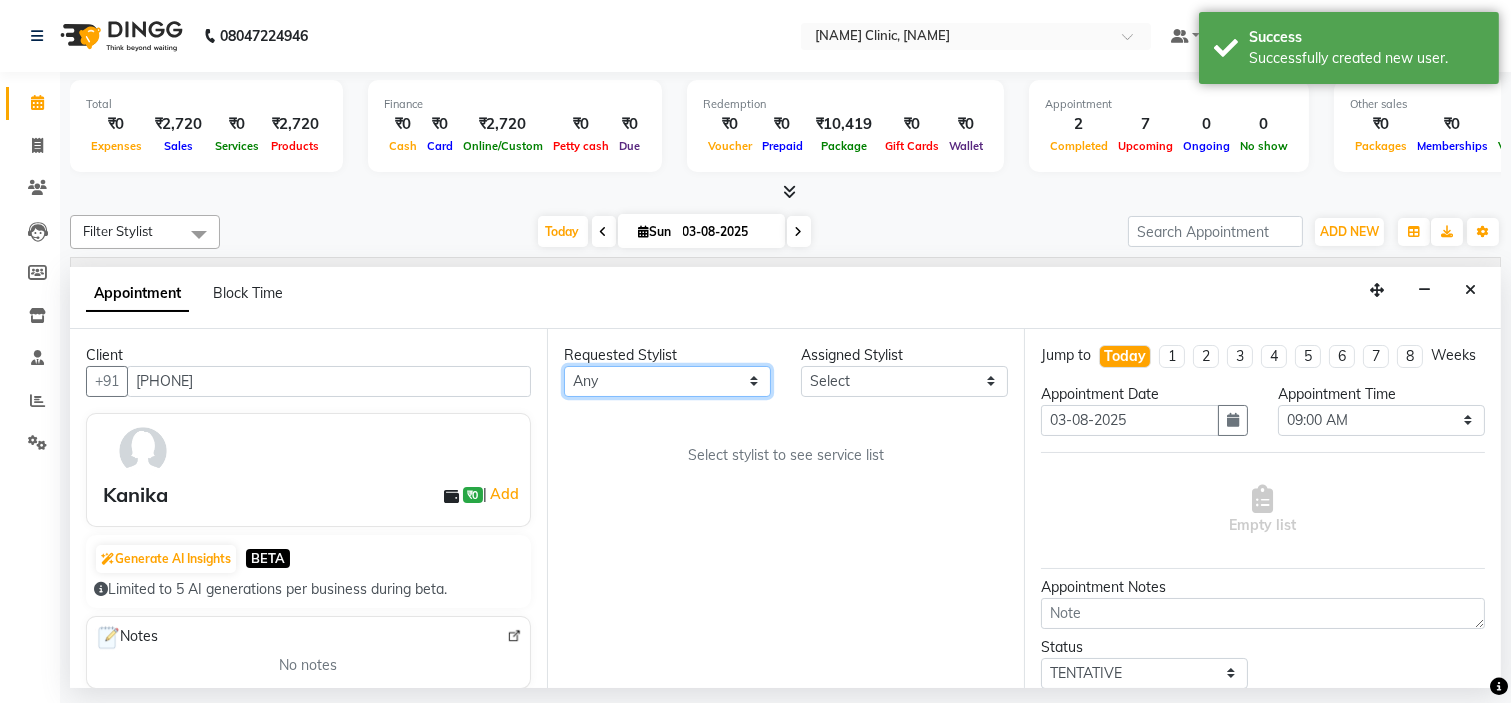 click on "Any [NAME] [NAME] [NAME] [NAME] Dr.[NAME] [NAME] [NAME] [NAME] [NAME] [NAME]" at bounding box center [667, 381] 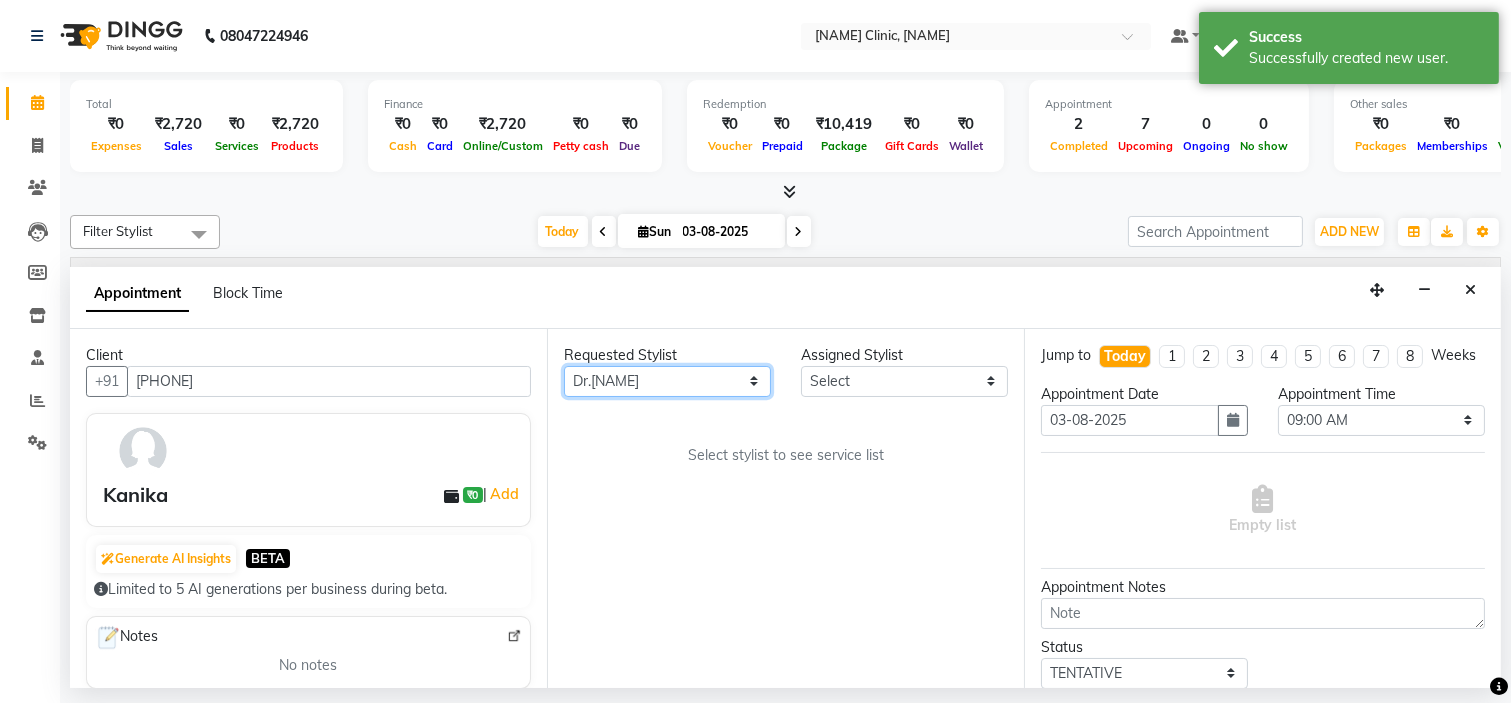 click on "Any [NAME] [NAME] [NAME] [NAME] Dr.[NAME] [NAME] [NAME] [NAME] [NAME] [NAME]" at bounding box center [667, 381] 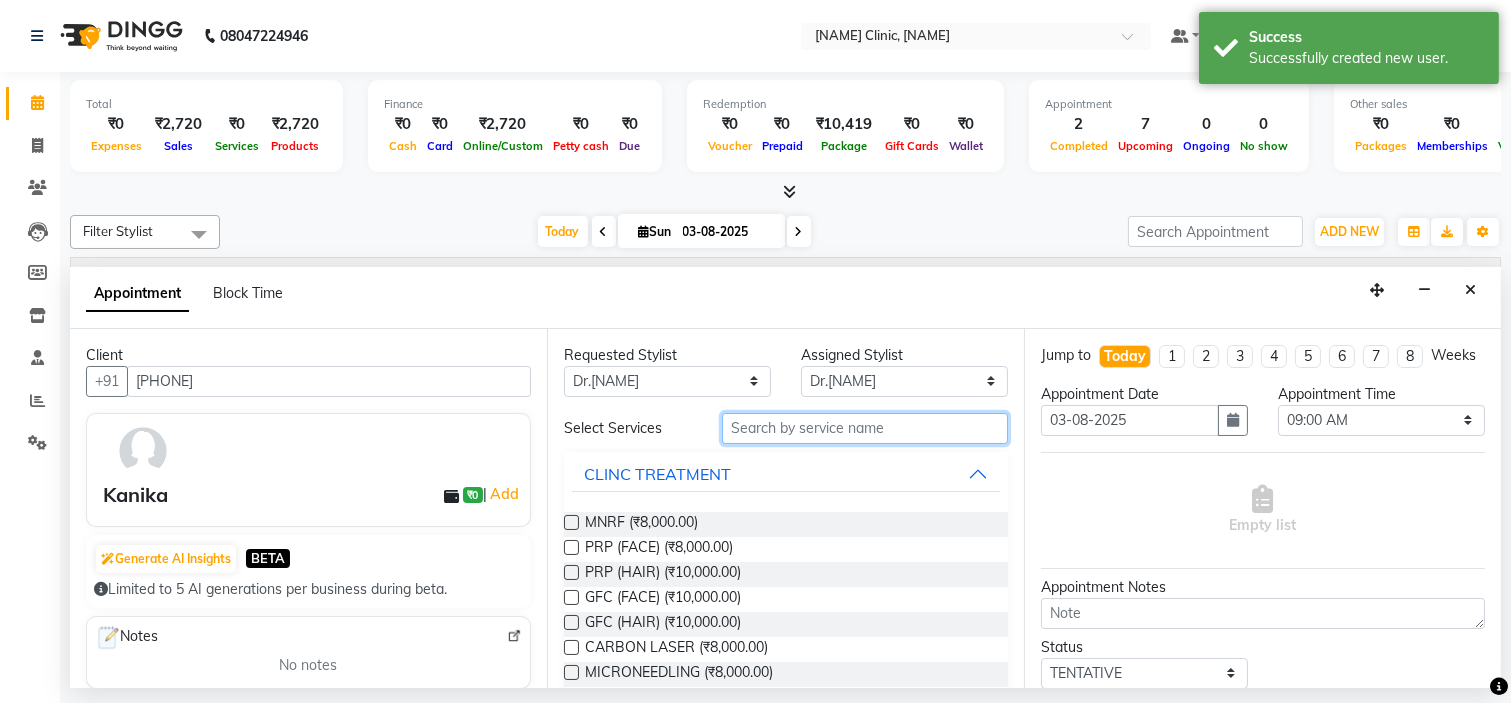 click at bounding box center (865, 428) 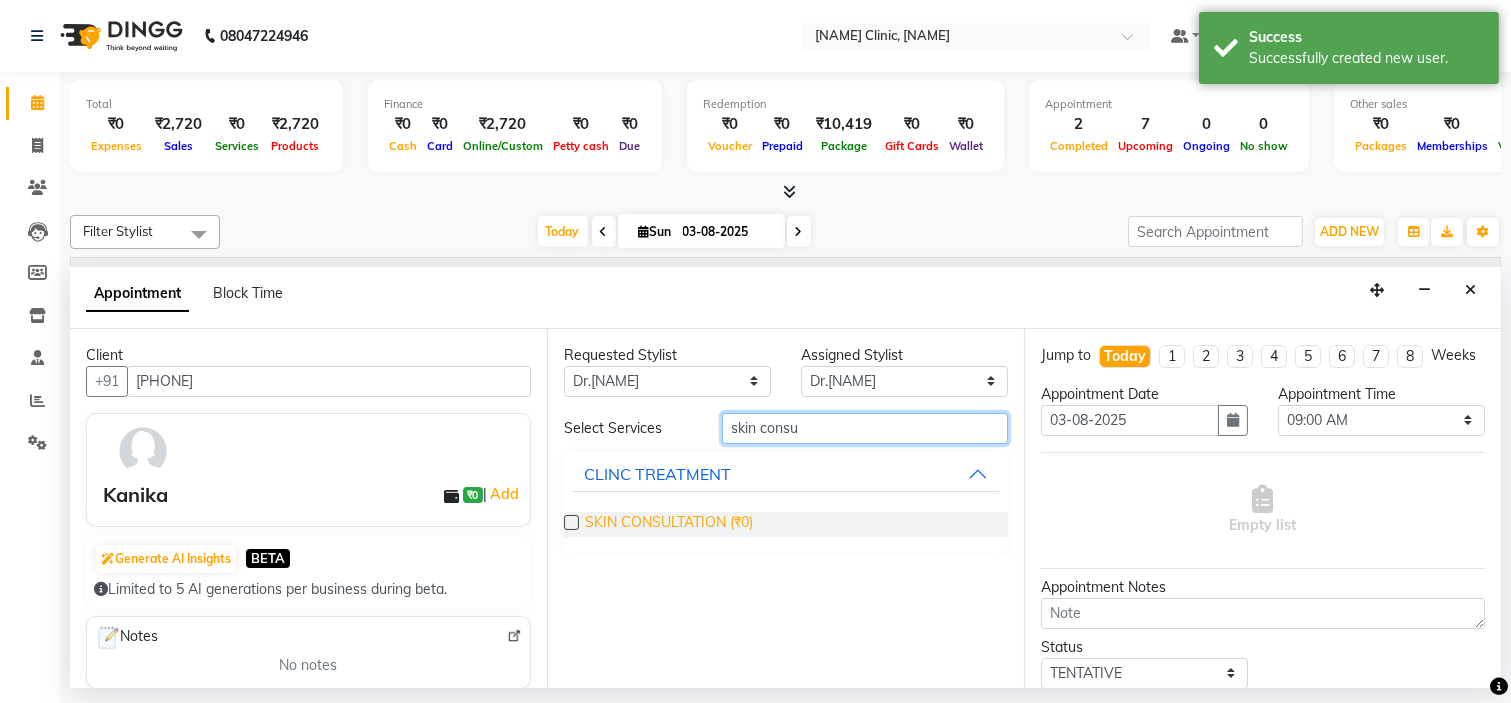type on "skin consu" 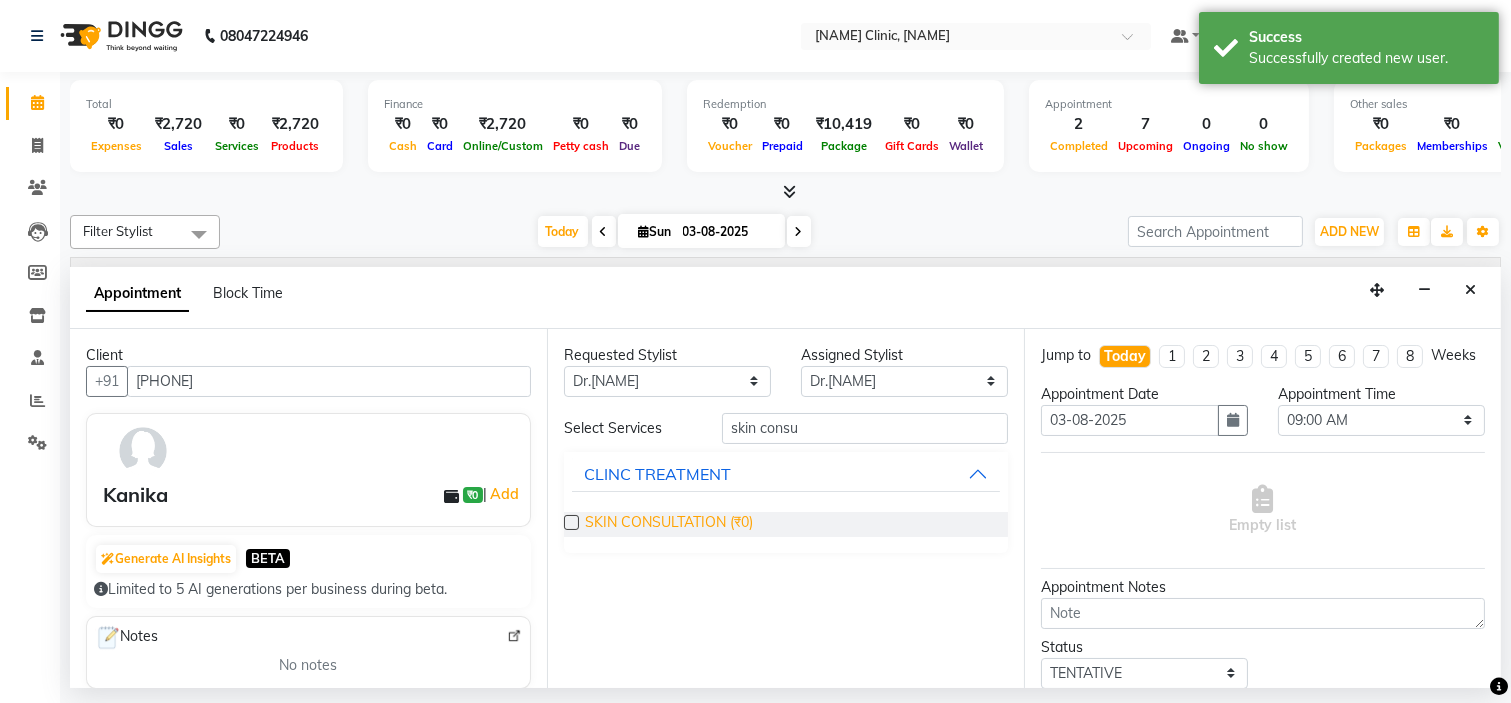 click on "SKIN CONSULTATION (₹0)" at bounding box center (669, 524) 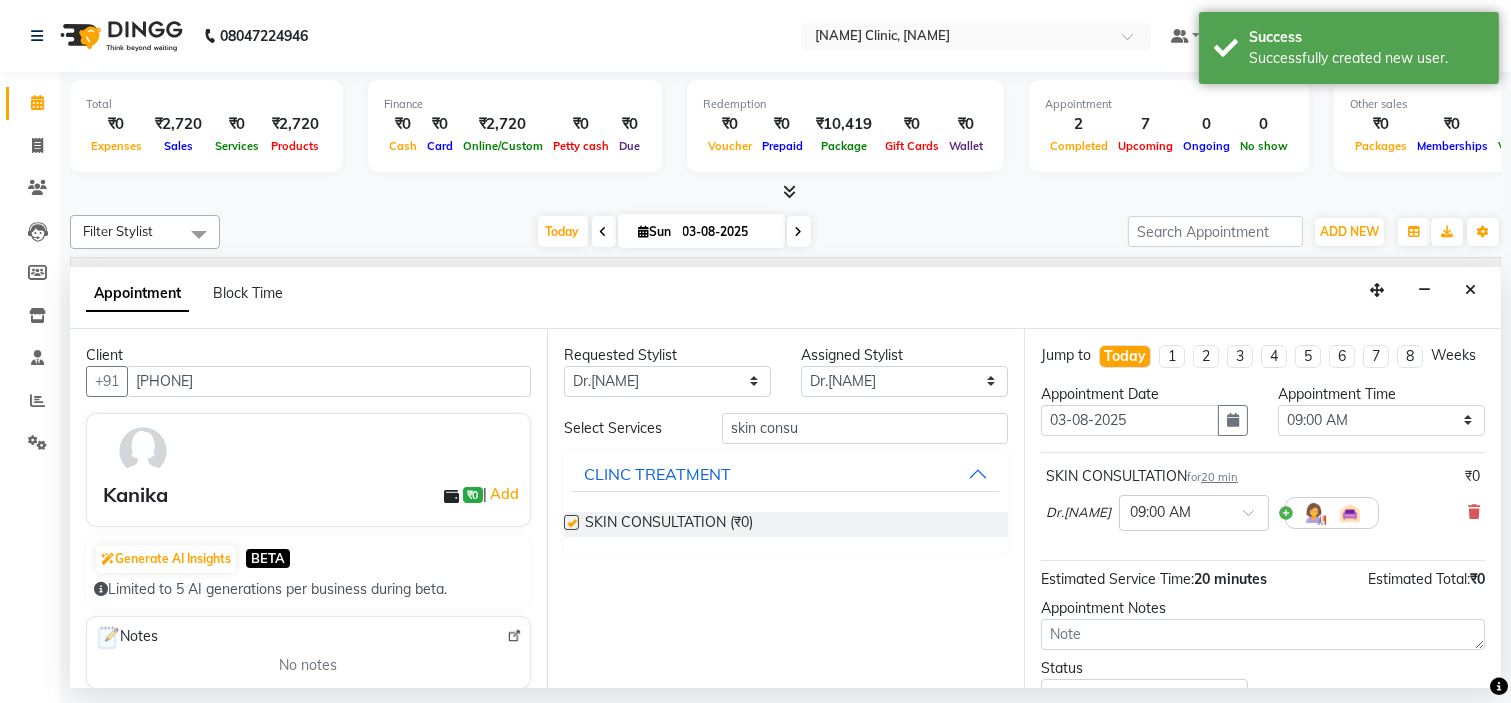 checkbox on "false" 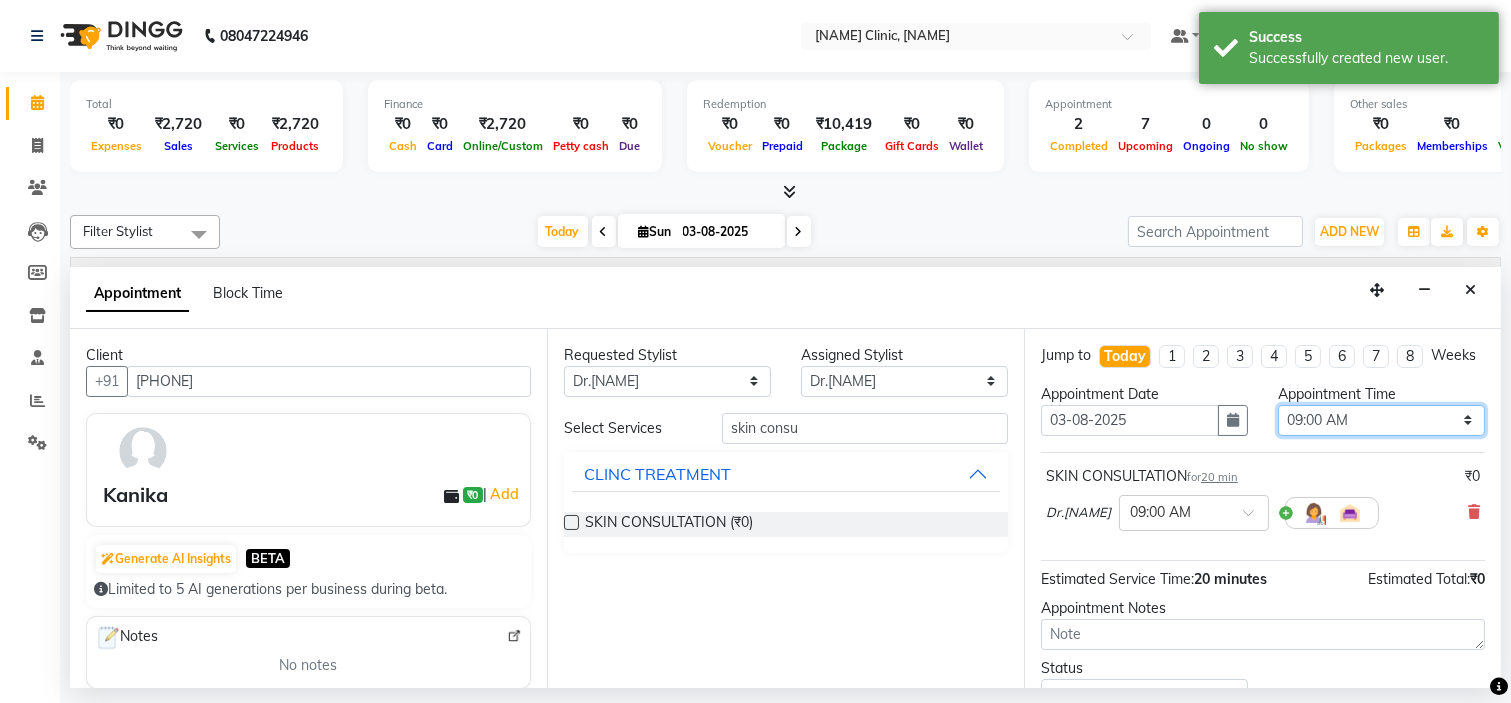 click on "Select 09:00 AM 09:15 AM 09:30 AM 09:45 AM 10:00 AM 10:15 AM 10:30 AM 10:45 AM 11:00 AM 11:15 AM 11:30 AM 11:45 AM 12:00 PM 12:15 PM 12:30 PM 12:45 PM 01:00 PM 01:15 PM 01:30 PM 01:45 PM 02:00 PM 02:15 PM 02:30 PM 02:45 PM 03:00 PM 03:15 PM 03:30 PM 03:45 PM 04:00 PM 04:15 PM 04:30 PM 04:45 PM 05:00 PM 05:15 PM 05:30 PM 05:45 PM 06:00 PM 06:15 PM 06:30 PM 06:45 PM 07:00 PM 07:15 PM 07:30 PM 07:45 PM 08:00 PM" at bounding box center (1381, 420) 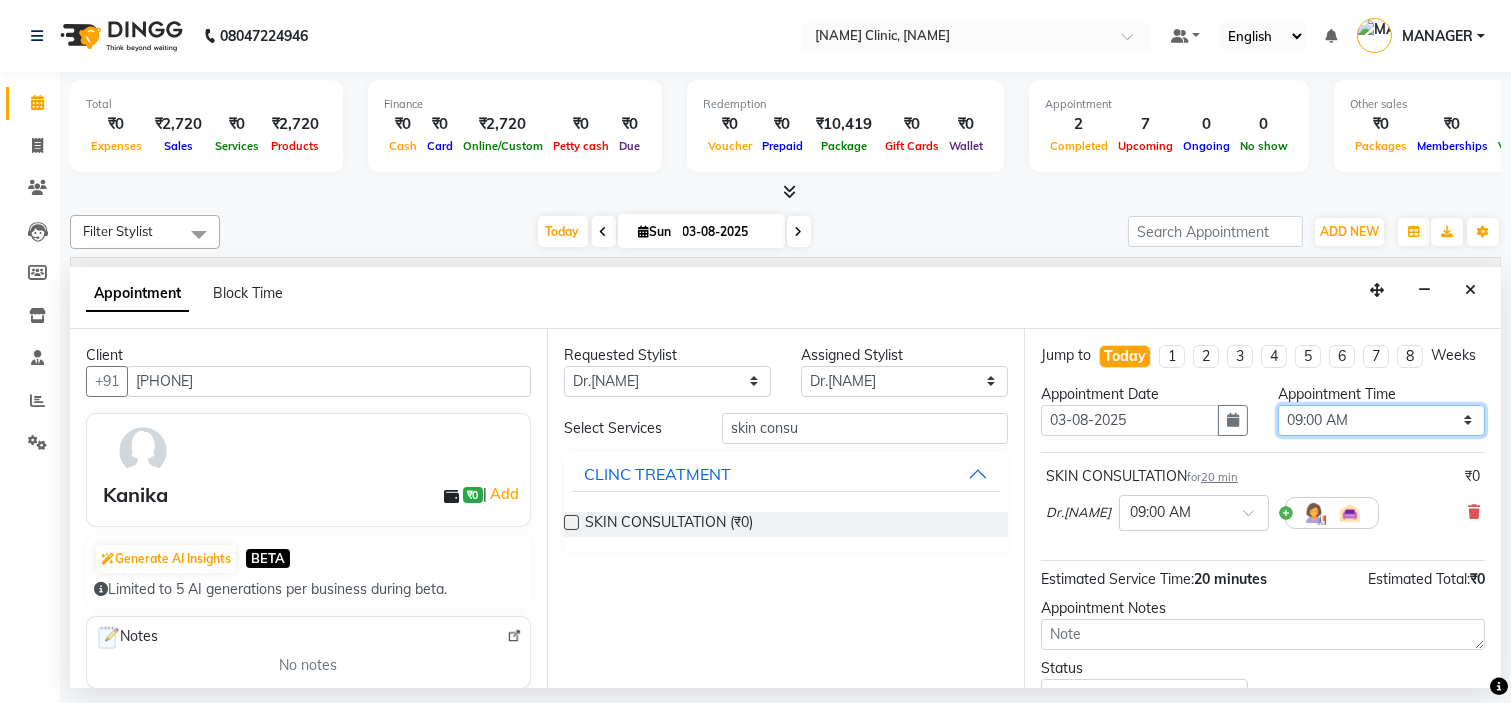 select on "1035" 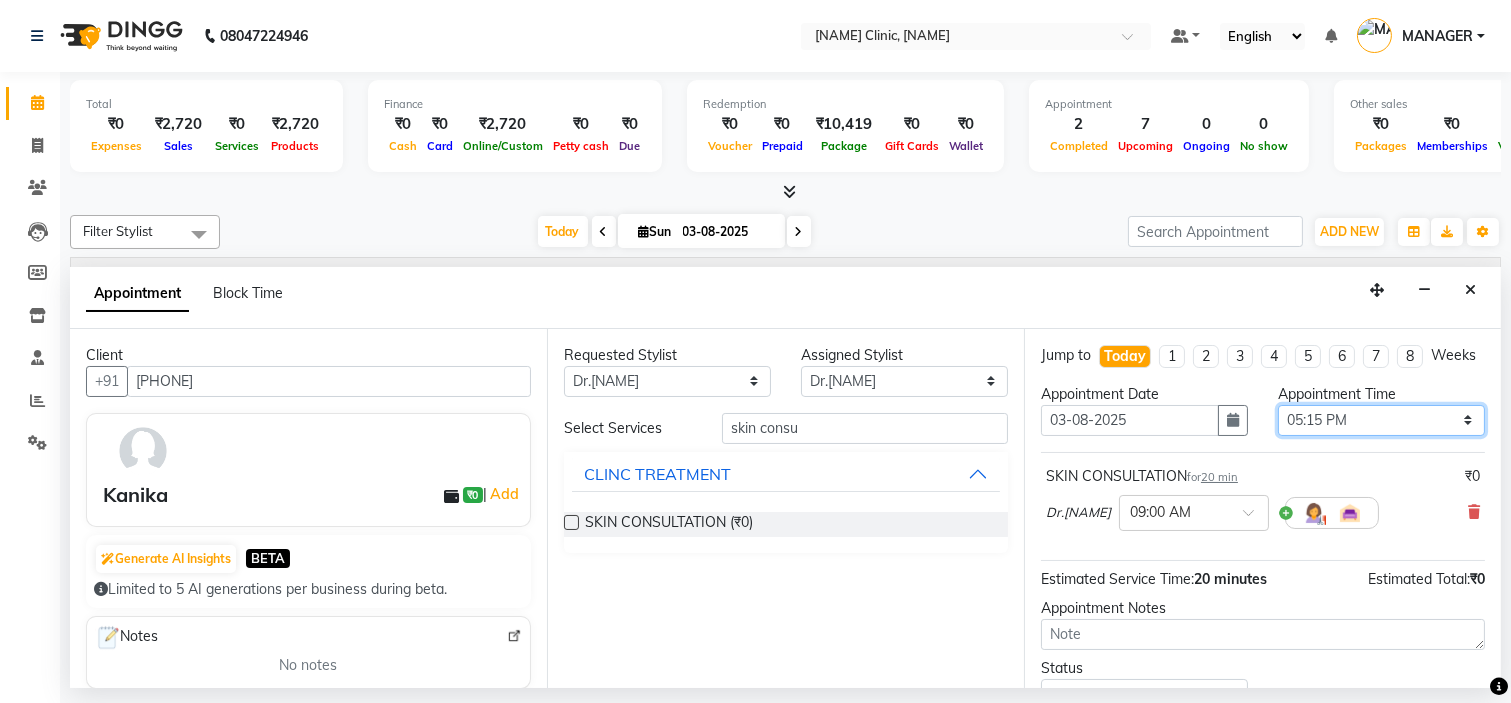 click on "Select 09:00 AM 09:15 AM 09:30 AM 09:45 AM 10:00 AM 10:15 AM 10:30 AM 10:45 AM 11:00 AM 11:15 AM 11:30 AM 11:45 AM 12:00 PM 12:15 PM 12:30 PM 12:45 PM 01:00 PM 01:15 PM 01:30 PM 01:45 PM 02:00 PM 02:15 PM 02:30 PM 02:45 PM 03:00 PM 03:15 PM 03:30 PM 03:45 PM 04:00 PM 04:15 PM 04:30 PM 04:45 PM 05:00 PM 05:15 PM 05:30 PM 05:45 PM 06:00 PM 06:15 PM 06:30 PM 06:45 PM 07:00 PM 07:15 PM 07:30 PM 07:45 PM 08:00 PM" at bounding box center [1381, 420] 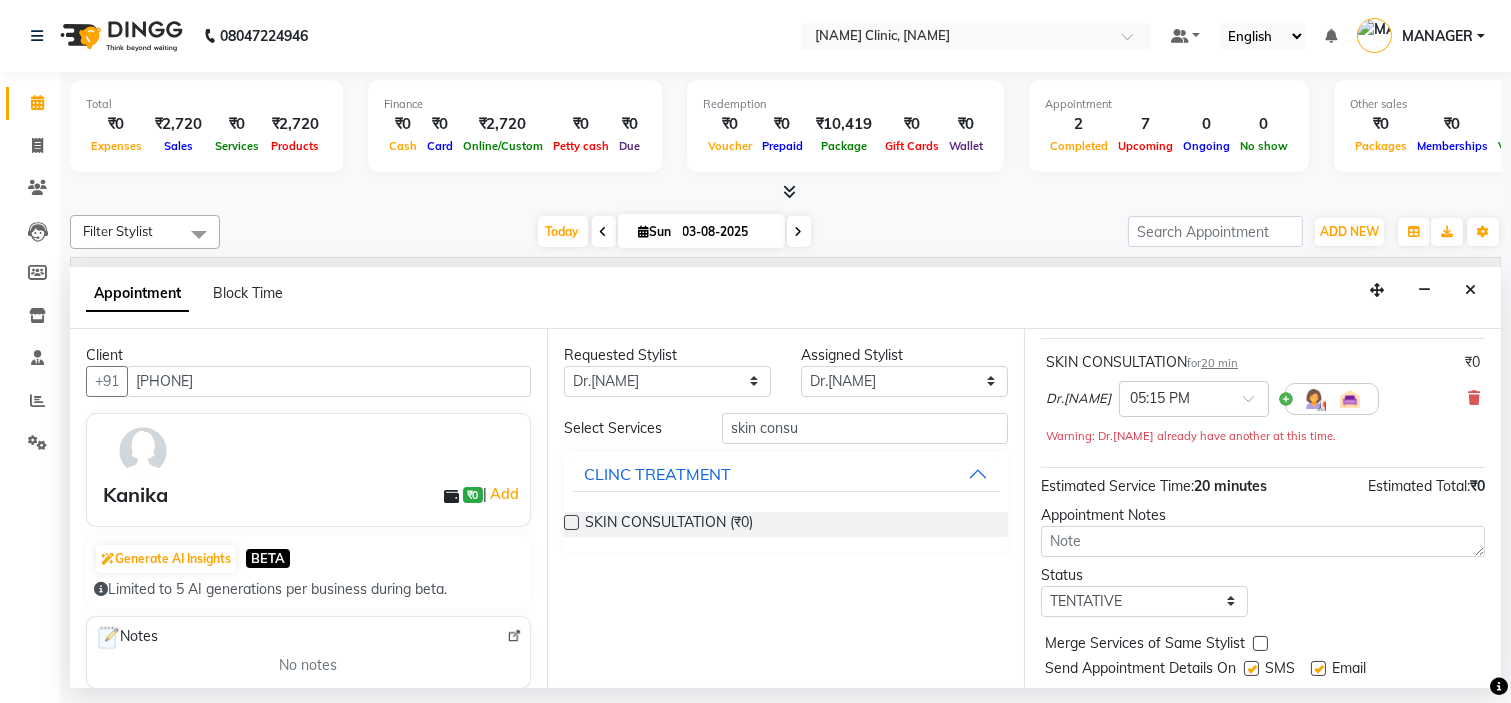 scroll, scrollTop: 187, scrollLeft: 0, axis: vertical 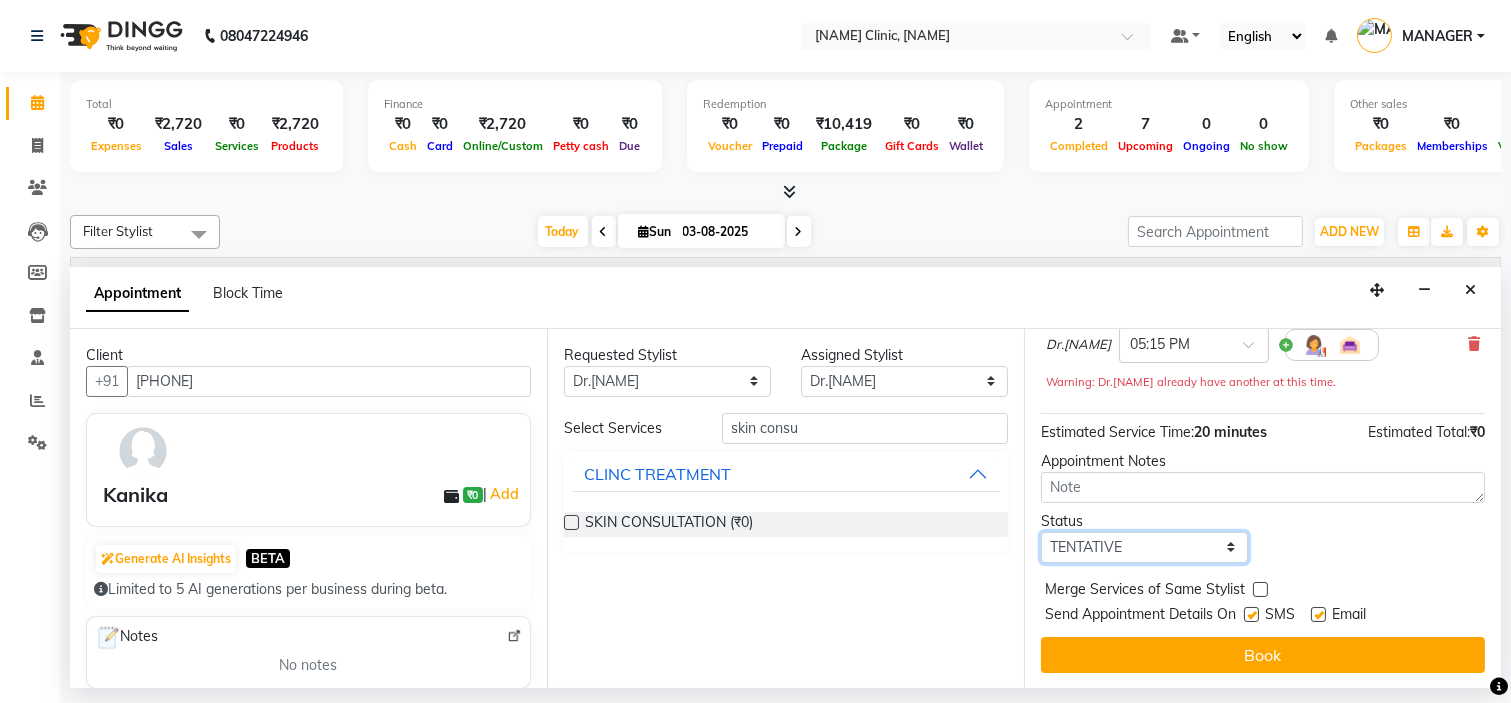 click on "Select TENTATIVE CONFIRM CHECK-IN UPCOMING" at bounding box center [1144, 547] 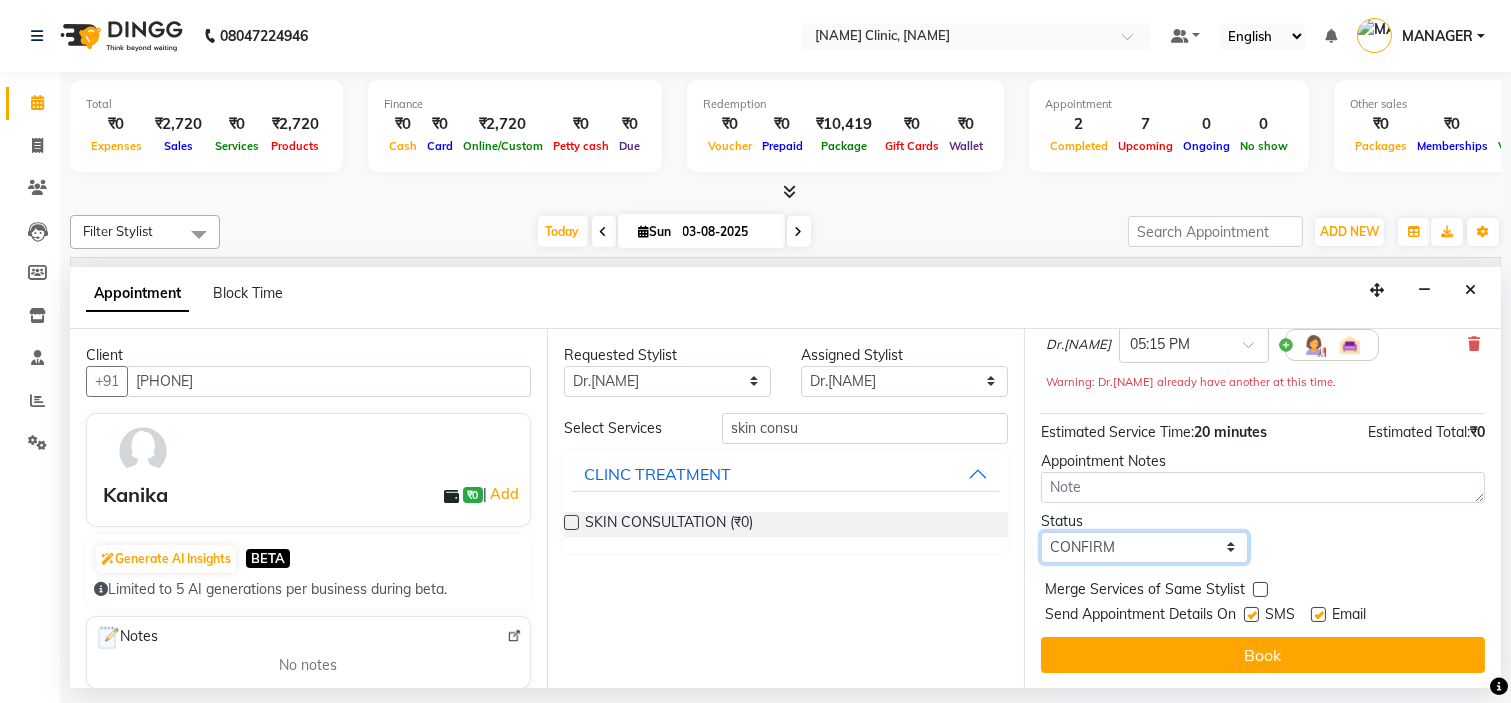 click on "Select TENTATIVE CONFIRM CHECK-IN UPCOMING" at bounding box center (1144, 547) 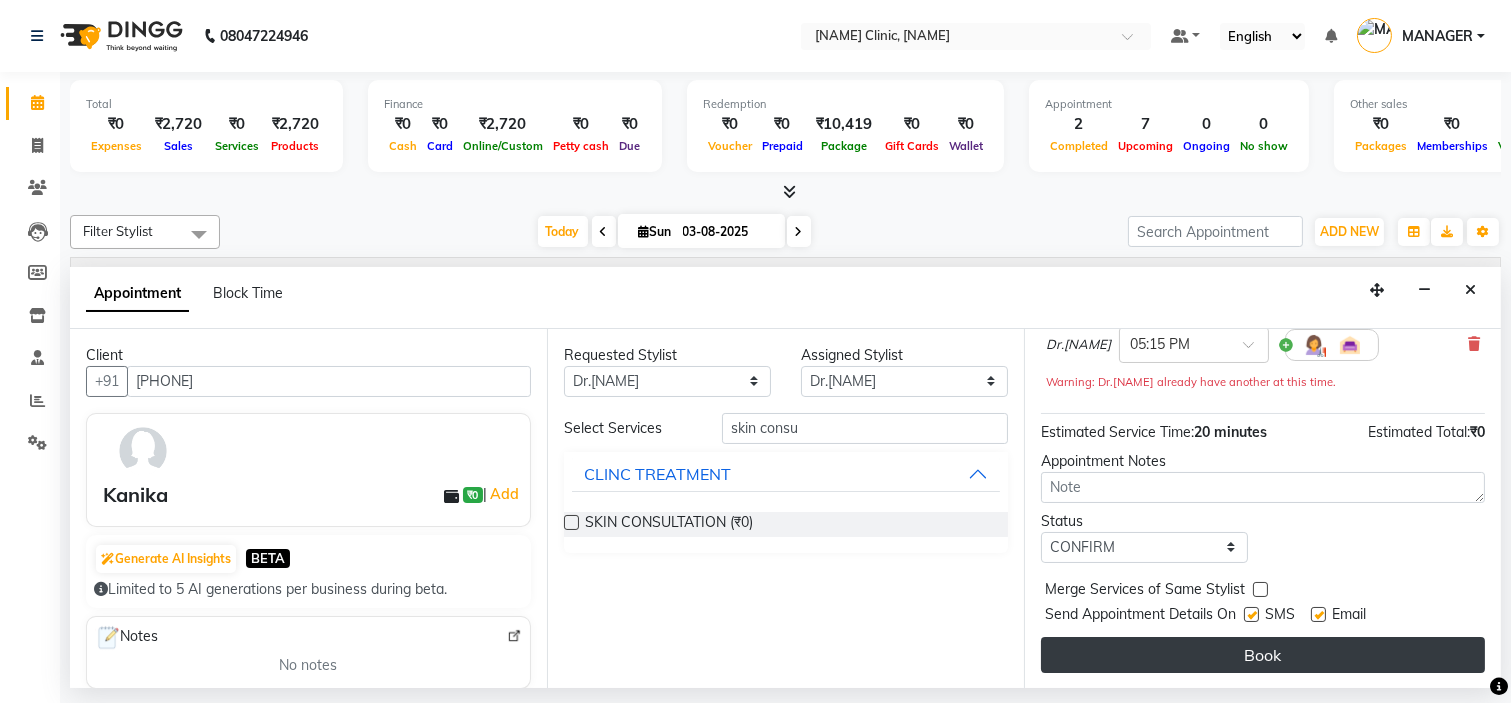 click on "Book" at bounding box center [1263, 655] 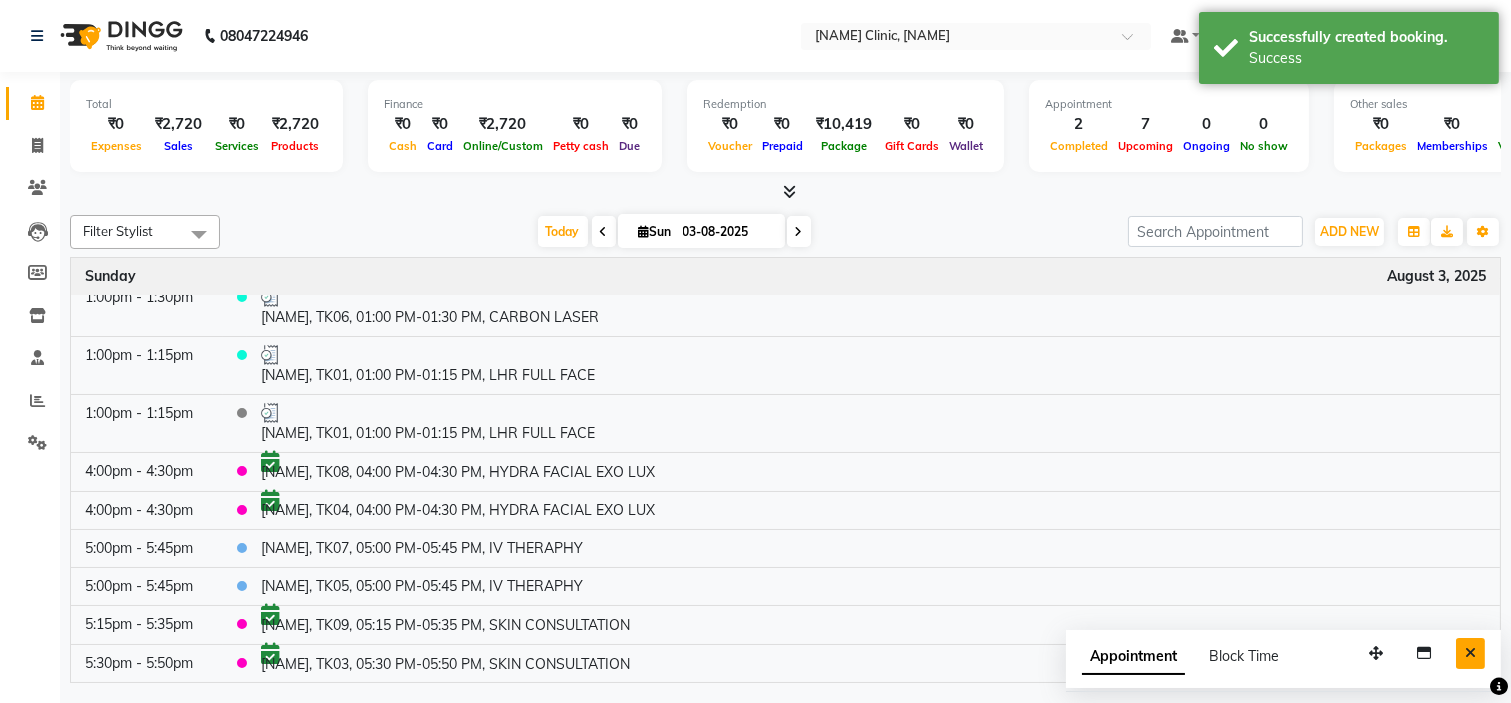 click at bounding box center [1470, 653] 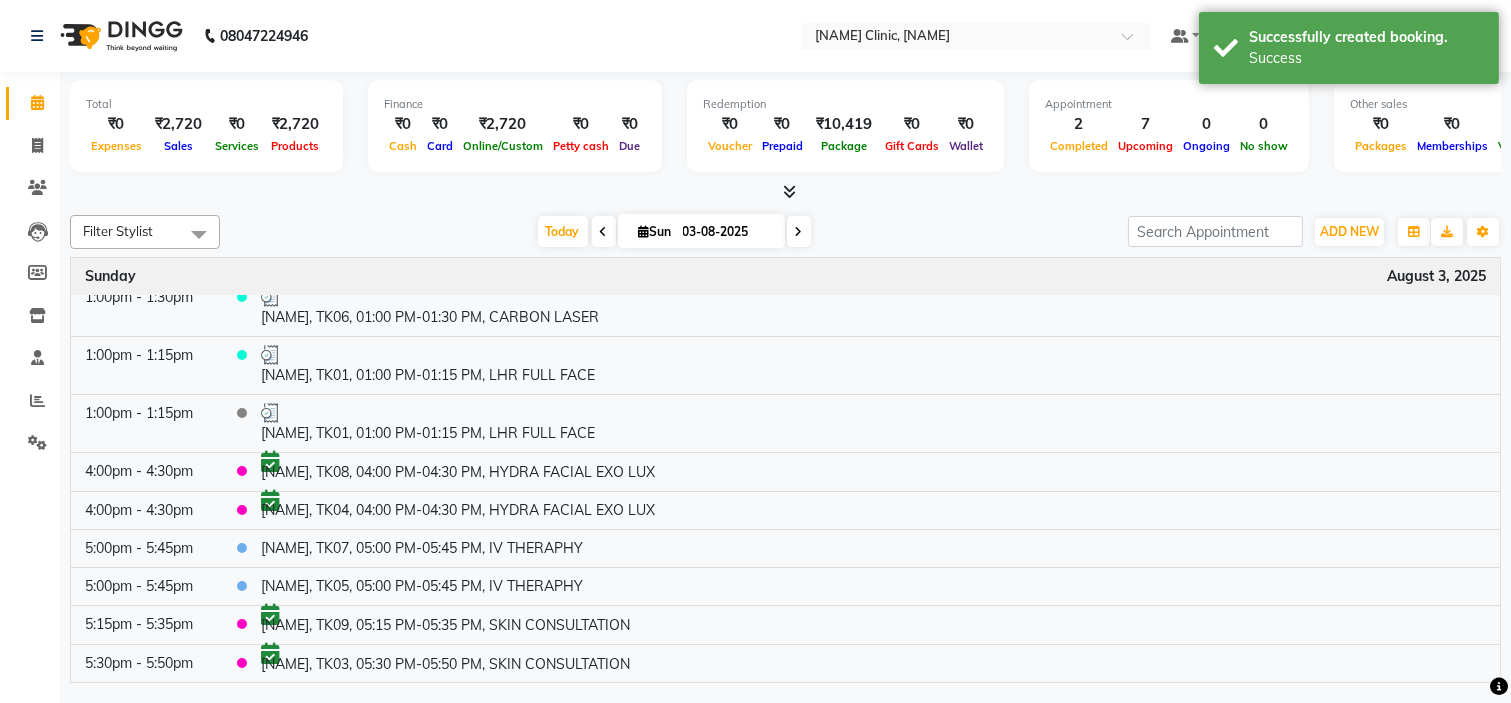 scroll, scrollTop: 95, scrollLeft: 0, axis: vertical 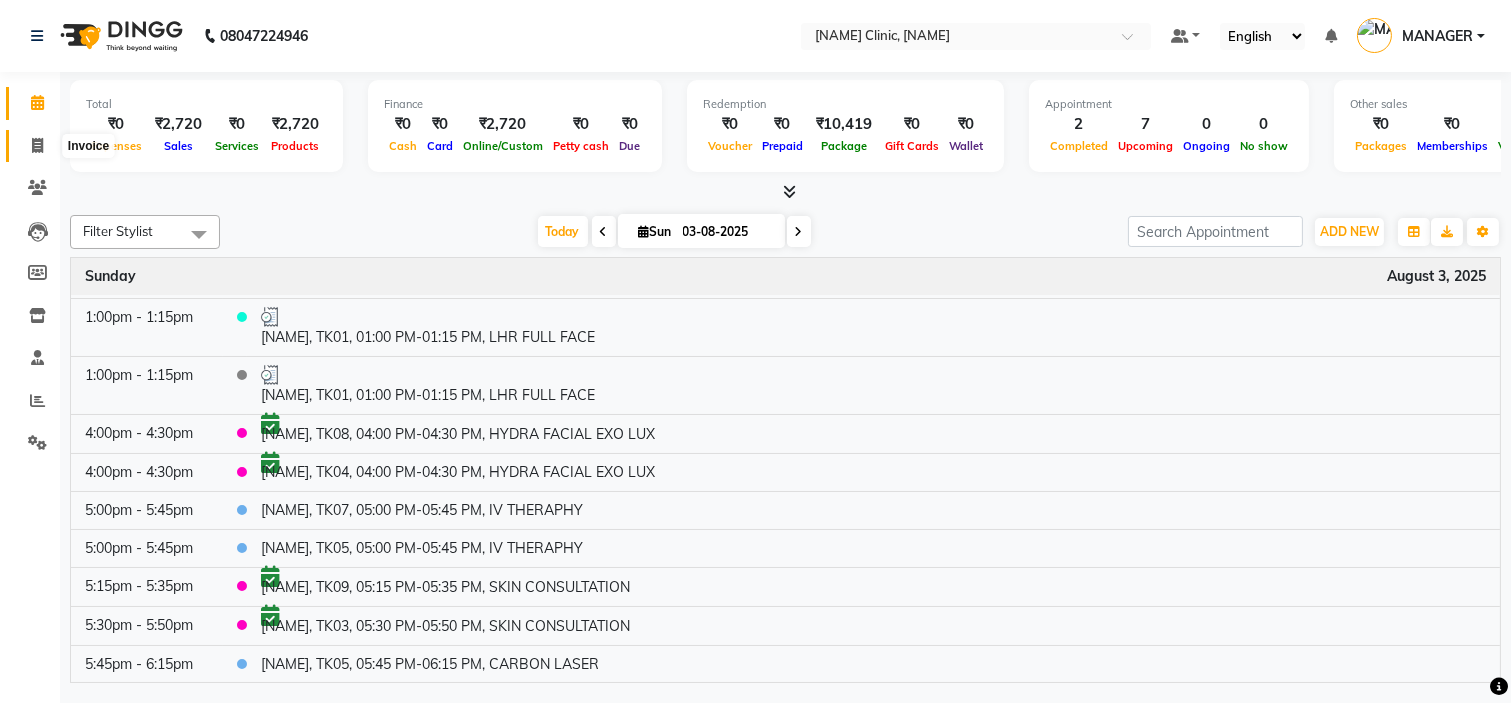 click 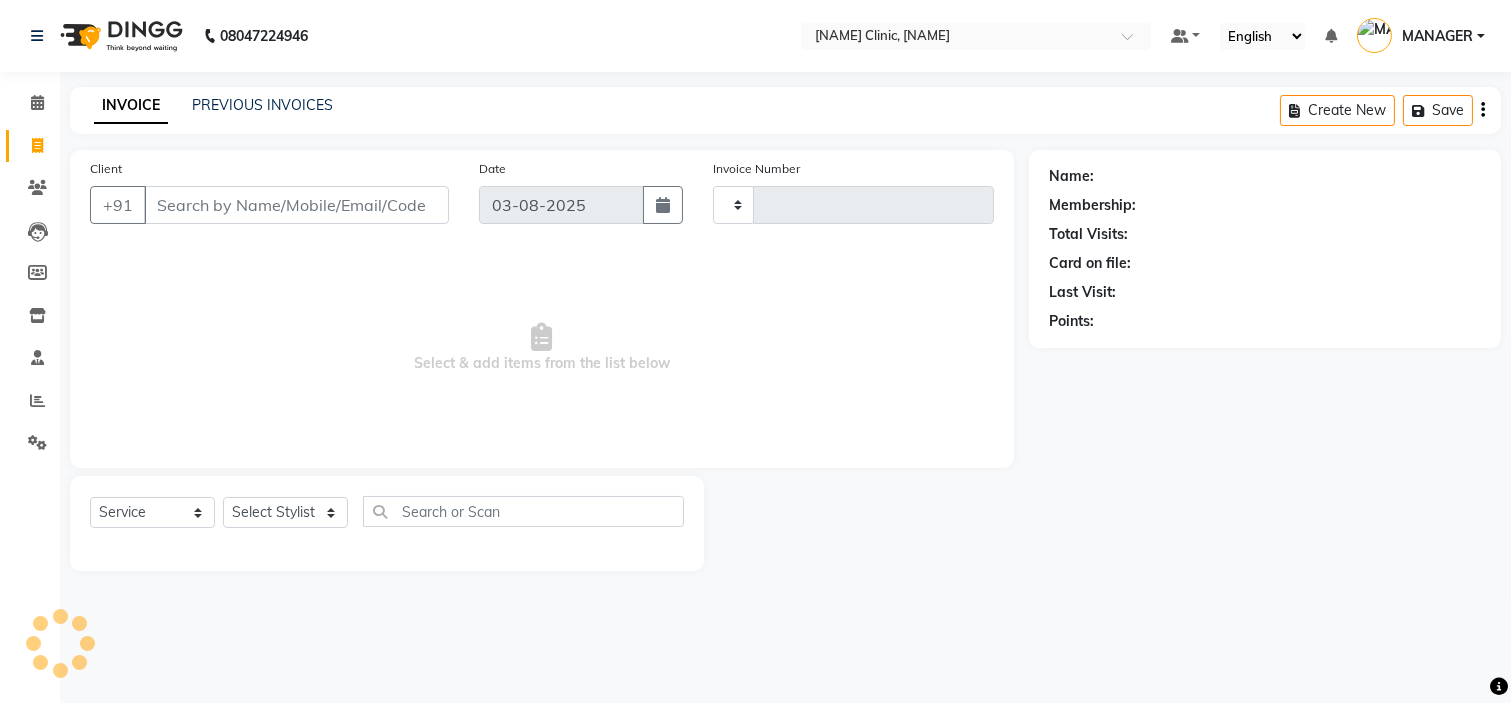 type on "0355" 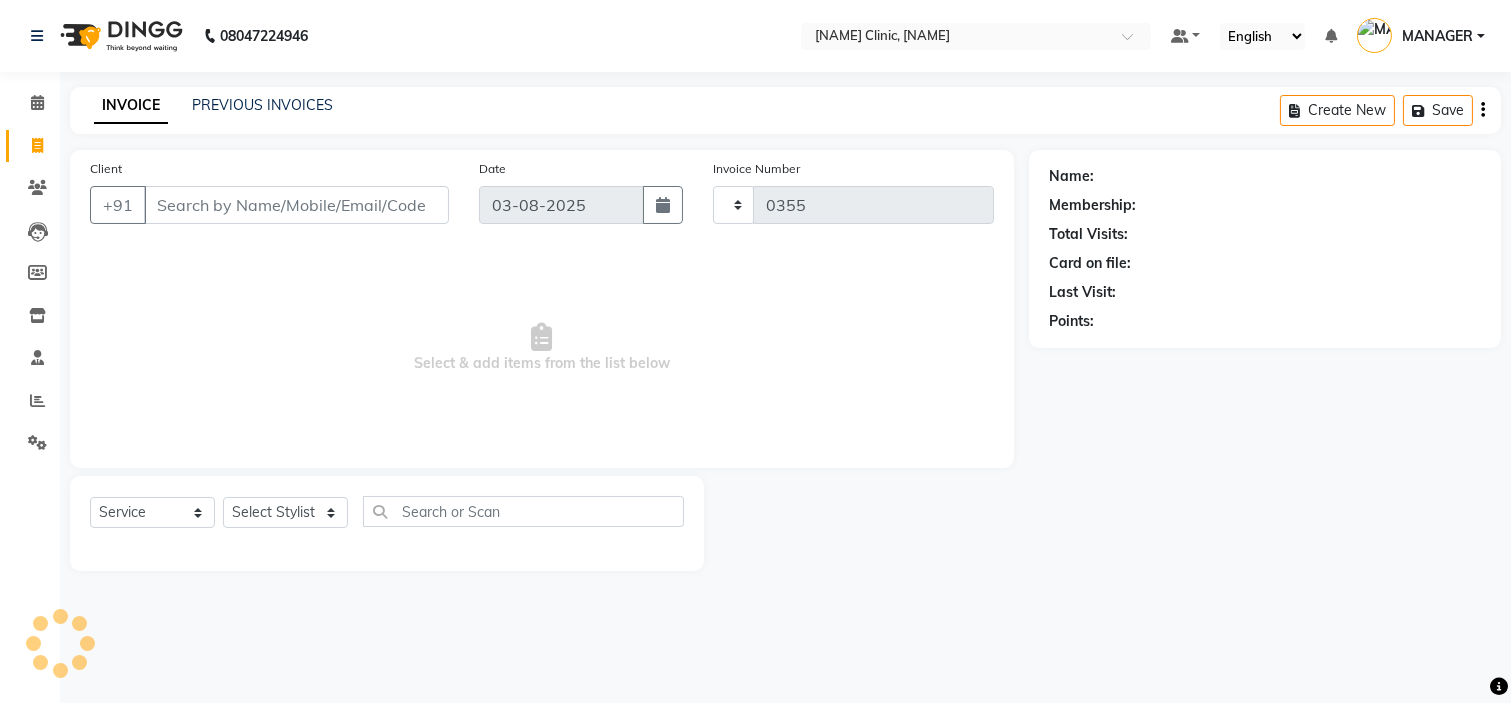 select on "7445" 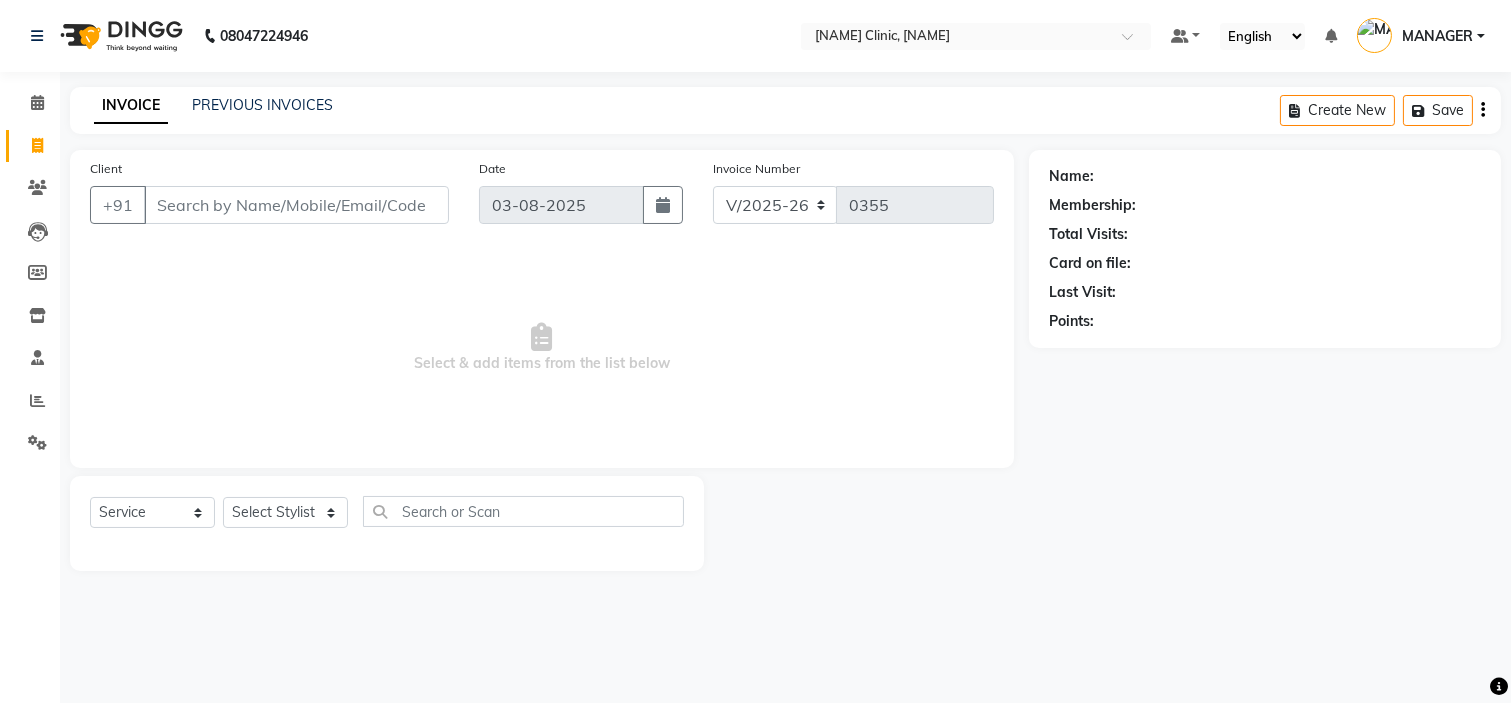 click on "Client" at bounding box center (296, 205) 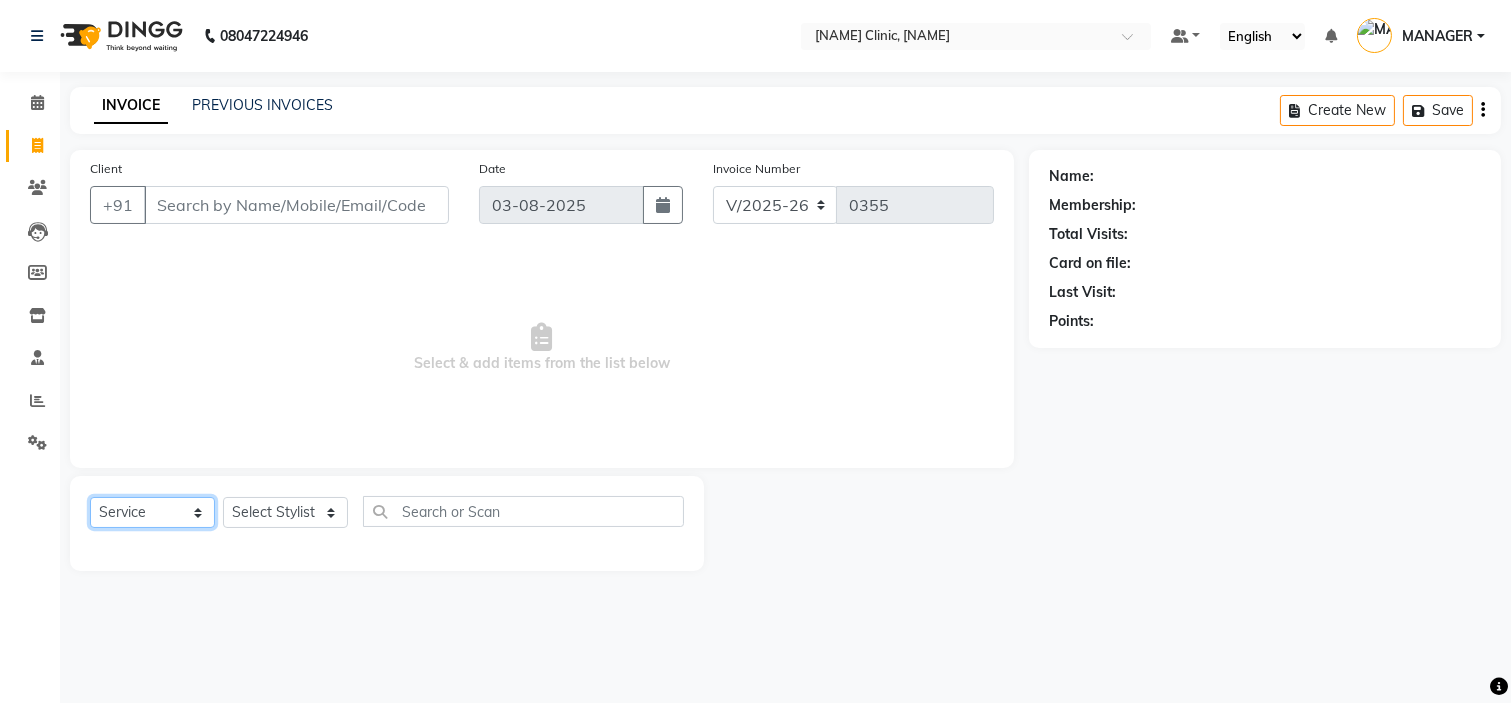 click on "Select  Service  Product  Membership  Package Voucher Prepaid Gift Card" 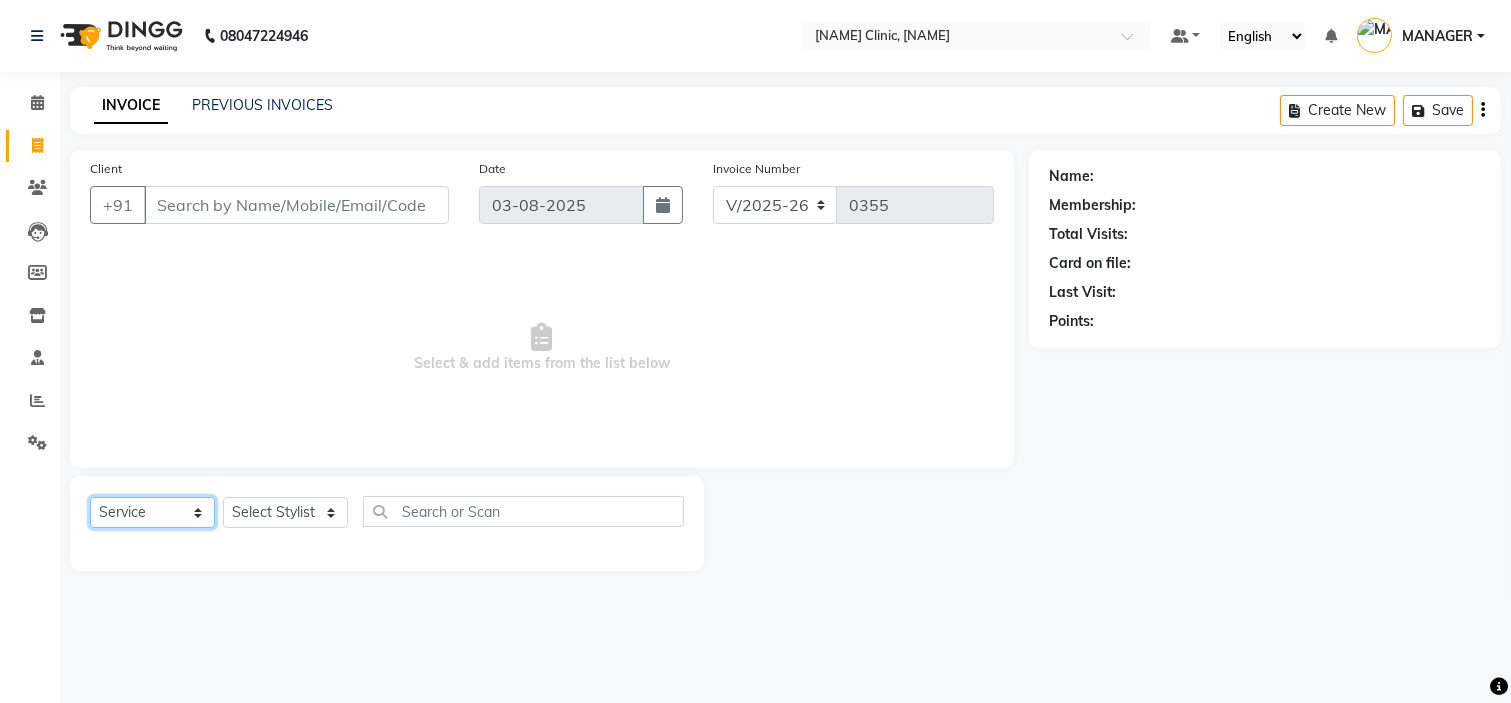 select on "product" 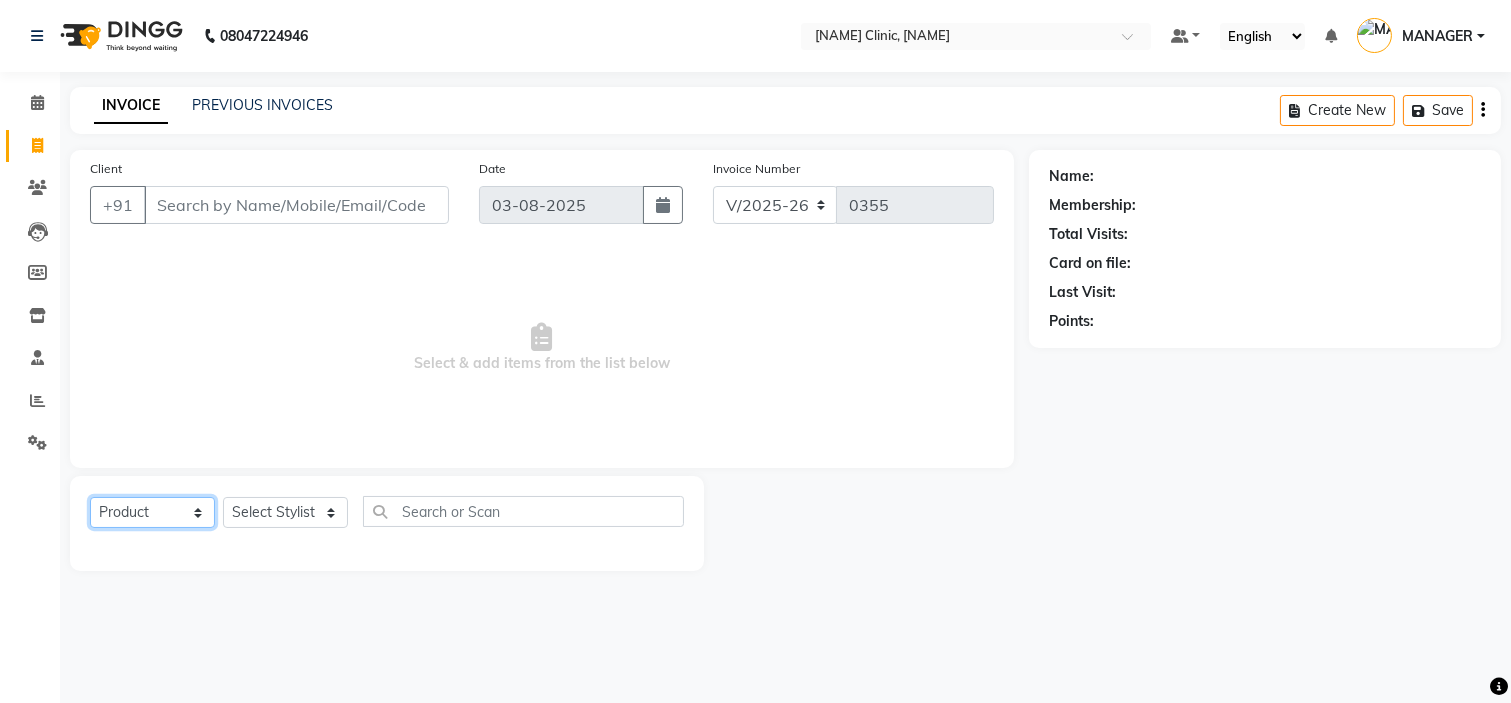 click on "Select  Service  Product  Membership  Package Voucher Prepaid Gift Card" 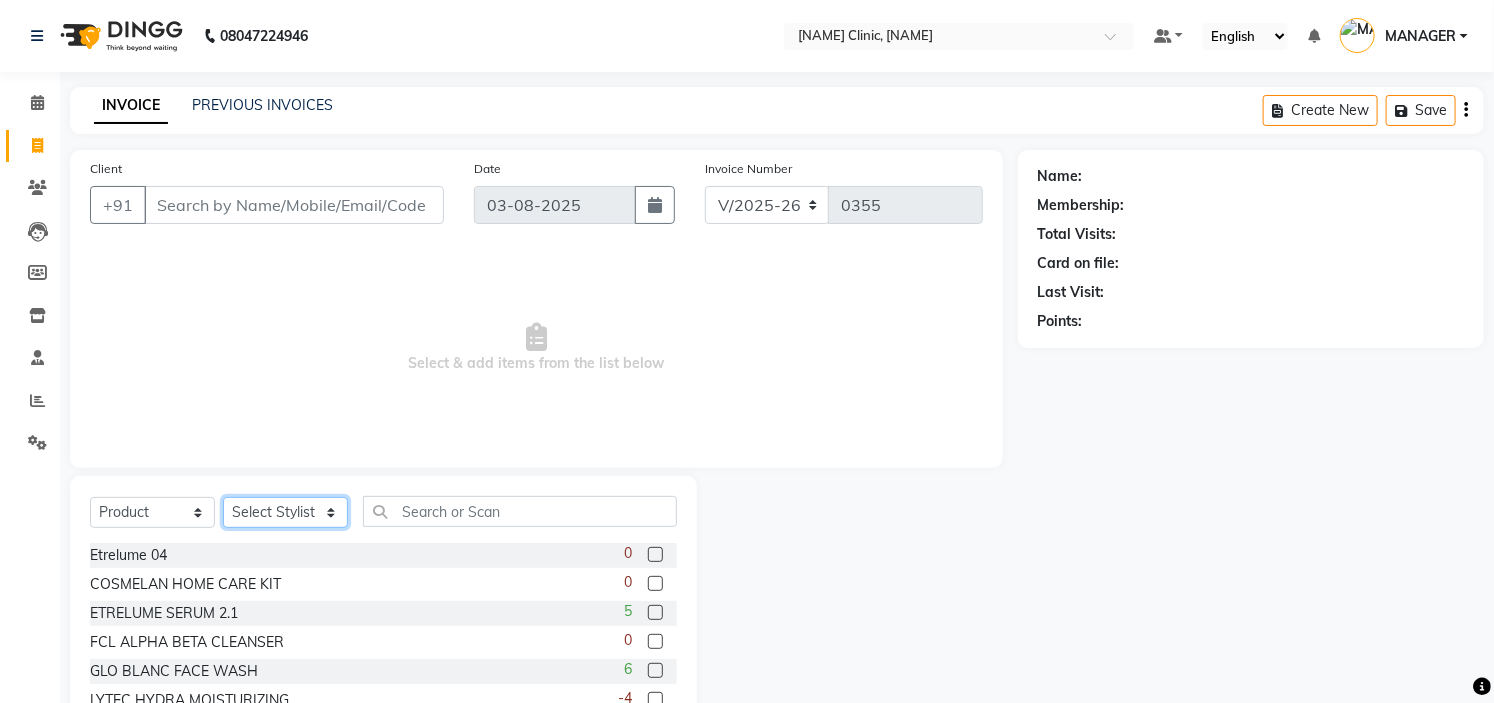 click on "Select Stylist Ankita Arti Ashwini Dr.Apurva Lakshmi MANAGER Ruhi Samrin Shangnimwon Sumaiya" 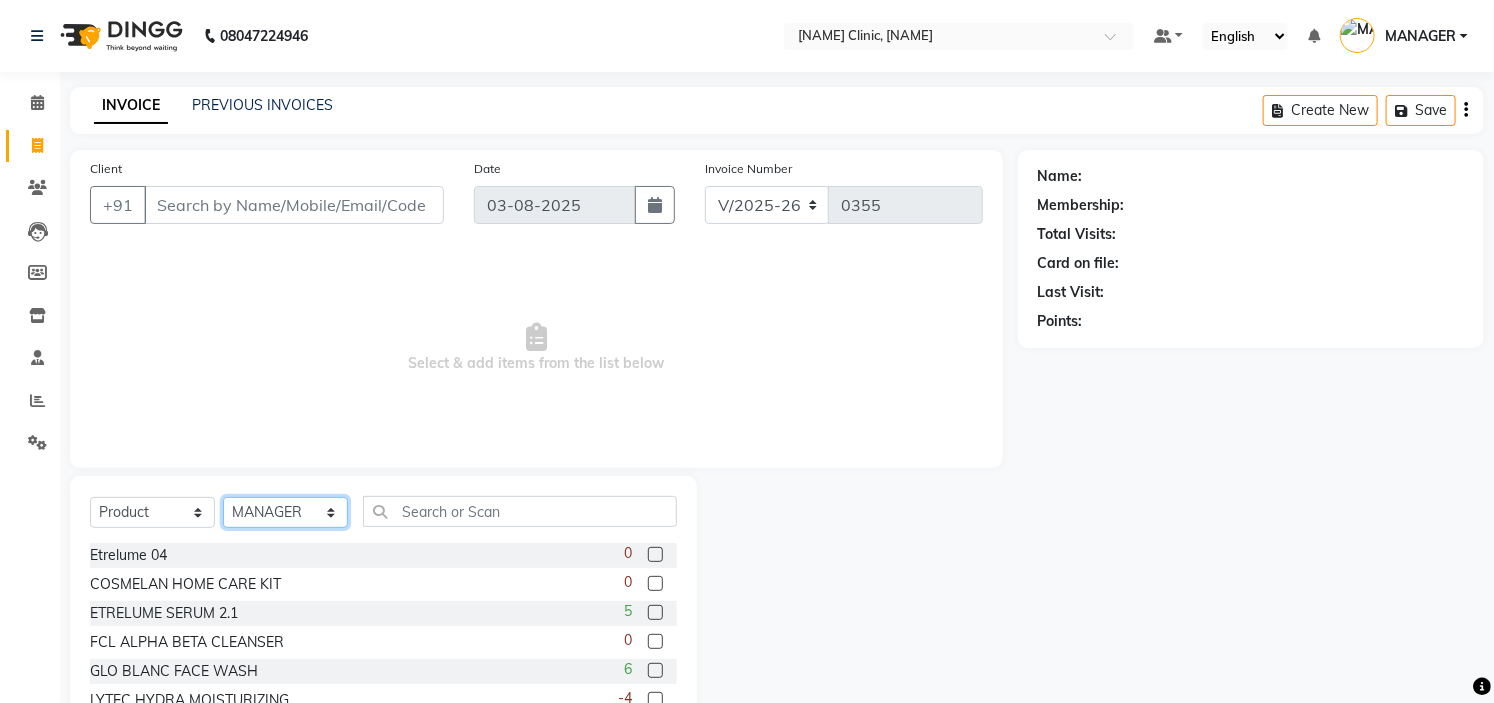 click on "Select Stylist Ankita Arti Ashwini Dr.Apurva Lakshmi MANAGER Ruhi Samrin Shangnimwon Sumaiya" 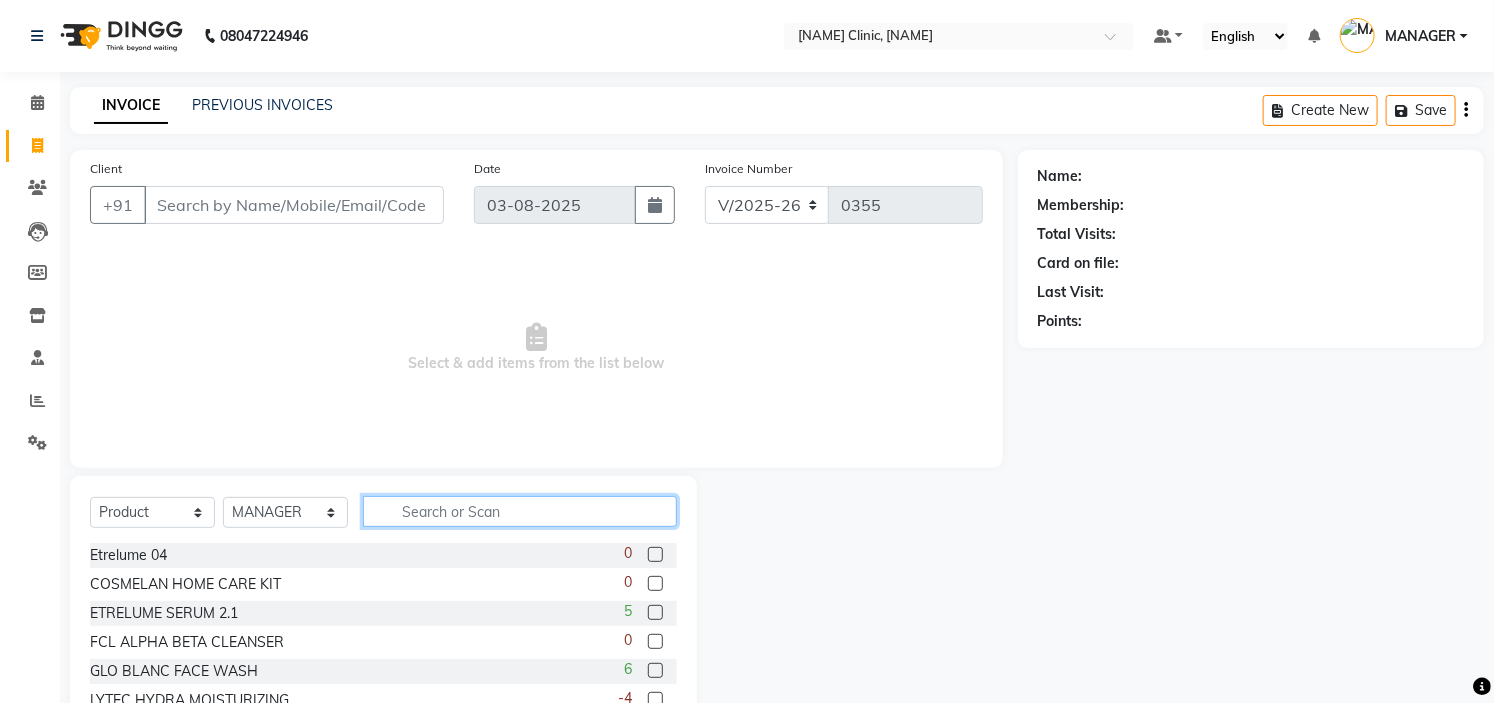 click 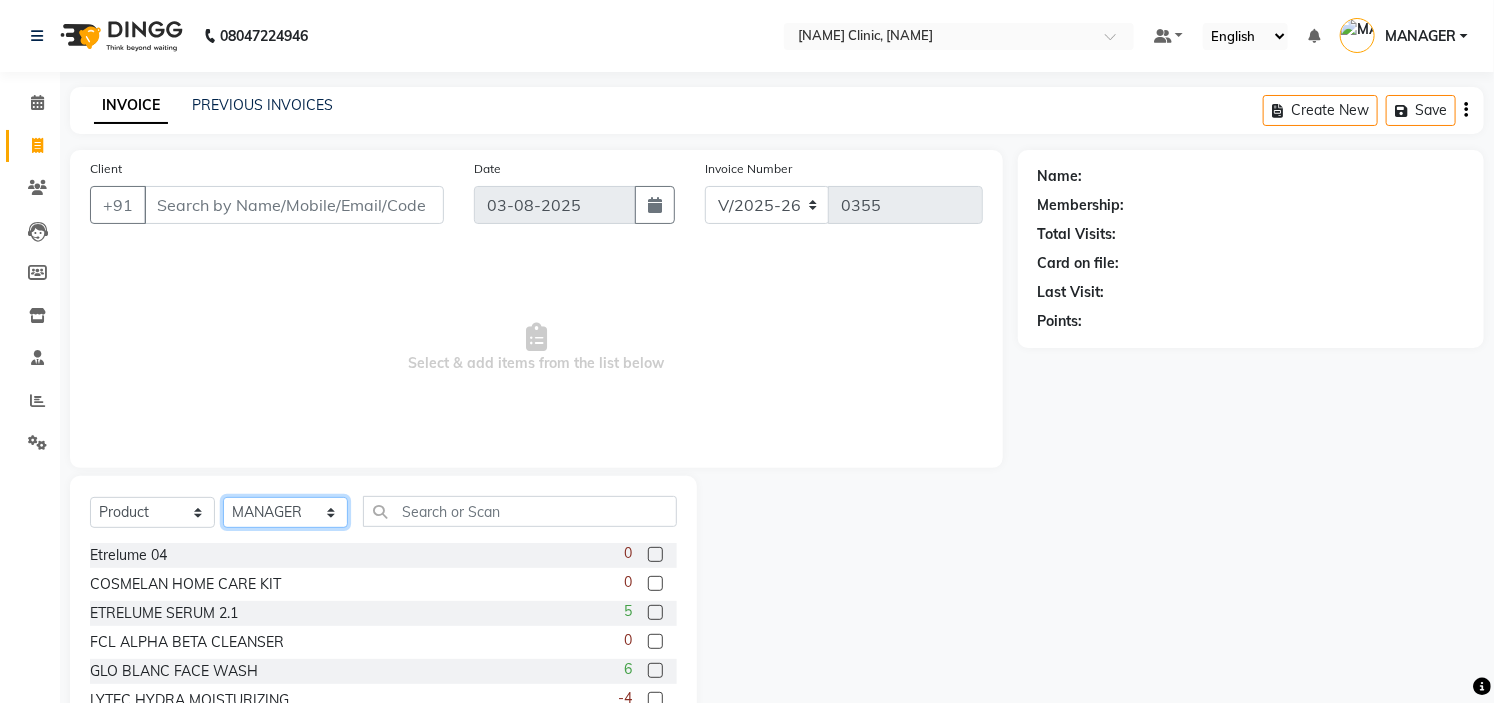 click on "Select Stylist Ankita Arti Ashwini Dr.Apurva Lakshmi MANAGER Ruhi Samrin Shangnimwon Sumaiya" 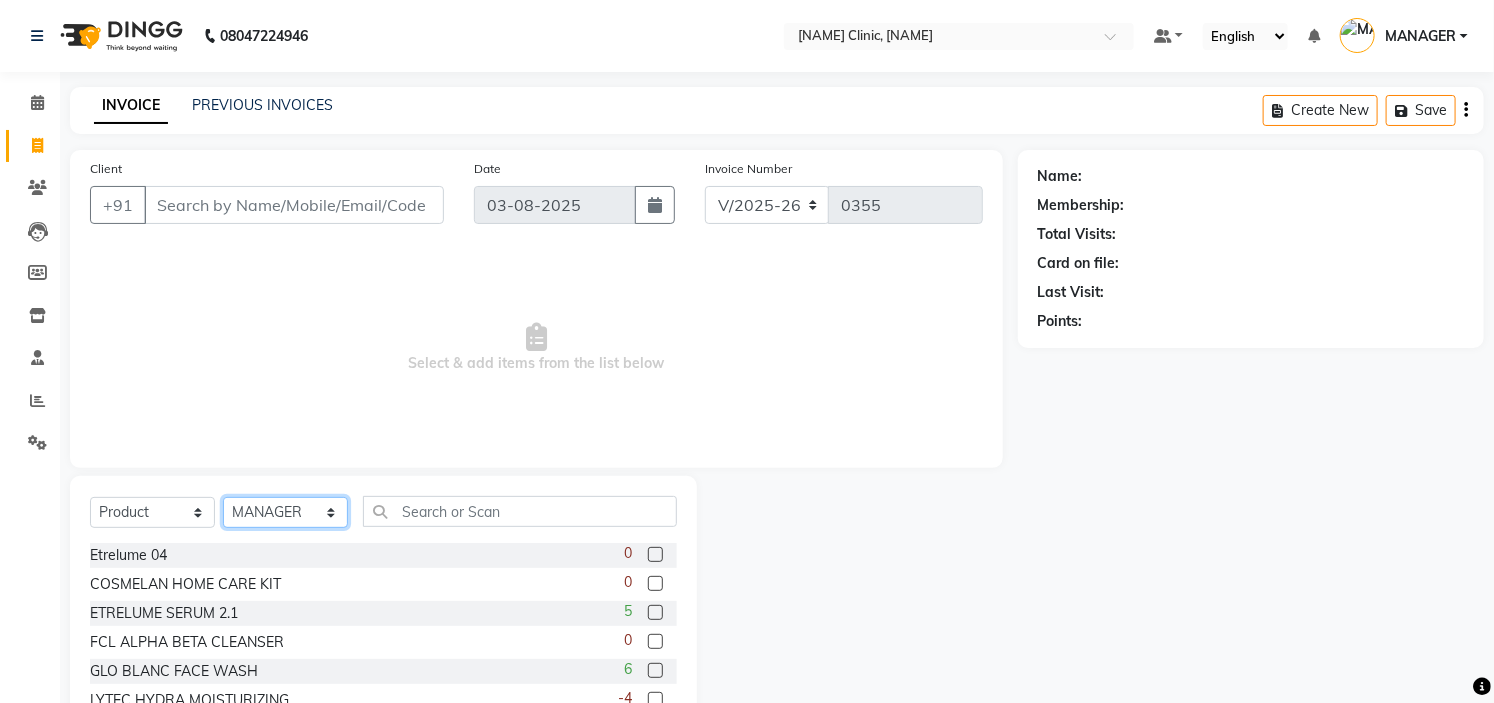 select on "65319" 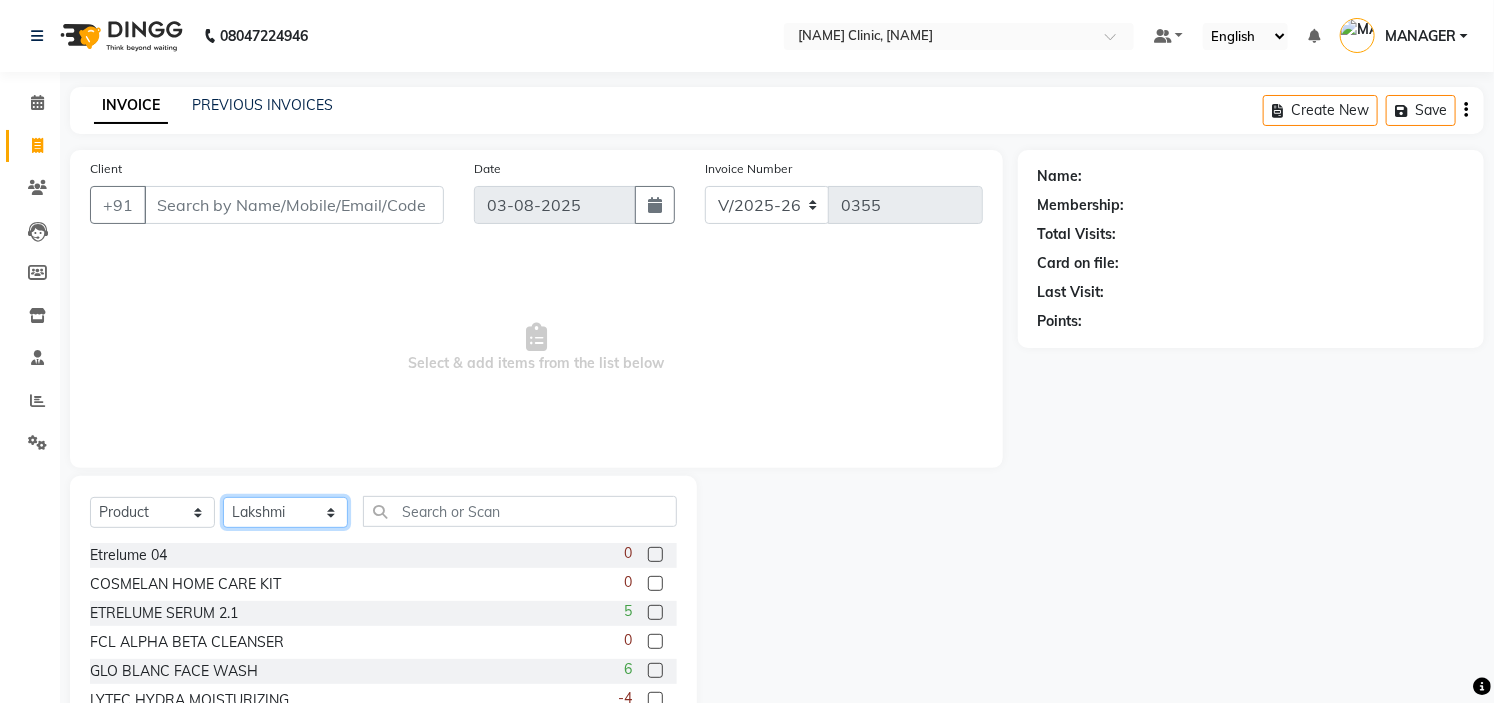 click on "Select Stylist Ankita Arti Ashwini Dr.Apurva Lakshmi MANAGER Ruhi Samrin Shangnimwon Sumaiya" 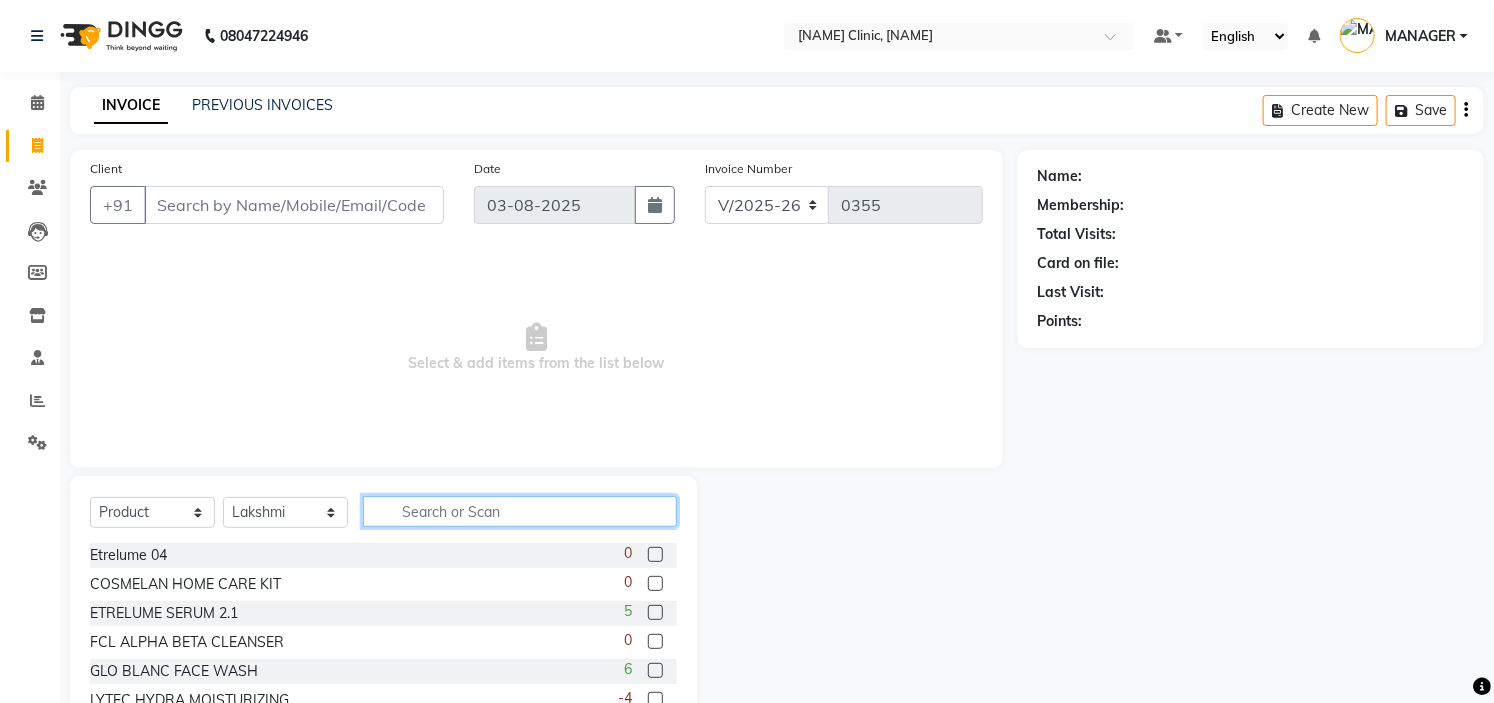 click 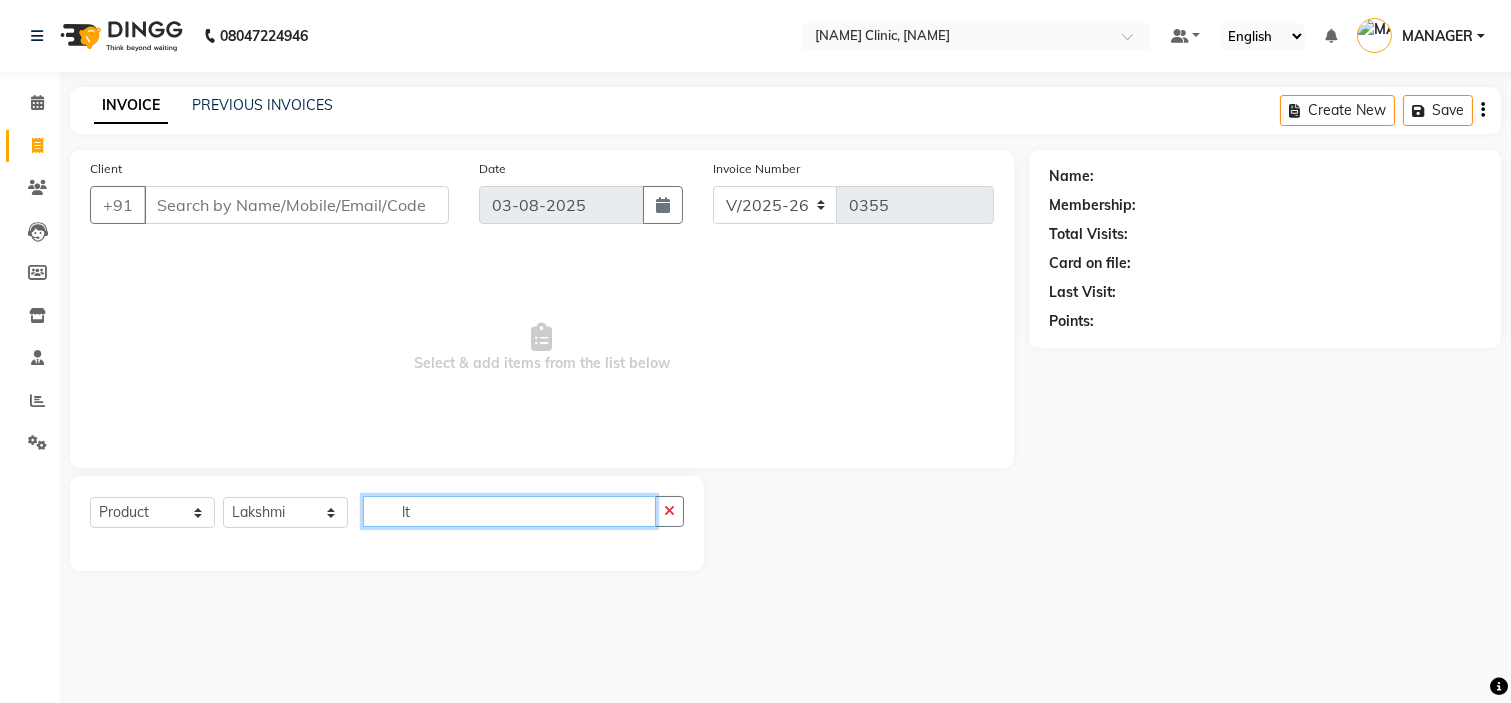 type on "l" 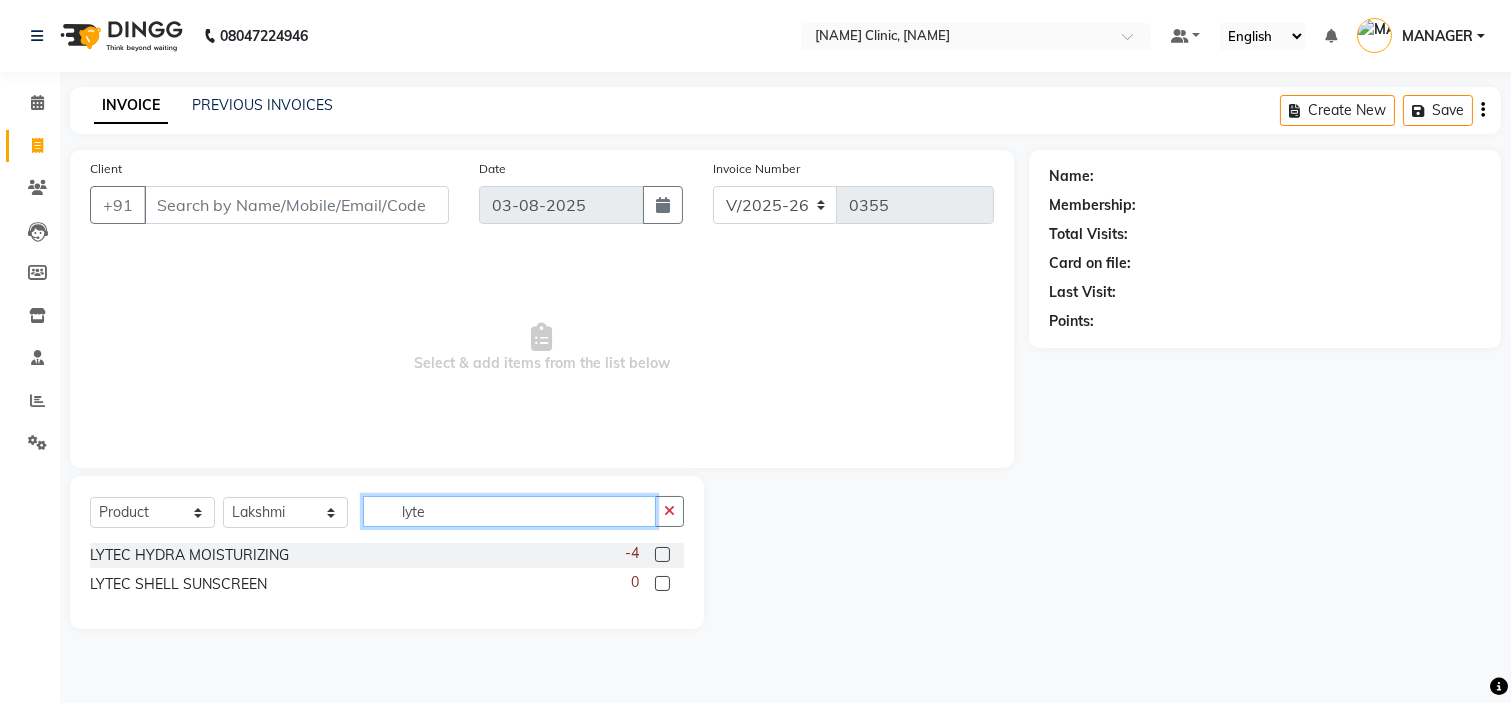 type on "lyte" 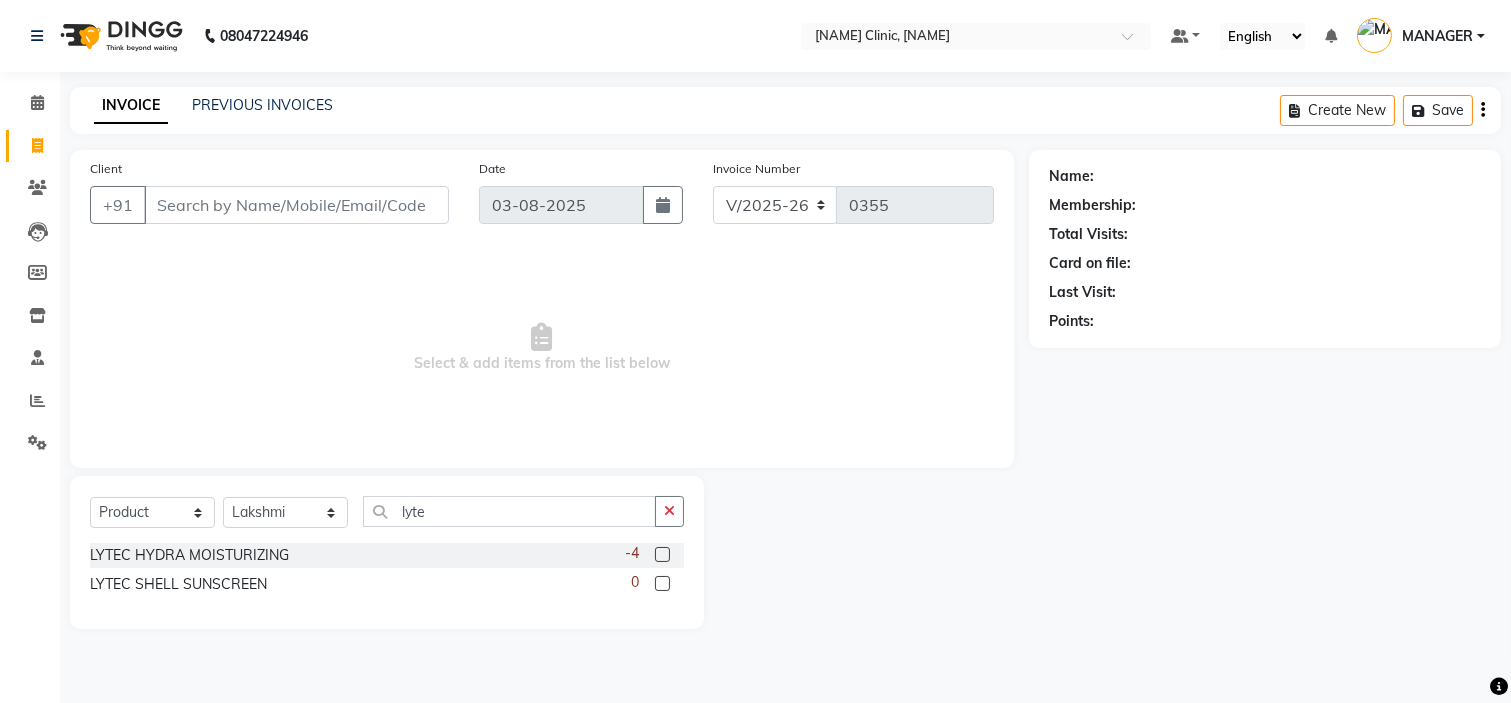 click 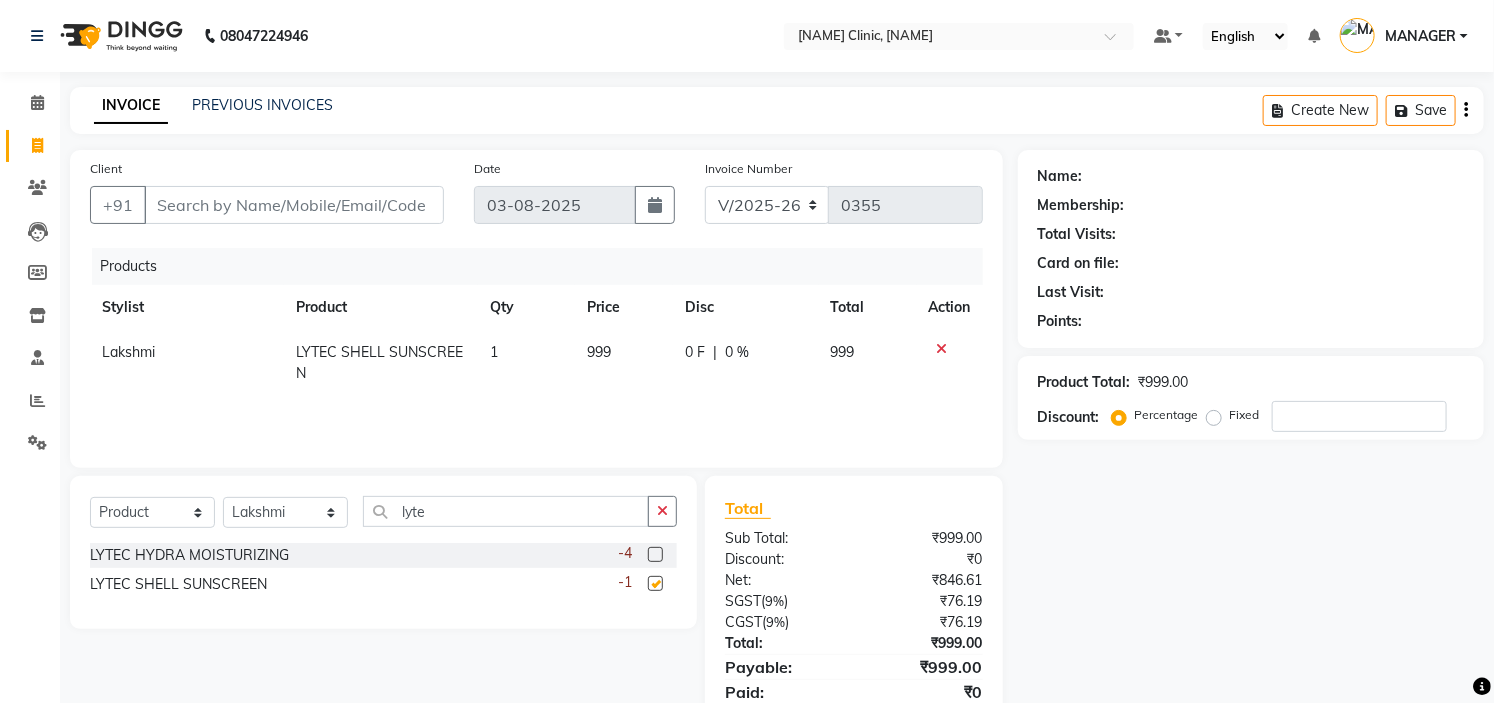 checkbox on "false" 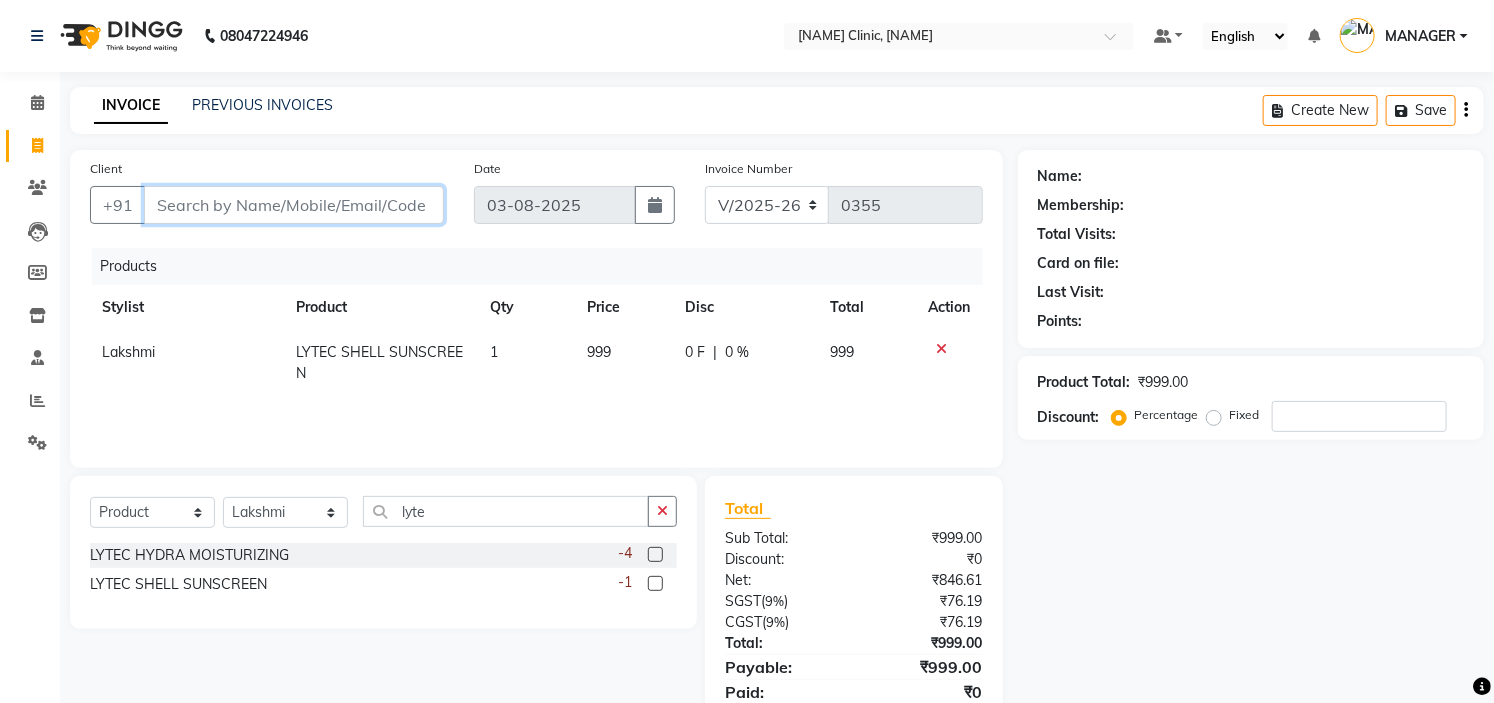 click on "Client" at bounding box center [294, 205] 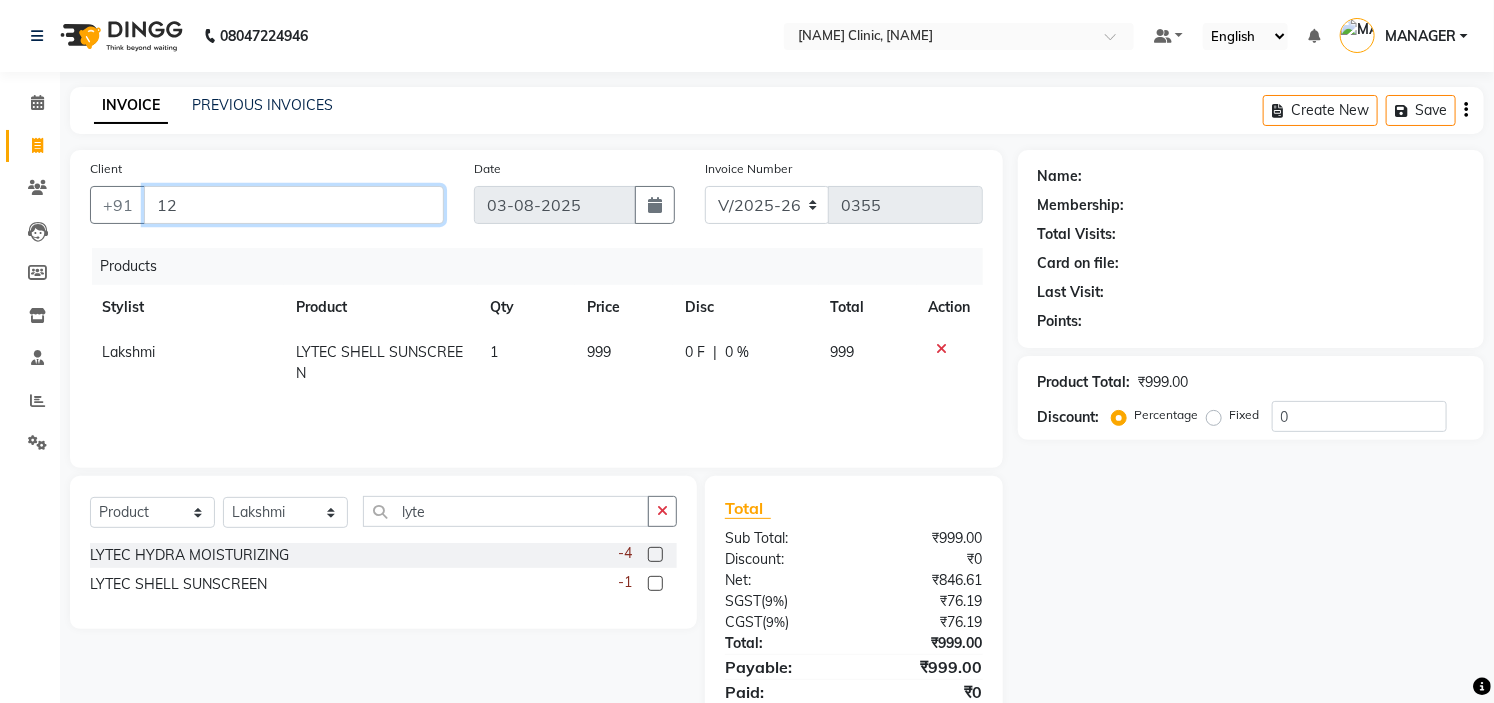 type on "1" 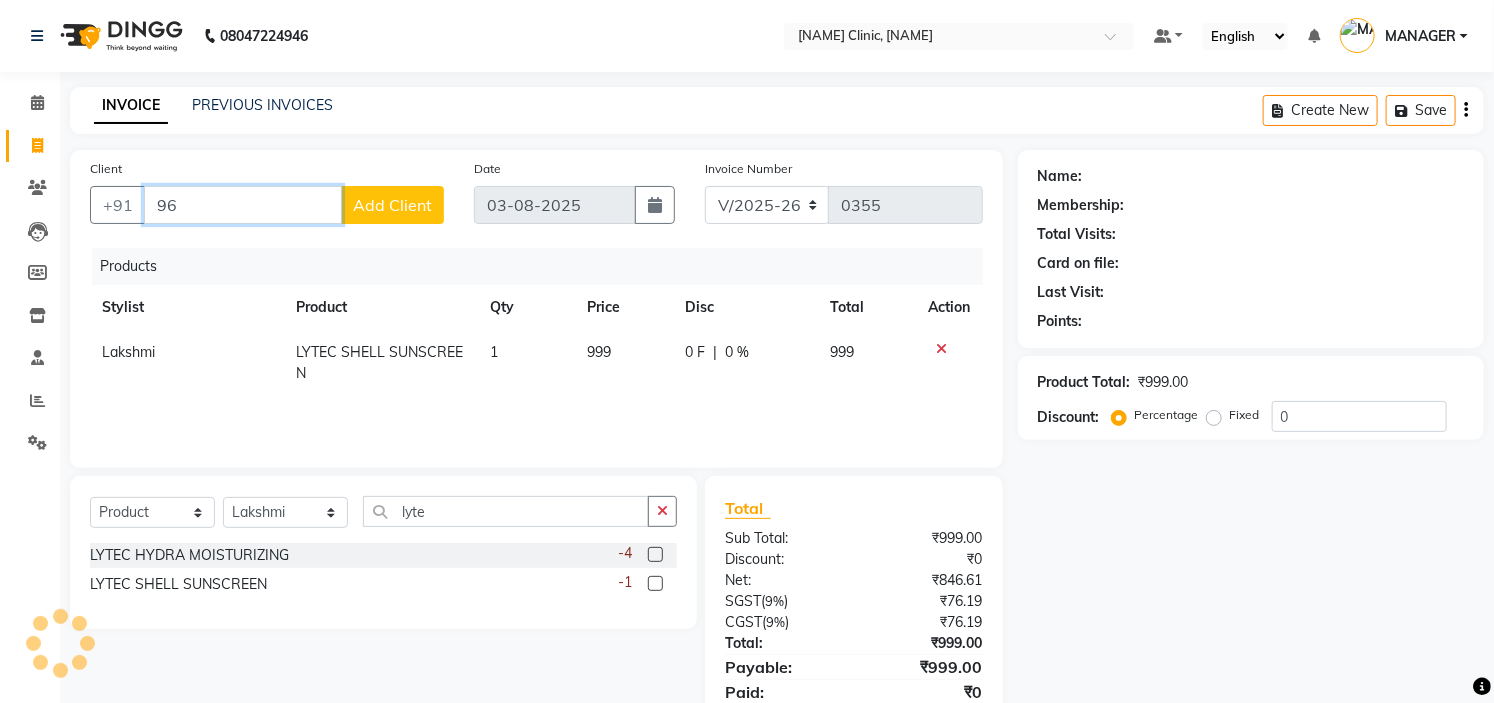 type on "9" 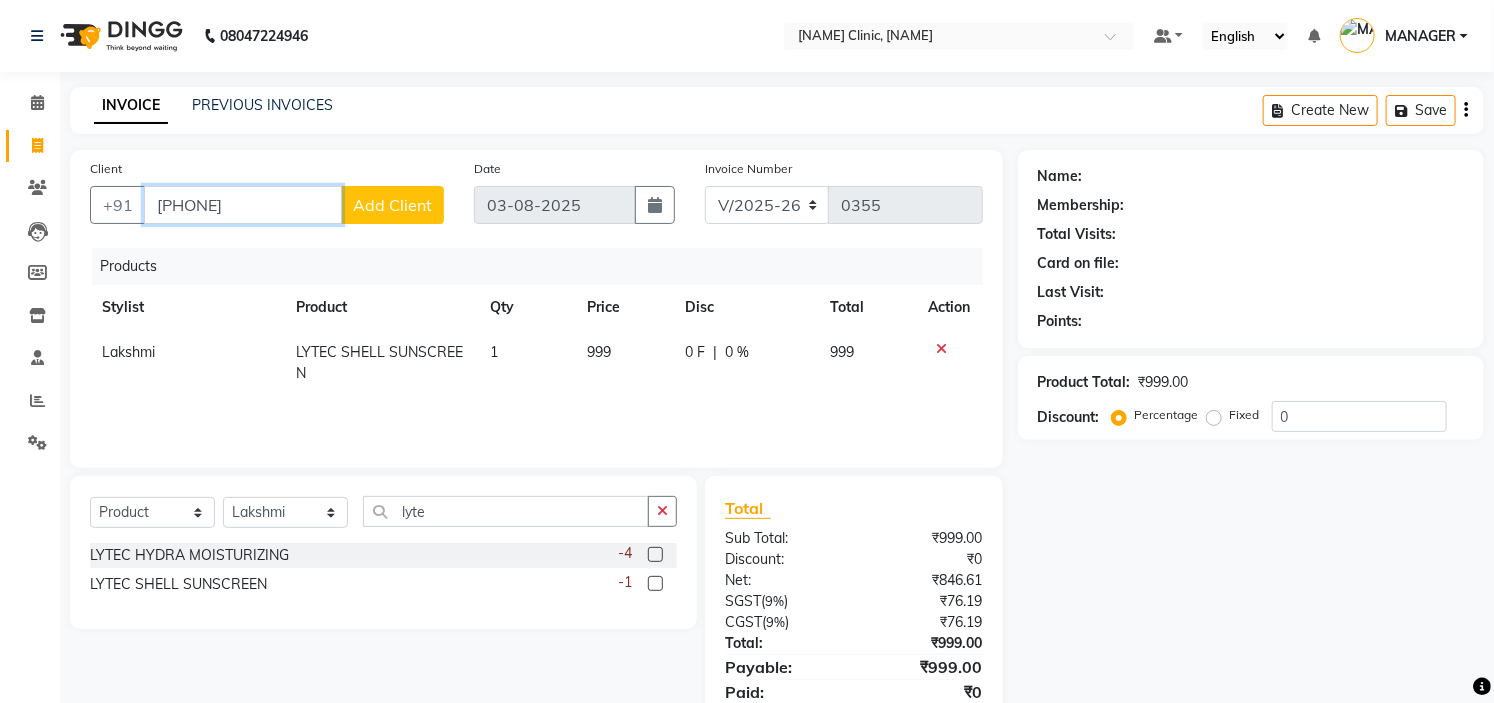 type on "[PHONE]" 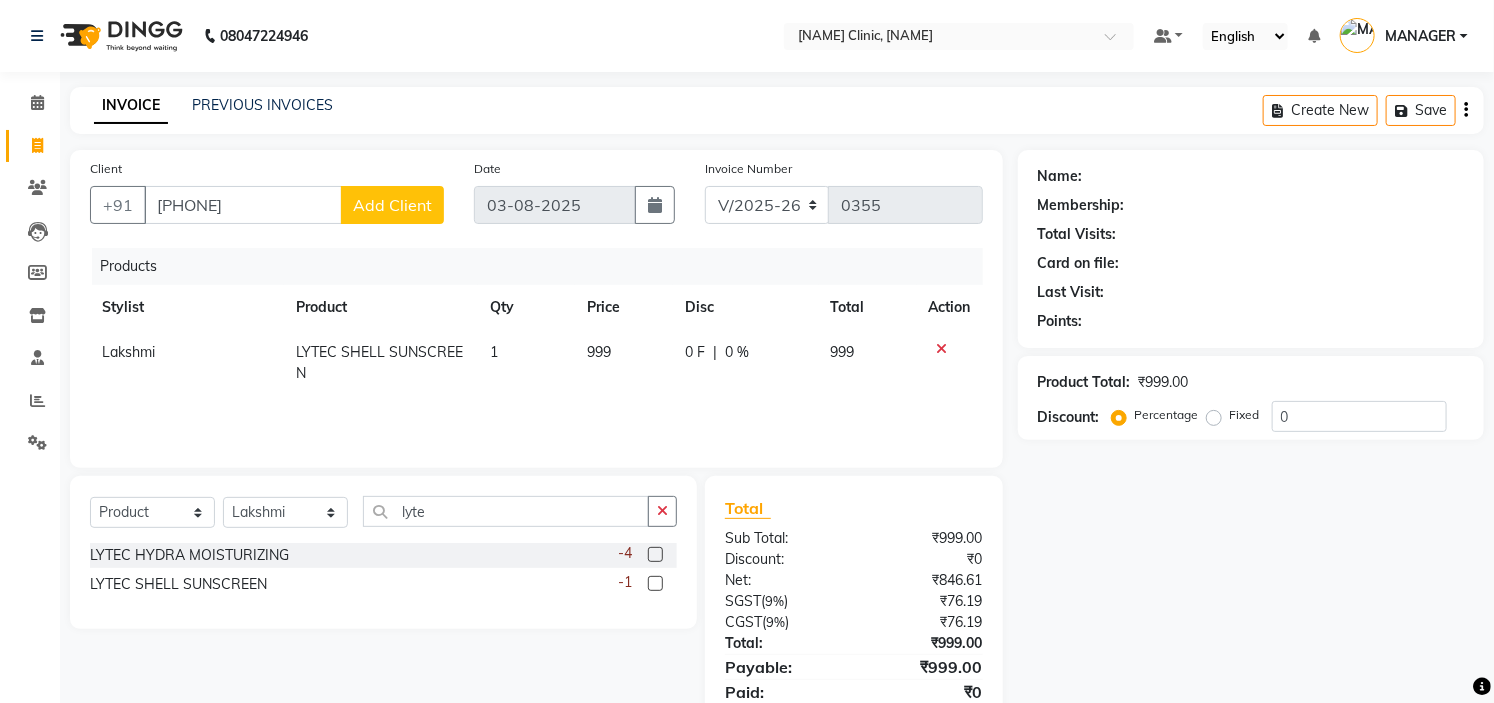 click on "Add Client" 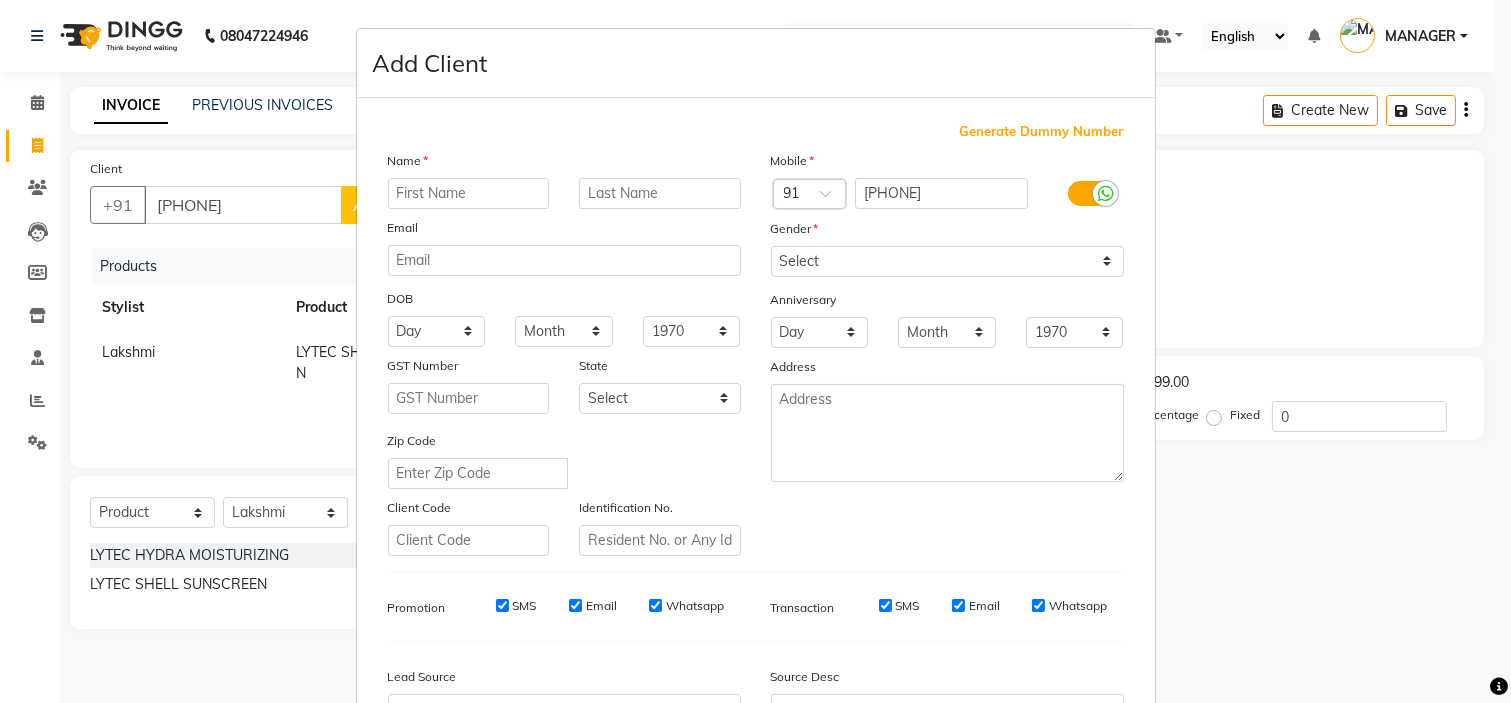 click at bounding box center (469, 193) 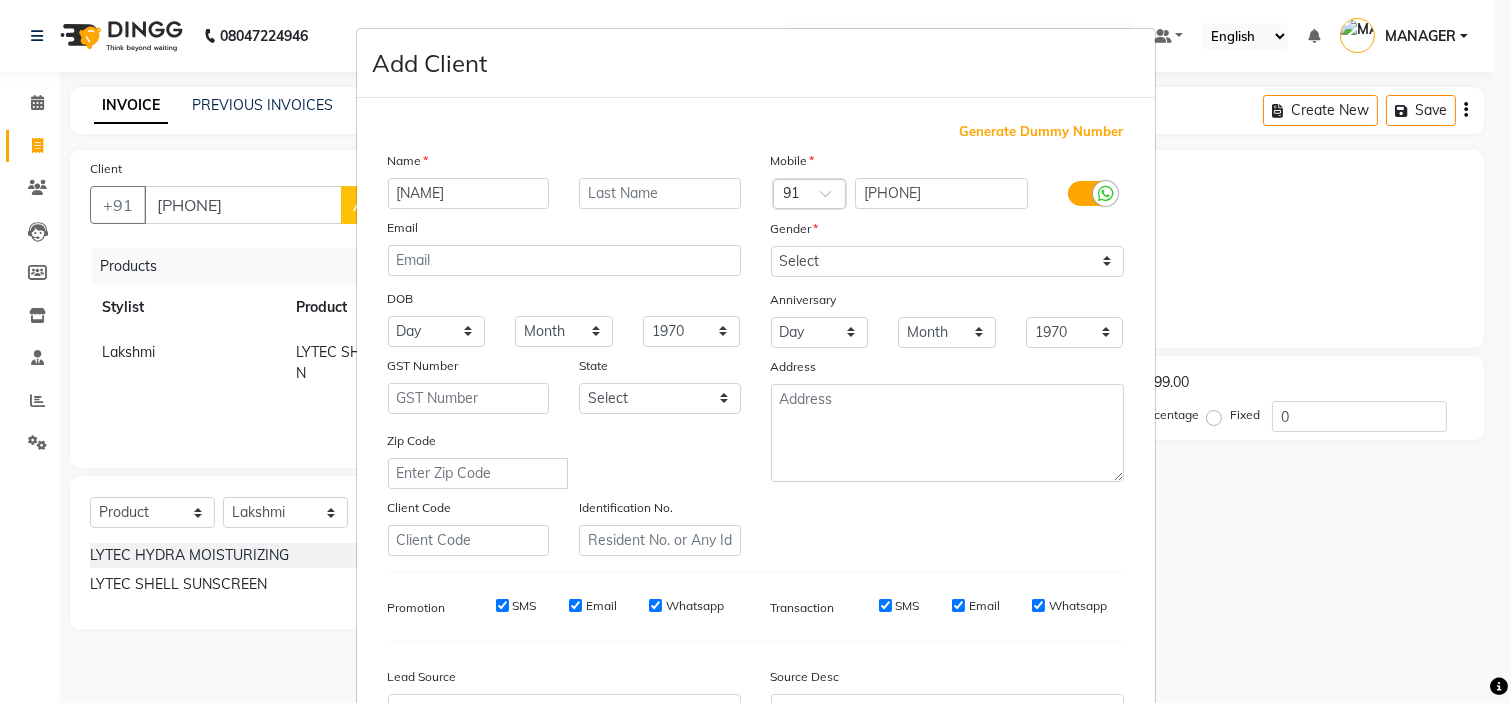 type on "[NAME]" 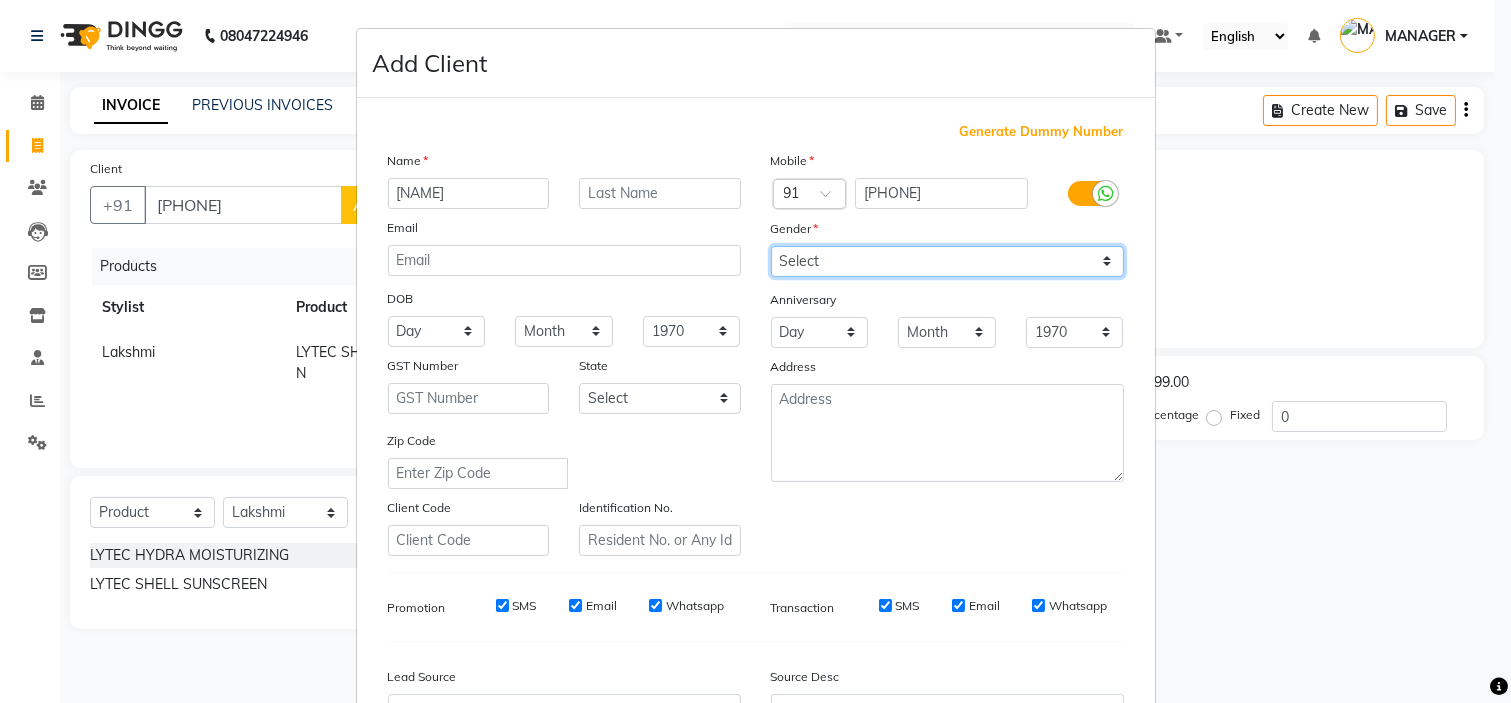 click on "Select Male Female Other Prefer Not To Say" at bounding box center (947, 261) 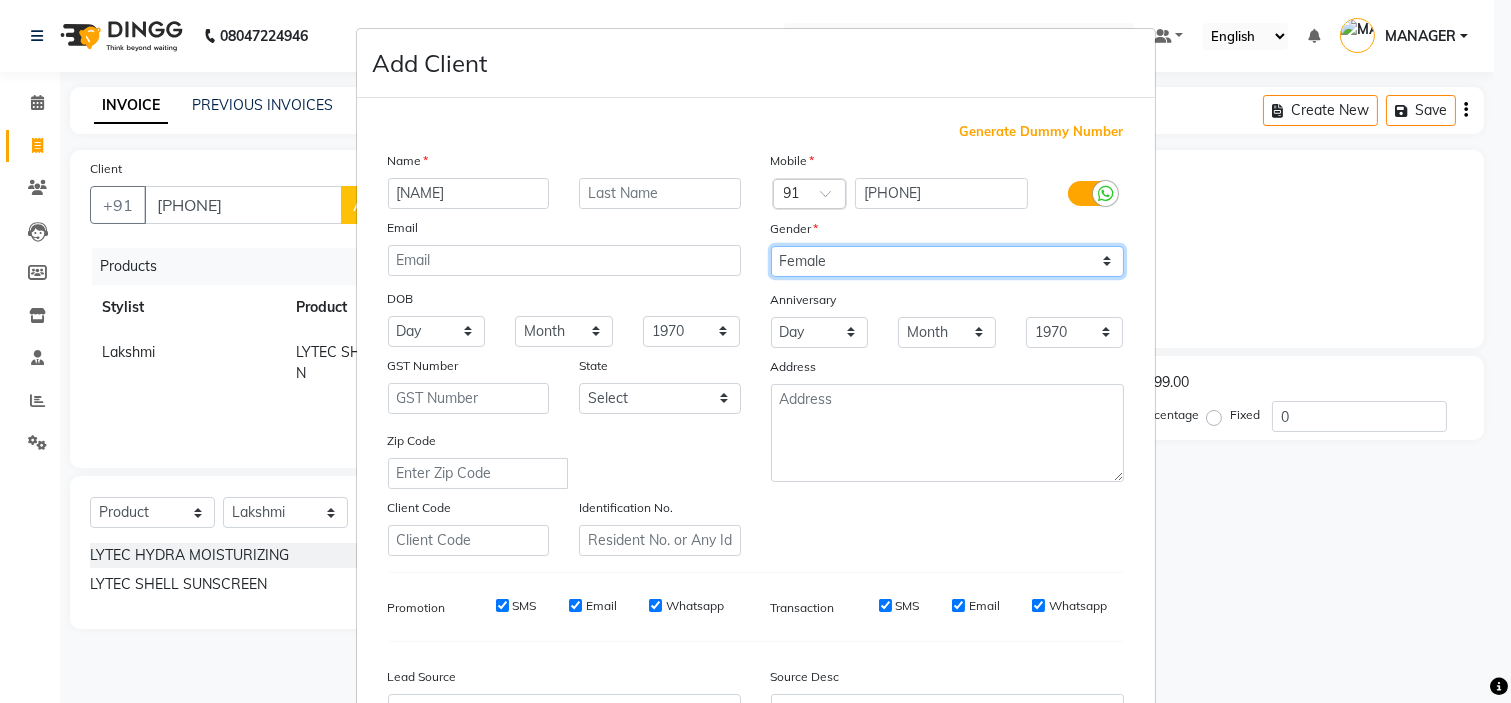 click on "Select Male Female Other Prefer Not To Say" at bounding box center [947, 261] 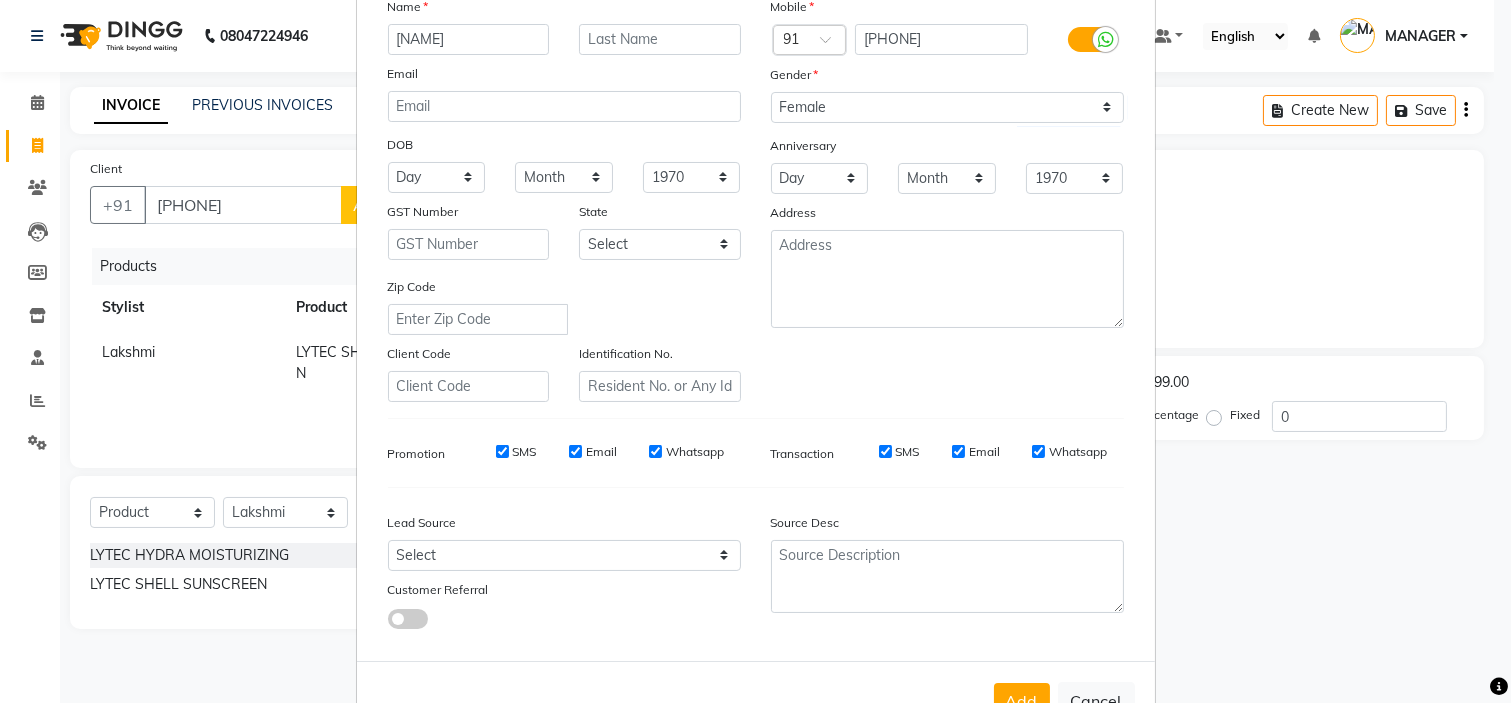 scroll, scrollTop: 221, scrollLeft: 0, axis: vertical 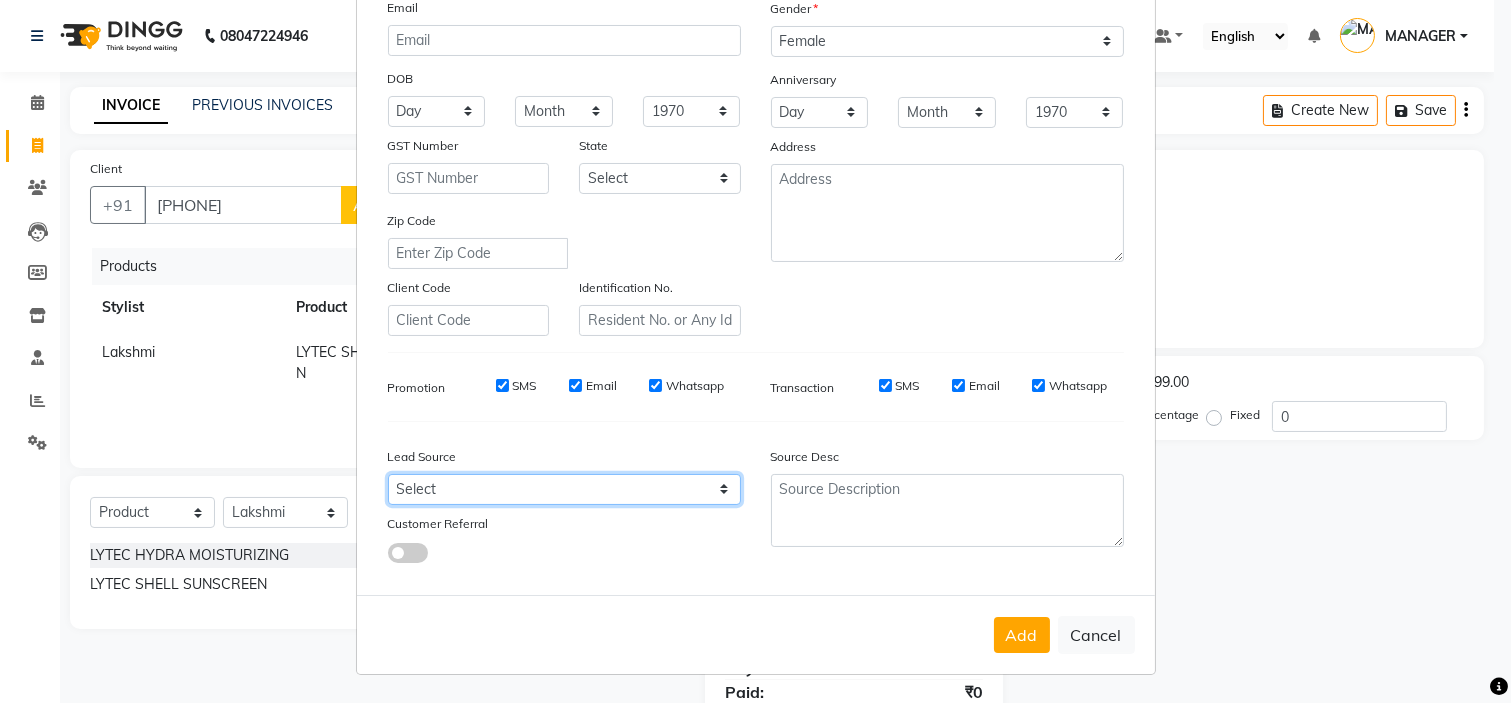 click on "Select Walk-in Referral Internet Friend Word of Mouth Advertisement Facebook JustDial Google Other" at bounding box center (564, 489) 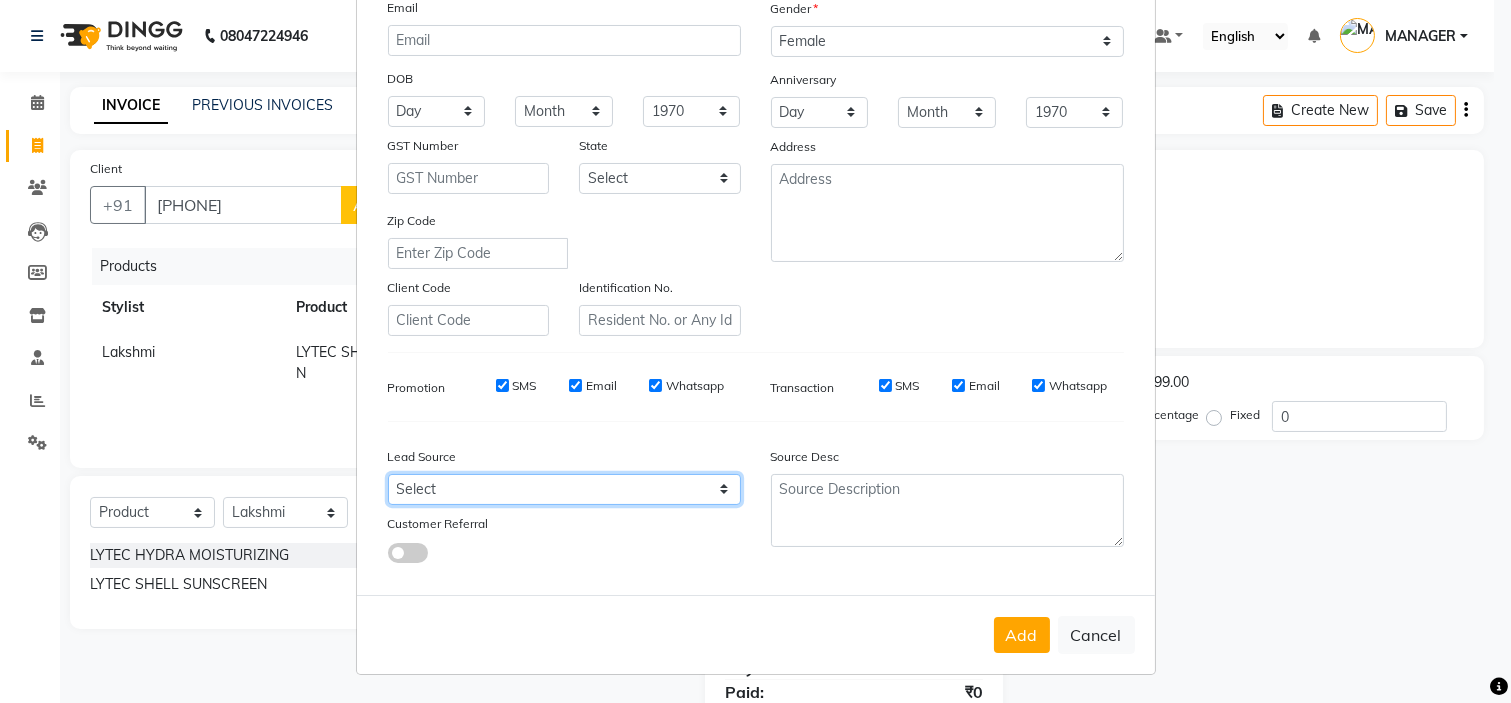 select on "50742" 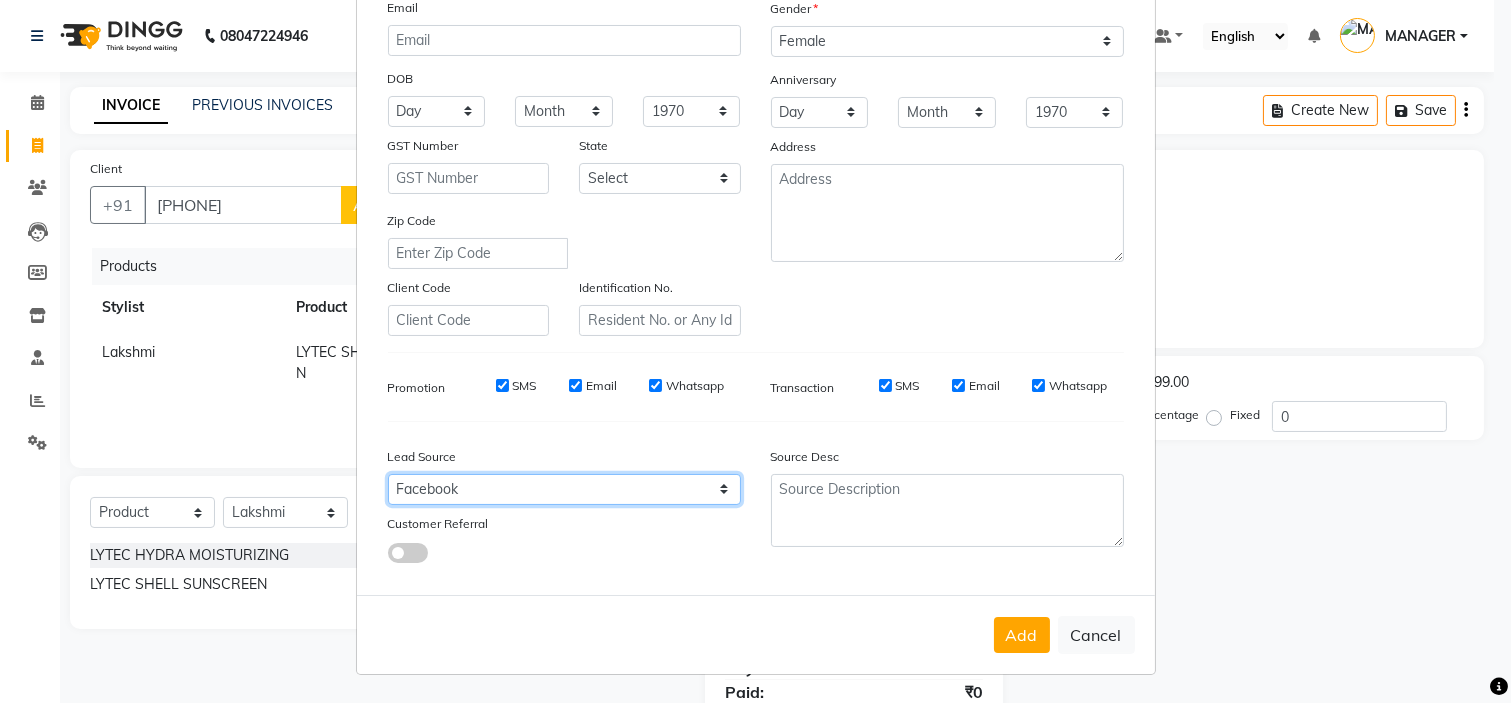 click on "Select Walk-in Referral Internet Friend Word of Mouth Advertisement Facebook JustDial Google Other" at bounding box center [564, 489] 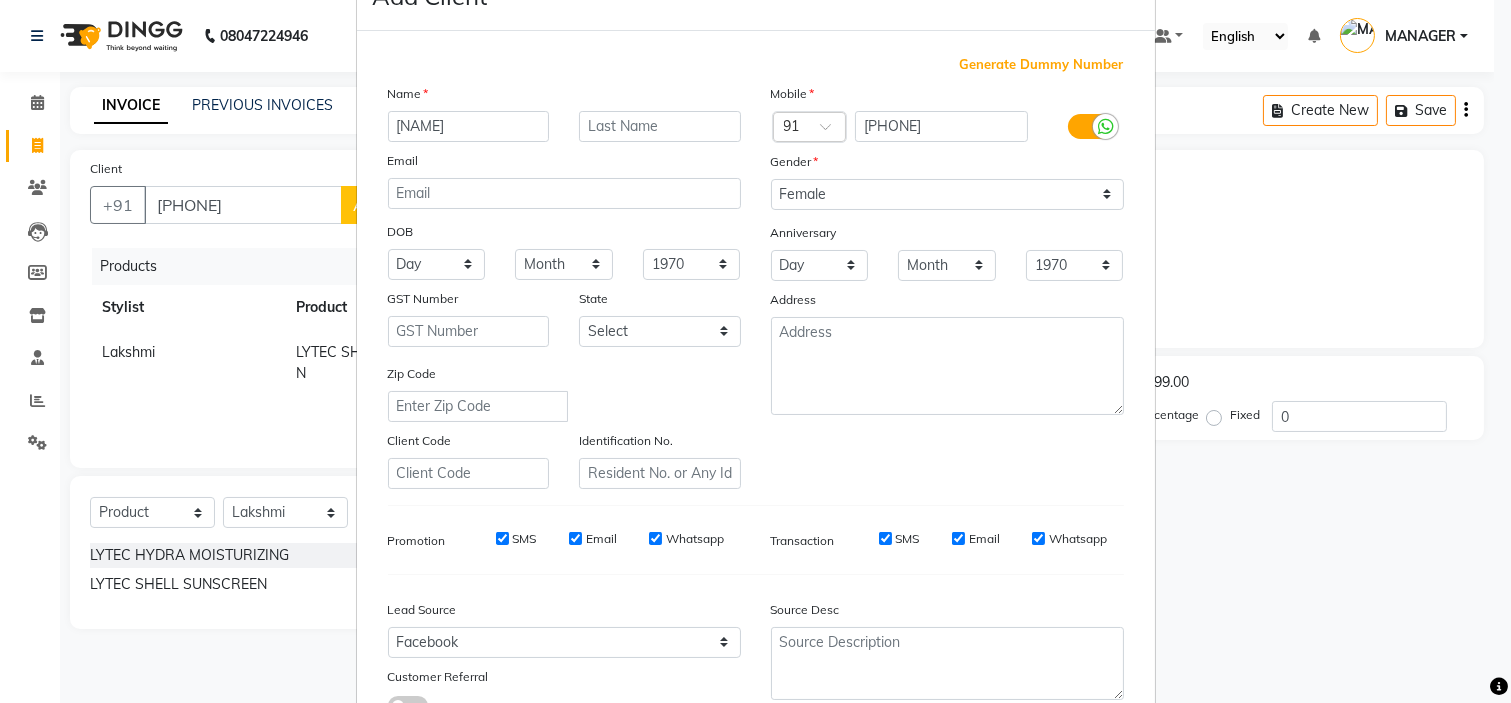 scroll, scrollTop: 0, scrollLeft: 0, axis: both 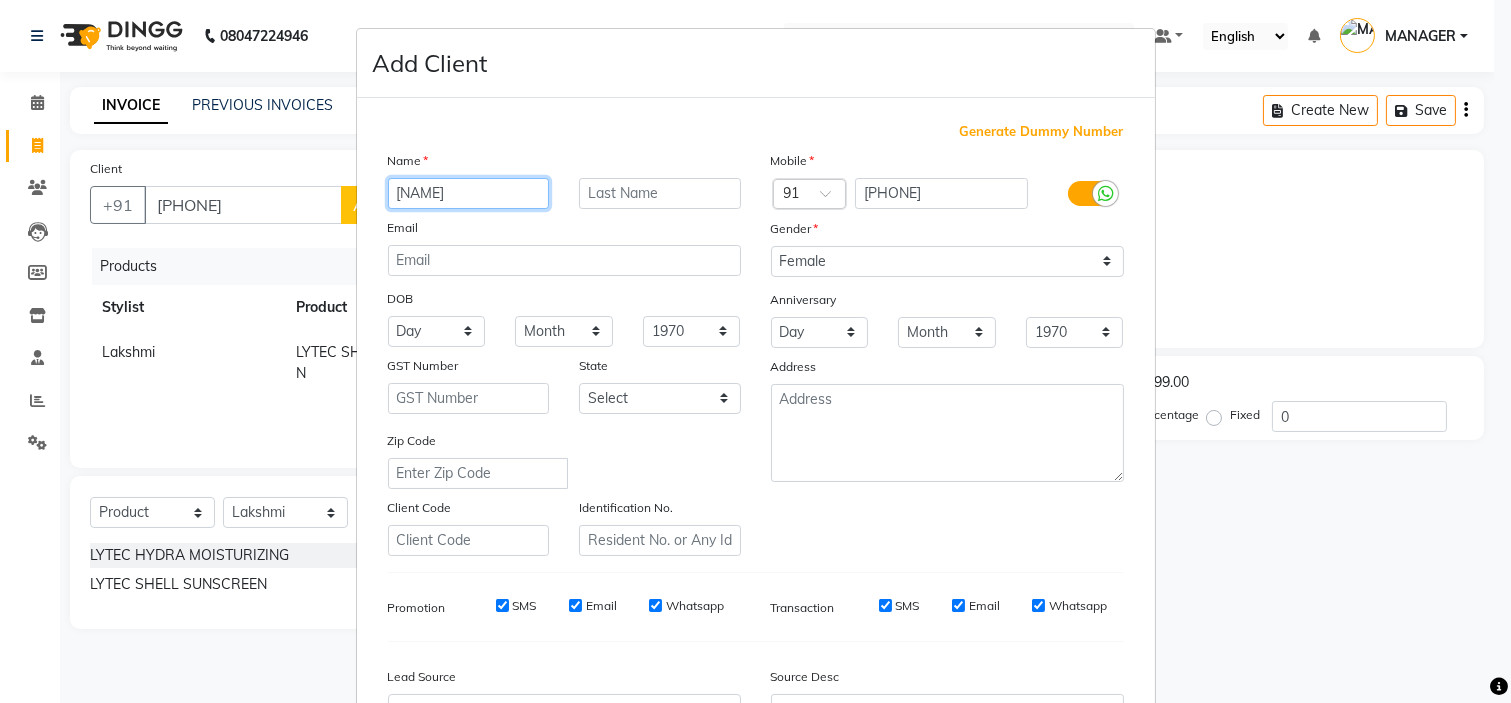 click on "[NAME]" at bounding box center (469, 193) 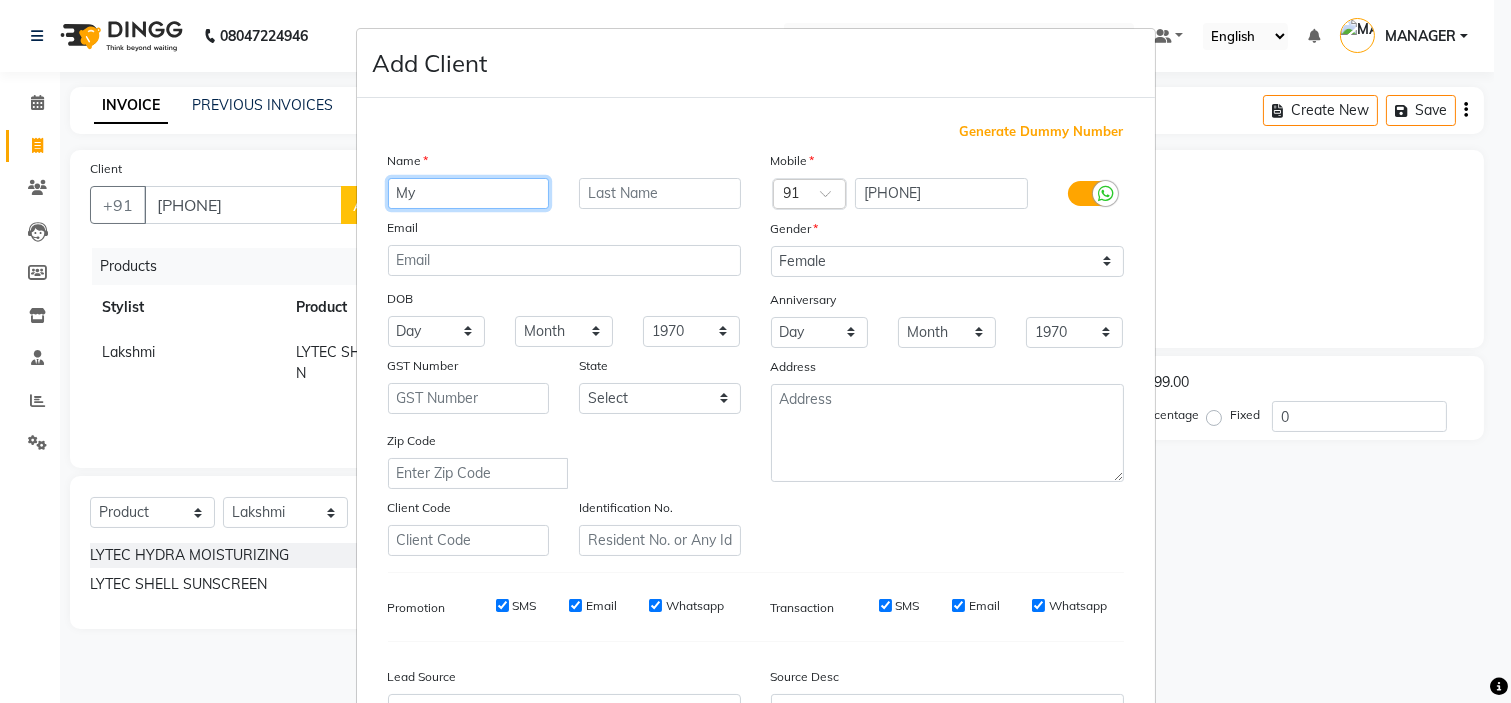 type on "M" 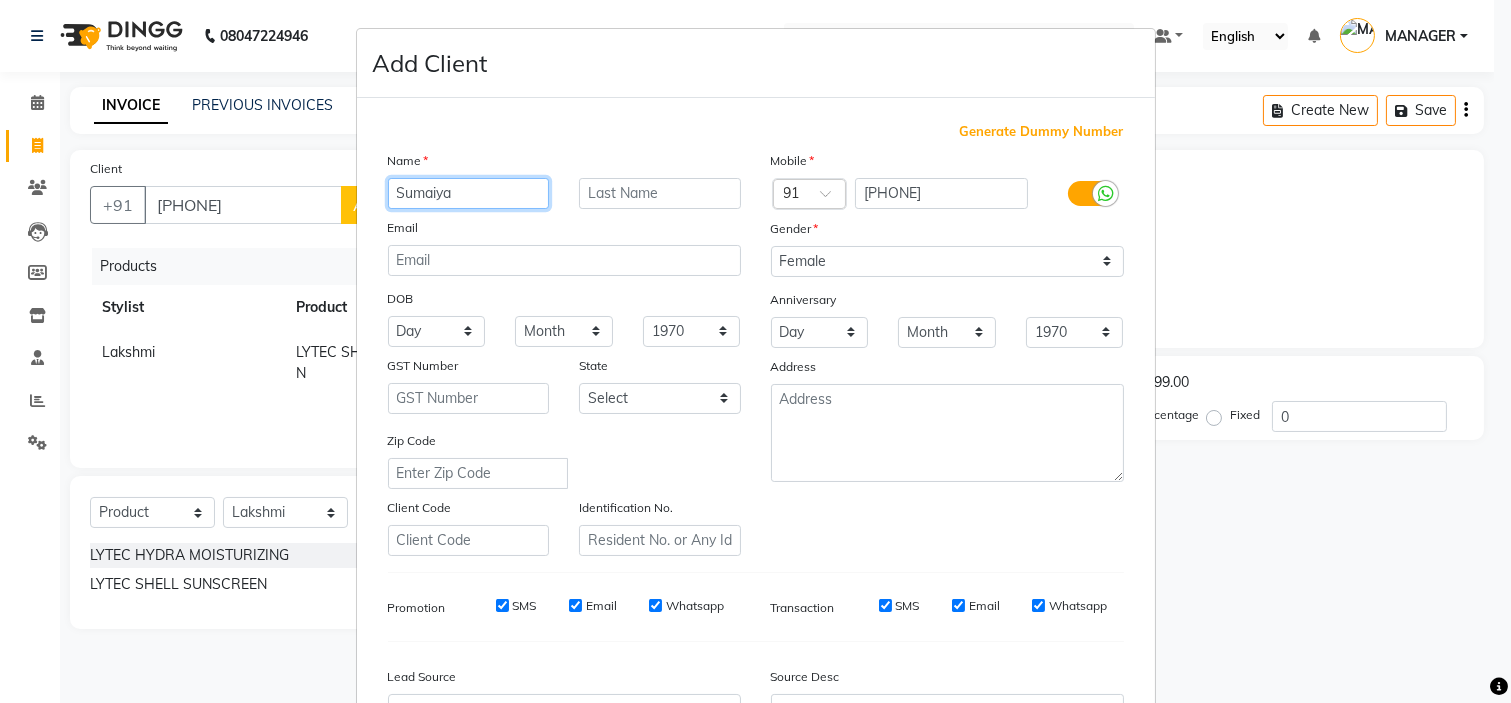 type on "Sumaiya" 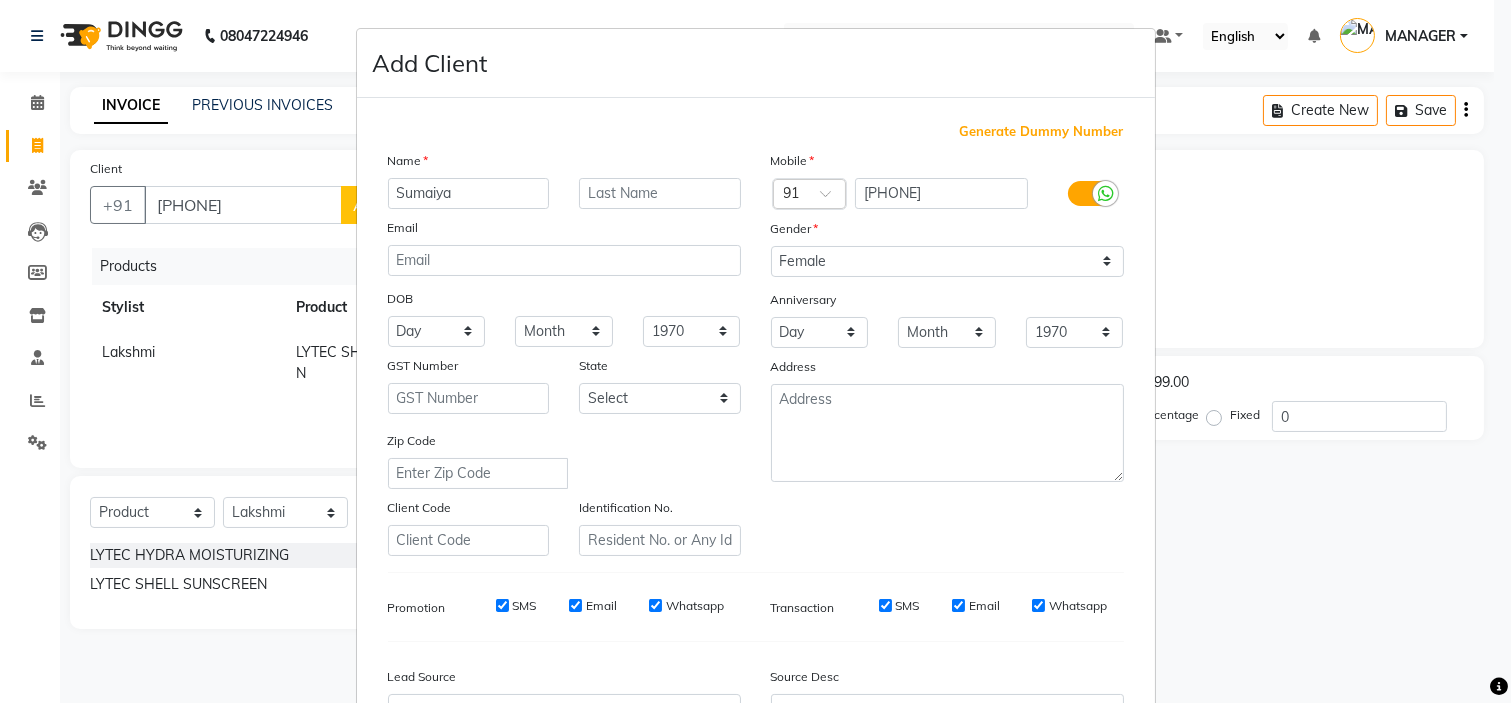 click on "Generate Dummy Number Name Sumaiya Email DOB Day 01 02 03 04 05 06 07 08 09 10 11 12 13 14 15 16 17 18 19 20 21 22 23 24 25 26 27 28 29 30 31 Month January February March April May June July August September October November December 1940 1941 1942 1943 1944 1945 1946 1947 1948 1949 1950 1951 1952 1953 1954 1955 1956 1957 1958 1959 1960 1961 1962 1963 1964 1965 1966 1967 1968 1969 1970 1971 1972 1973 1974 1975 1976 1977 1978 1979 1980 1981 1982 1983 1984 1985 1986 1987 1988 1989 1990 1991 1992 1993 1994 1995 1996 1997 1998 1999 2000 2001 2002 2003 2004 2005 2006 2007 2008 2009 2010 2011 2012 2013 2014 2015 2016 2017 2018 2019 2020 2021 2022 2023 2024 GST Number State Select Andaman and Nicobar Islands Andhra Pradesh Arunachal Pradesh Assam Bihar Chandigarh Chhattisgarh Dadra and Nagar Haveli Daman and Diu Delhi Goa Gujarat Haryana Himachal Pradesh Jammu and Kashmir Jharkhand Karnataka Kerala Lakshadweep Madhya Pradesh Maharashtra Manipur Meghalaya Mizoram Nagaland Odisha Pondicherry Punjab Rajasthan Sikkim ×" at bounding box center (756, 456) 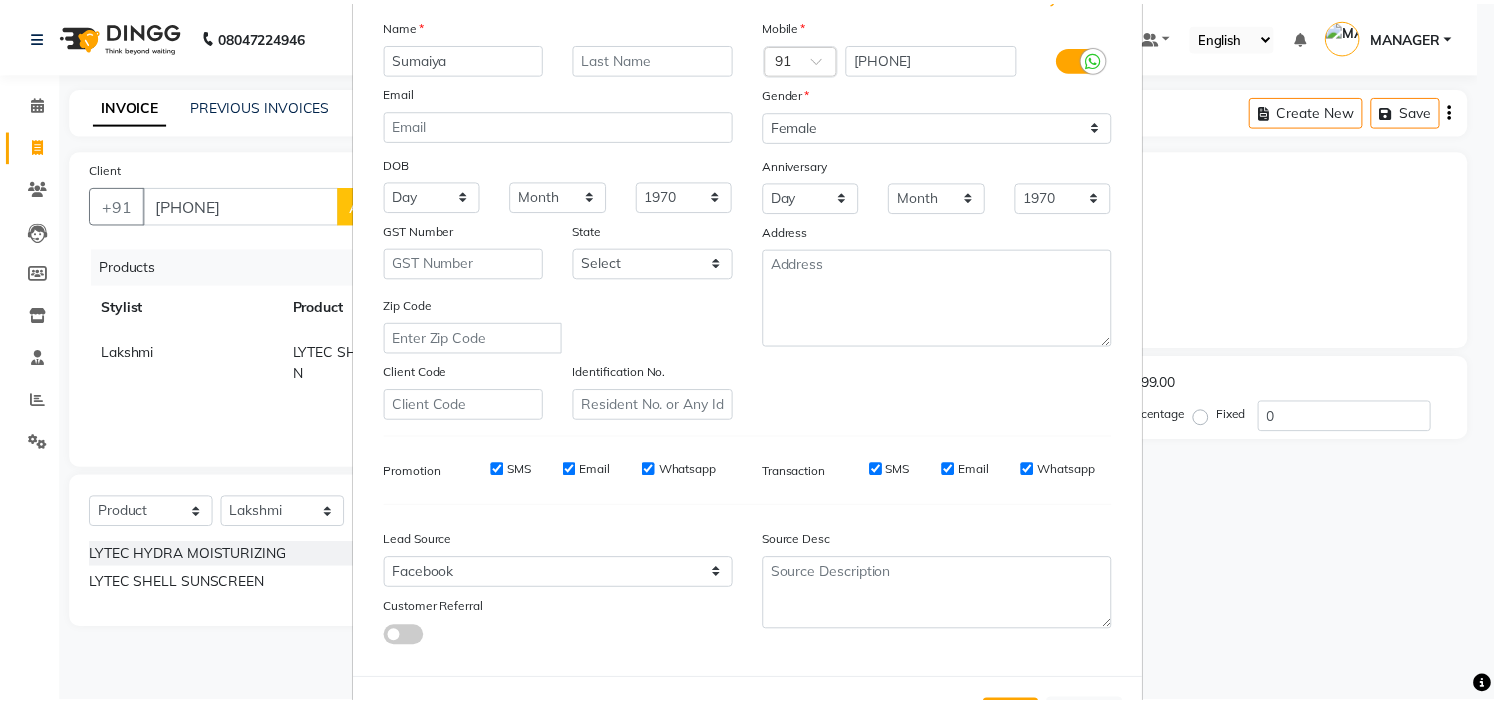 scroll, scrollTop: 221, scrollLeft: 0, axis: vertical 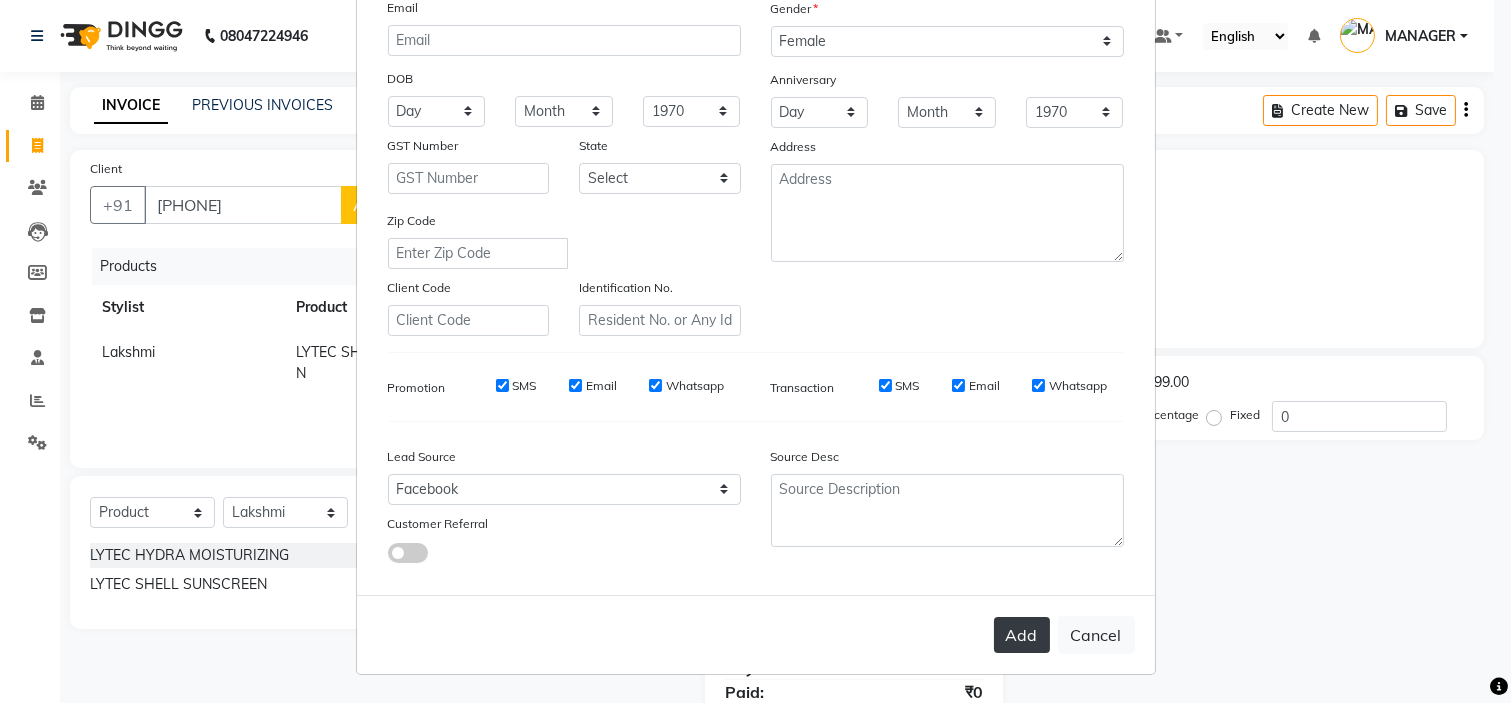 click on "Add" at bounding box center [1022, 635] 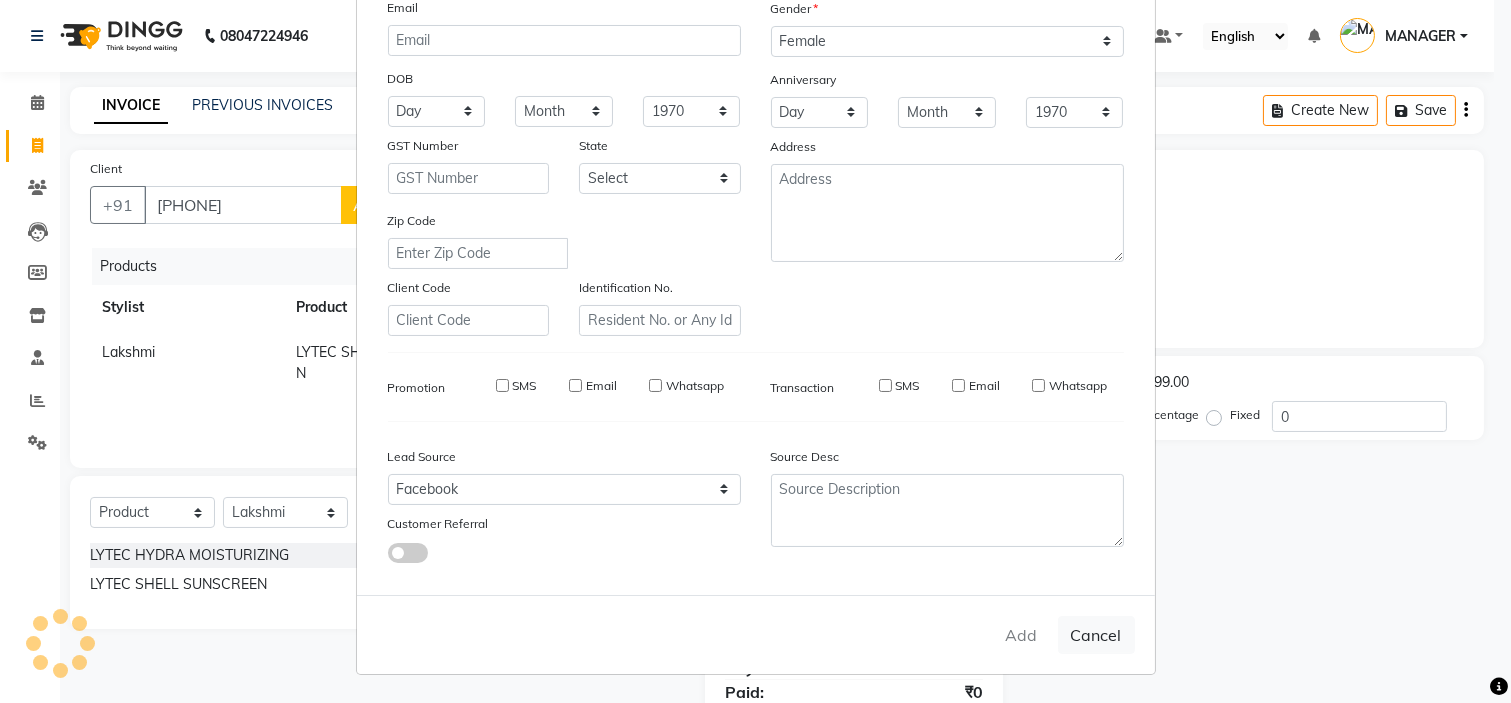 type 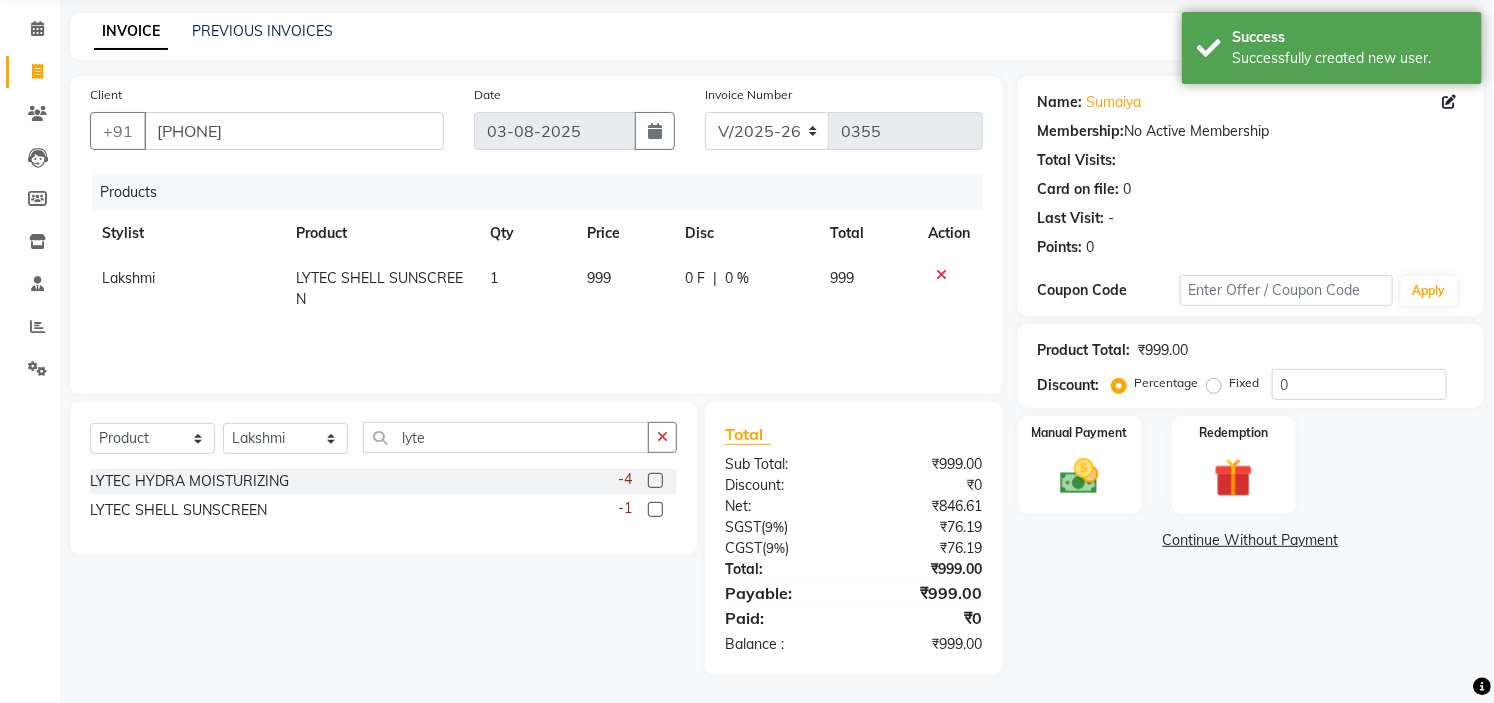 scroll, scrollTop: 75, scrollLeft: 0, axis: vertical 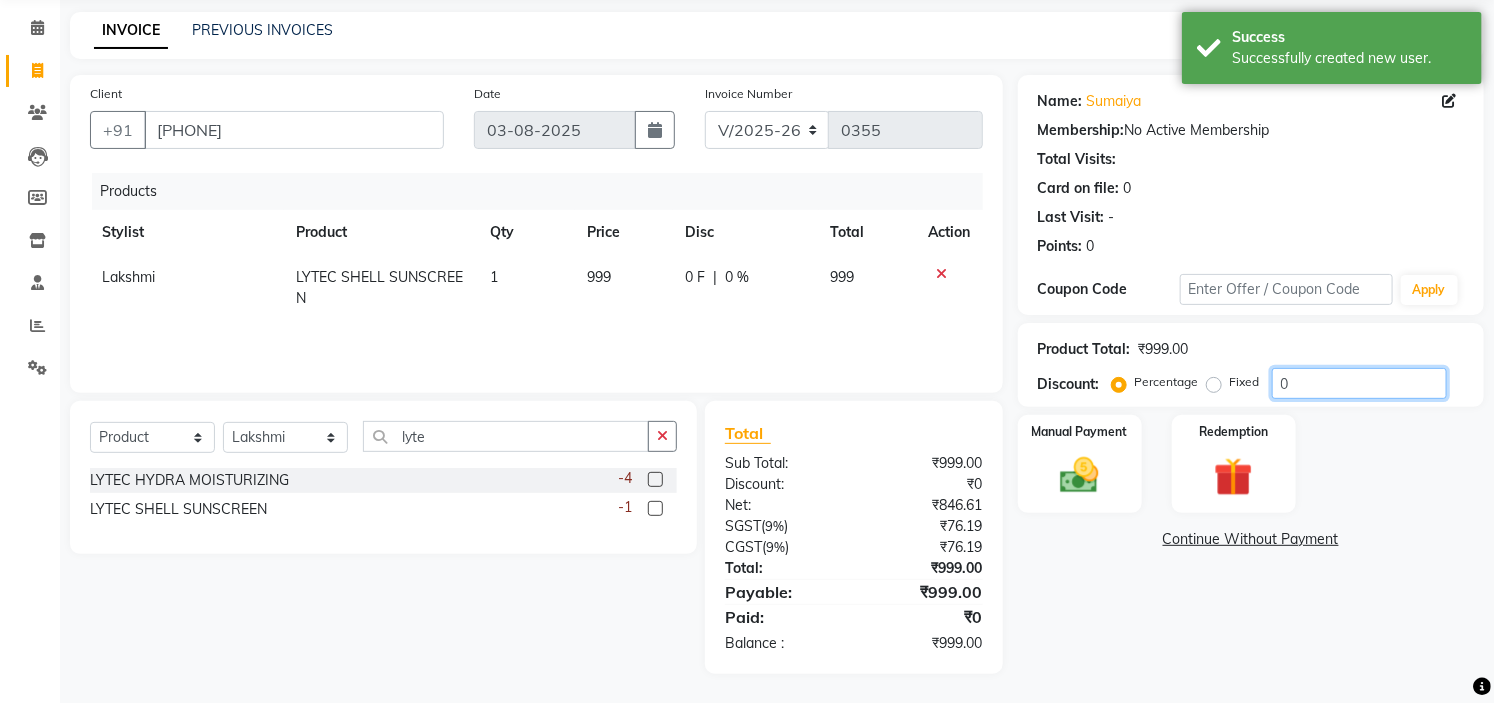 click on "0" 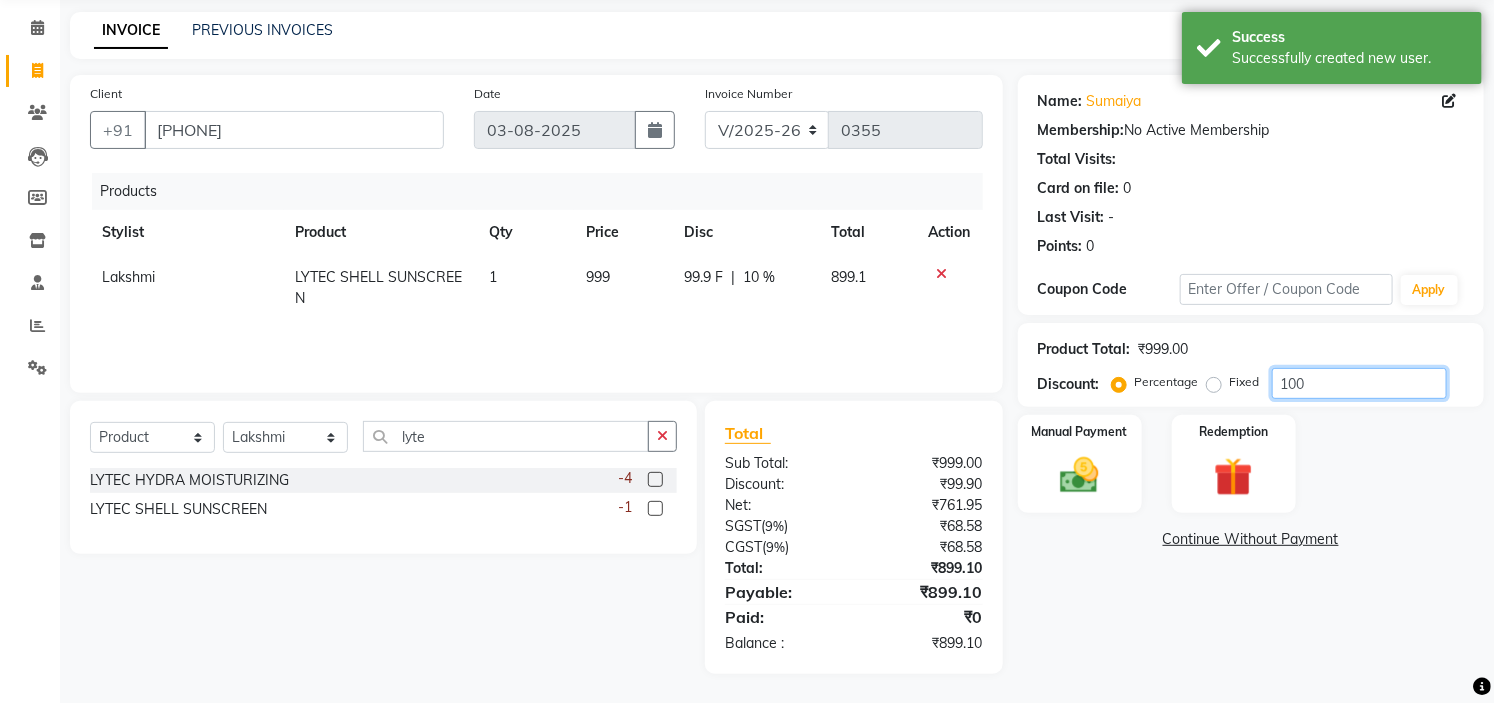 scroll, scrollTop: 34, scrollLeft: 0, axis: vertical 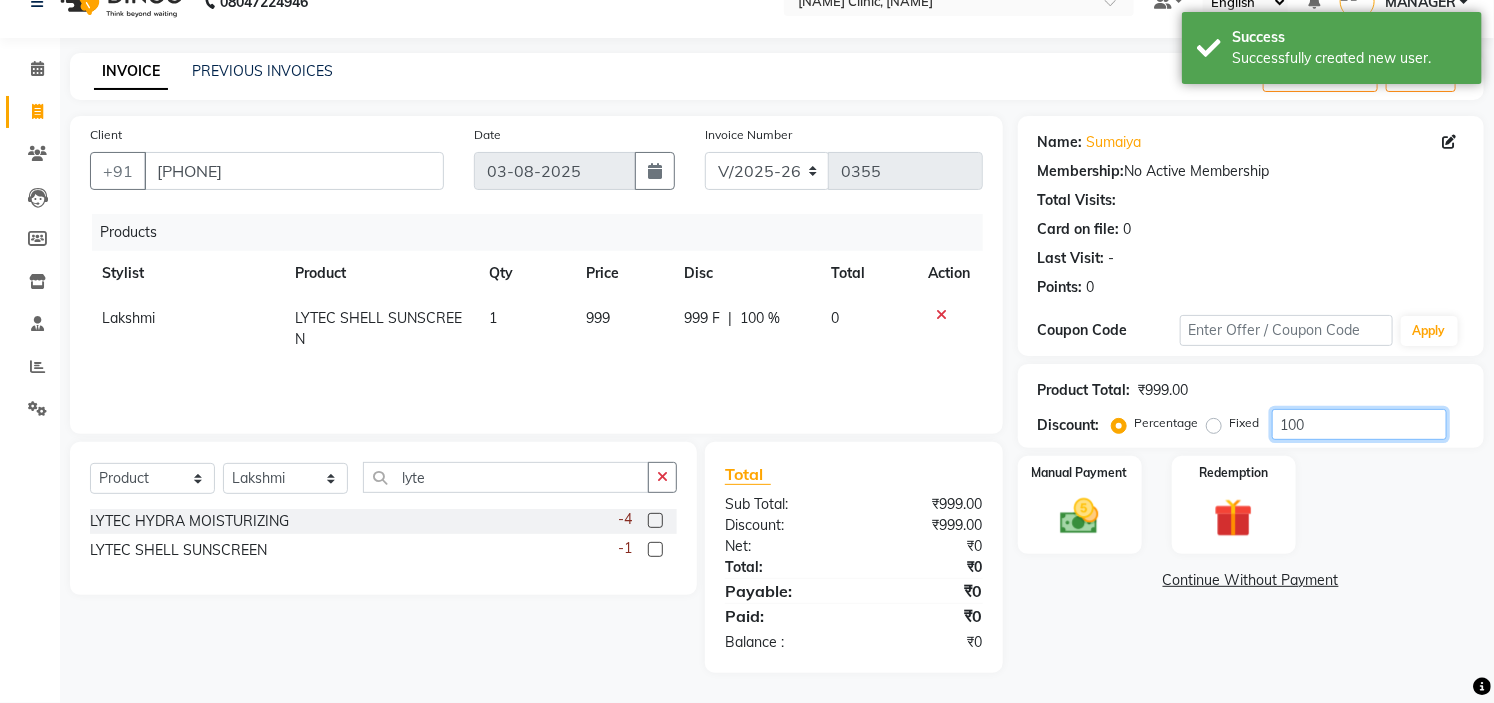 type on "100" 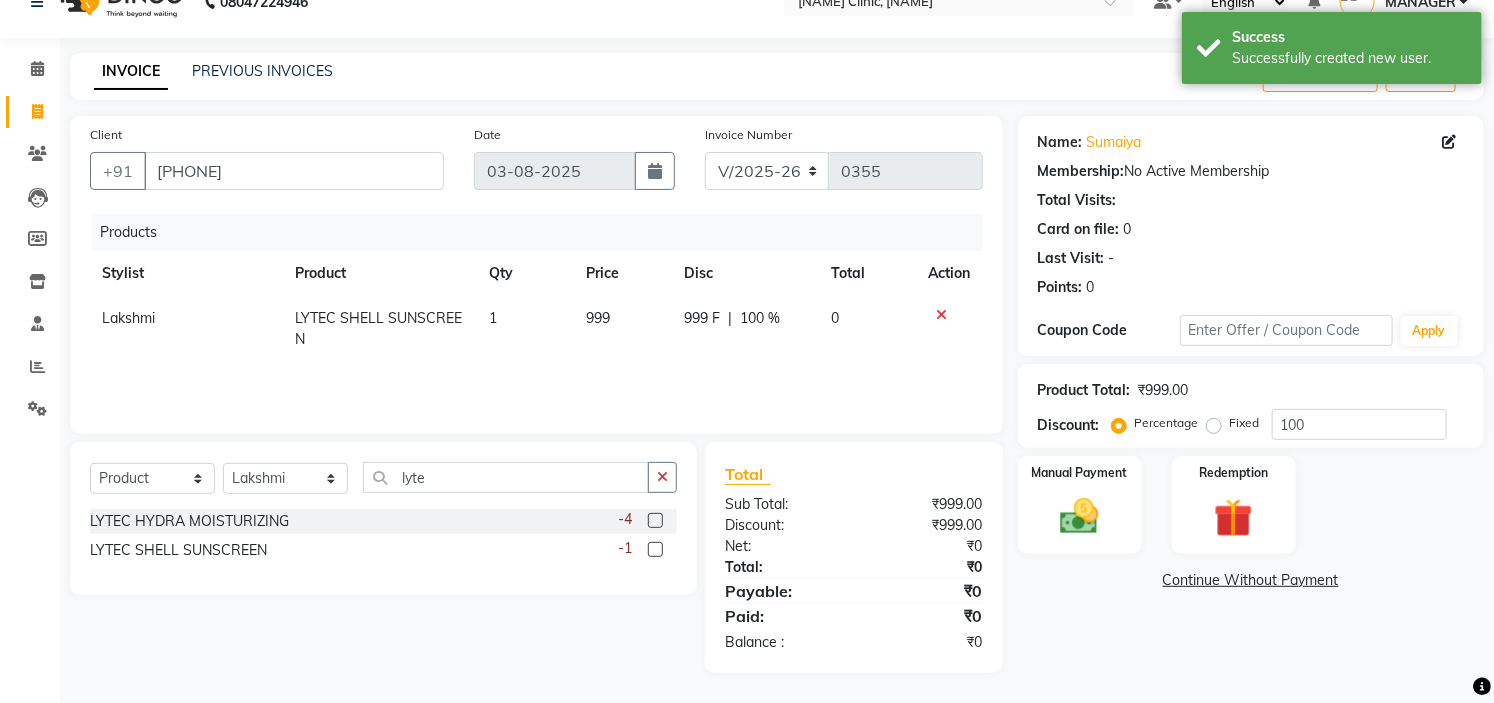click on "Continue Without Payment" 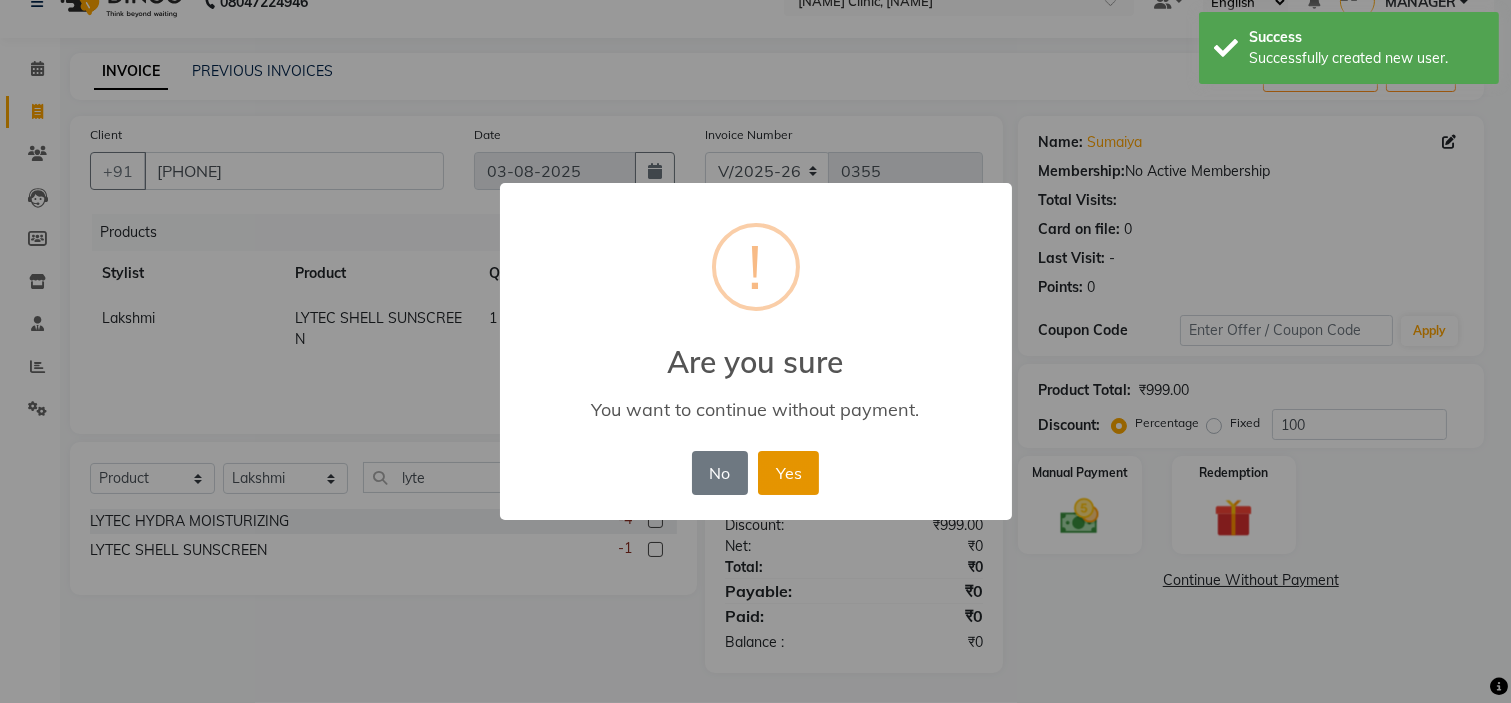 click on "Yes" at bounding box center (788, 473) 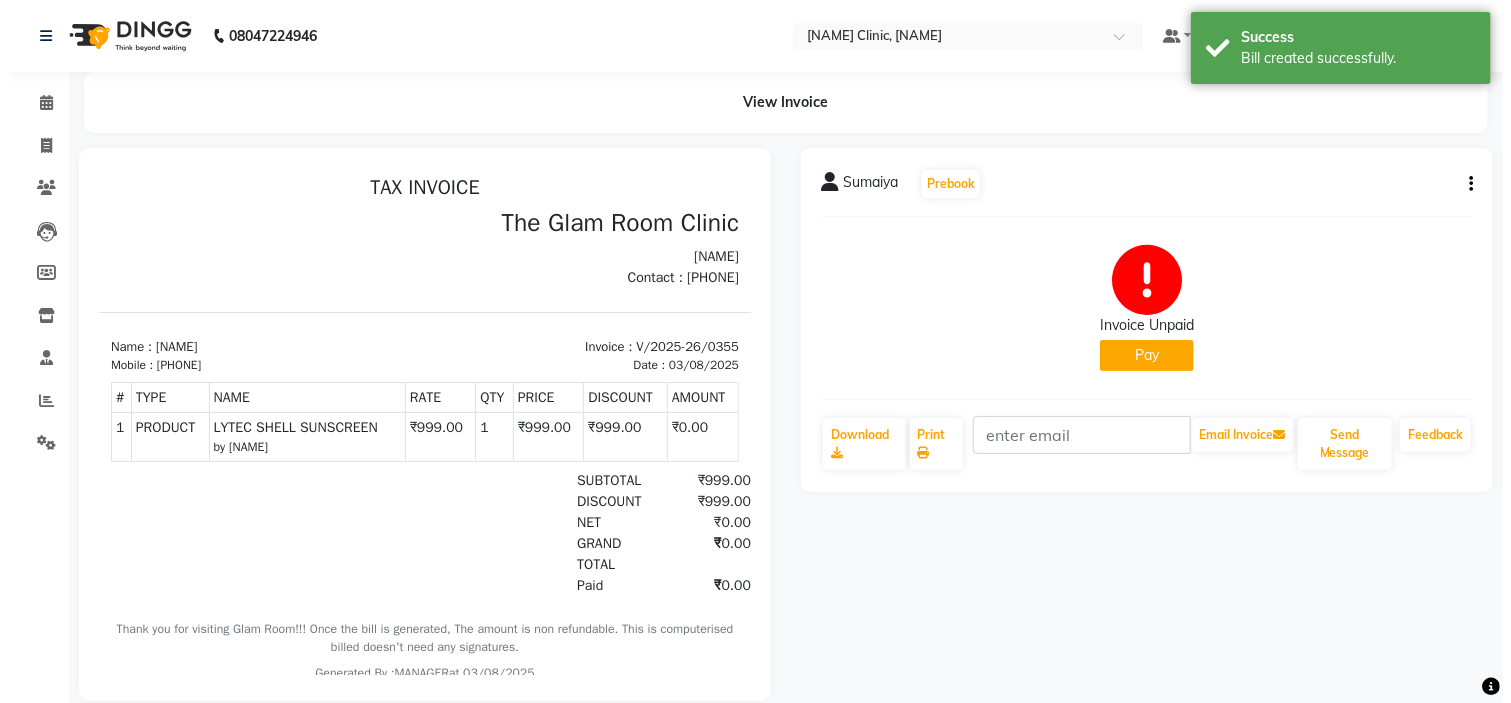 scroll, scrollTop: 0, scrollLeft: 0, axis: both 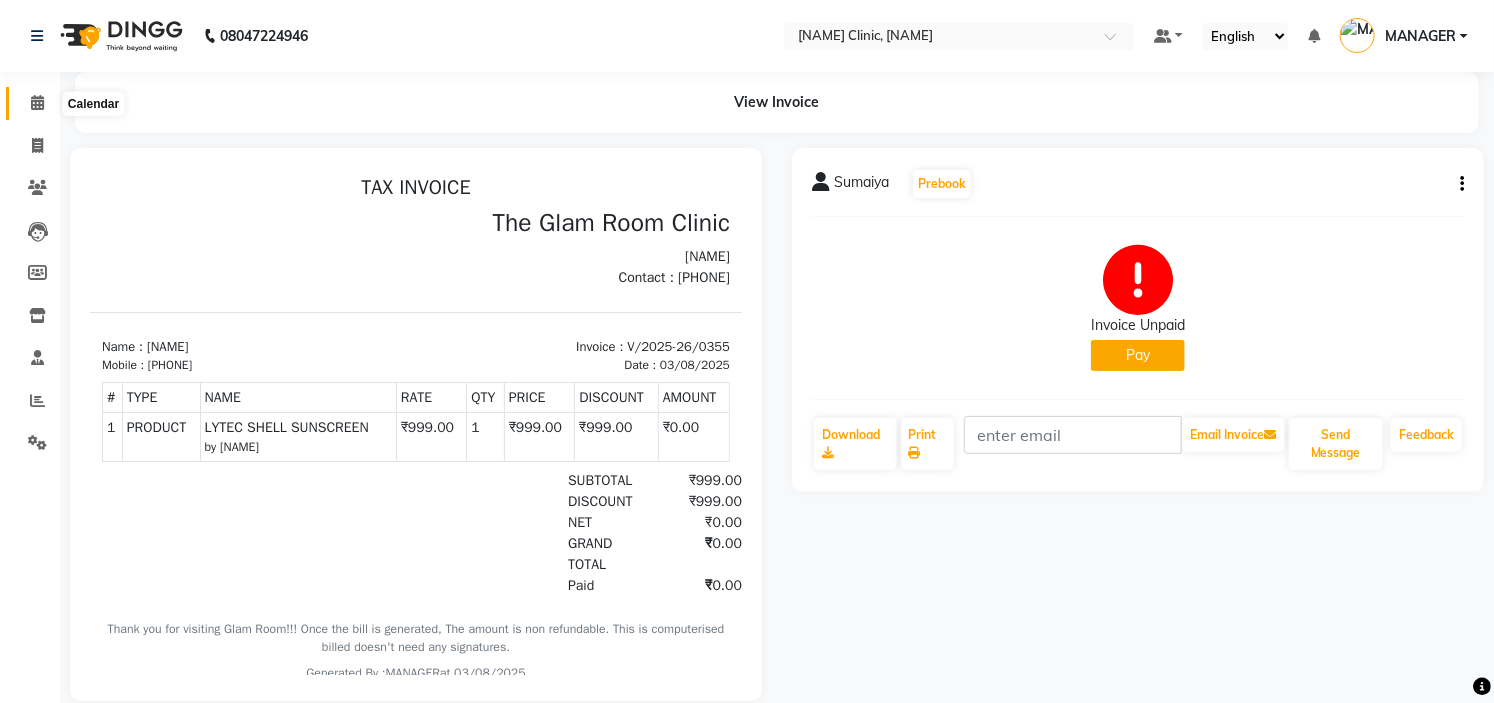 click 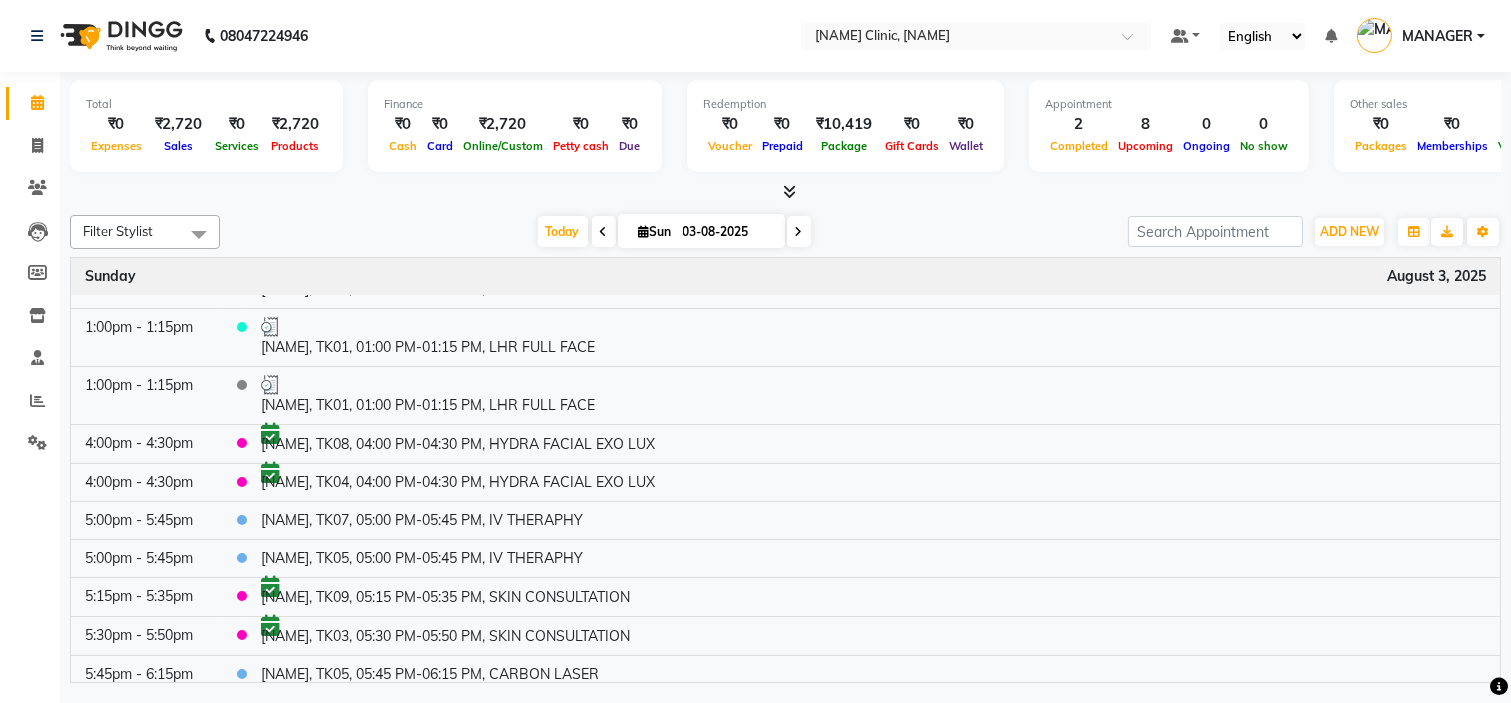 scroll, scrollTop: 95, scrollLeft: 0, axis: vertical 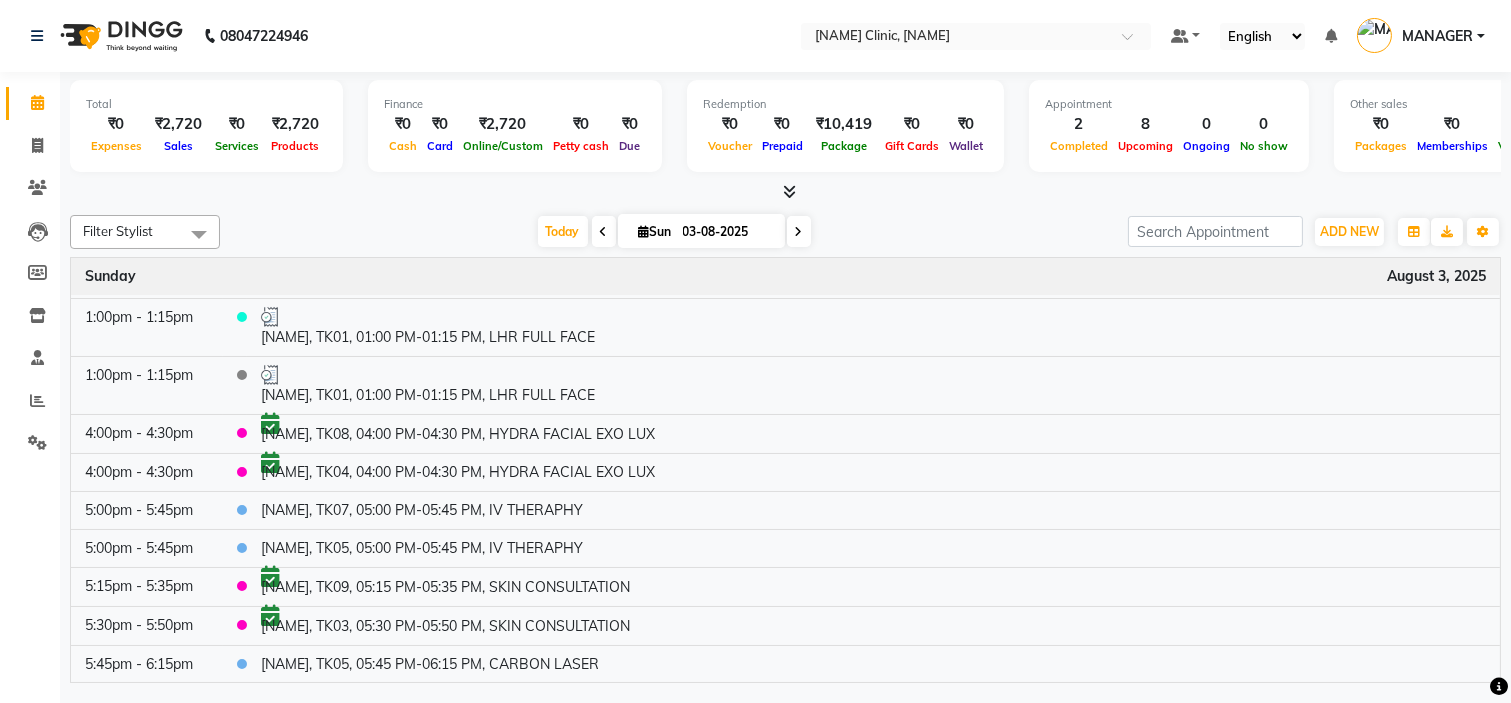 click on "Filter Stylist Select All Ankita Arti Ashwini Dr.Apurva Lakshmi MANAGER Ruhi Samrin Shangnimwon Sumaiya Today  Sun 03-08-2025 Toggle Dropdown Add Appointment Add Invoice Add Expense Add Attendance Add Client Add Transaction Toggle Dropdown Add Appointment Add Invoice Add Expense Add Attendance Add Client ADD NEW Toggle Dropdown Add Appointment Add Invoice Add Expense Add Attendance Add Client Add Transaction Filter Stylist Select All Ankita Arti Ashwini Dr.Apurva Lakshmi MANAGER Ruhi Samrin Shangnimwon Sumaiya Group By  Staff View   Room View  View as Vertical  Vertical - Week View  Horizontal  Horizontal - Week View  List  Toggle Dropdown Calendar Settings Manage Tags   Arrange Stylists   Reset Stylists  Full Screen  Show Available Stylist  Appointment Form Zoom 100% Time Event Sunday August 3, 2025 12:00pm - 12:20pm     [NAME], TK02, 12:00 PM-12:20 PM, SKIN CONSULTATION 1:00pm - 1:30pm     [NAME], TK06, 01:00 PM-01:30 PM, CARBON LASER 1:00pm - 1:15pm     1:00pm - 1:15pm     4:00pm - 4:30pm" 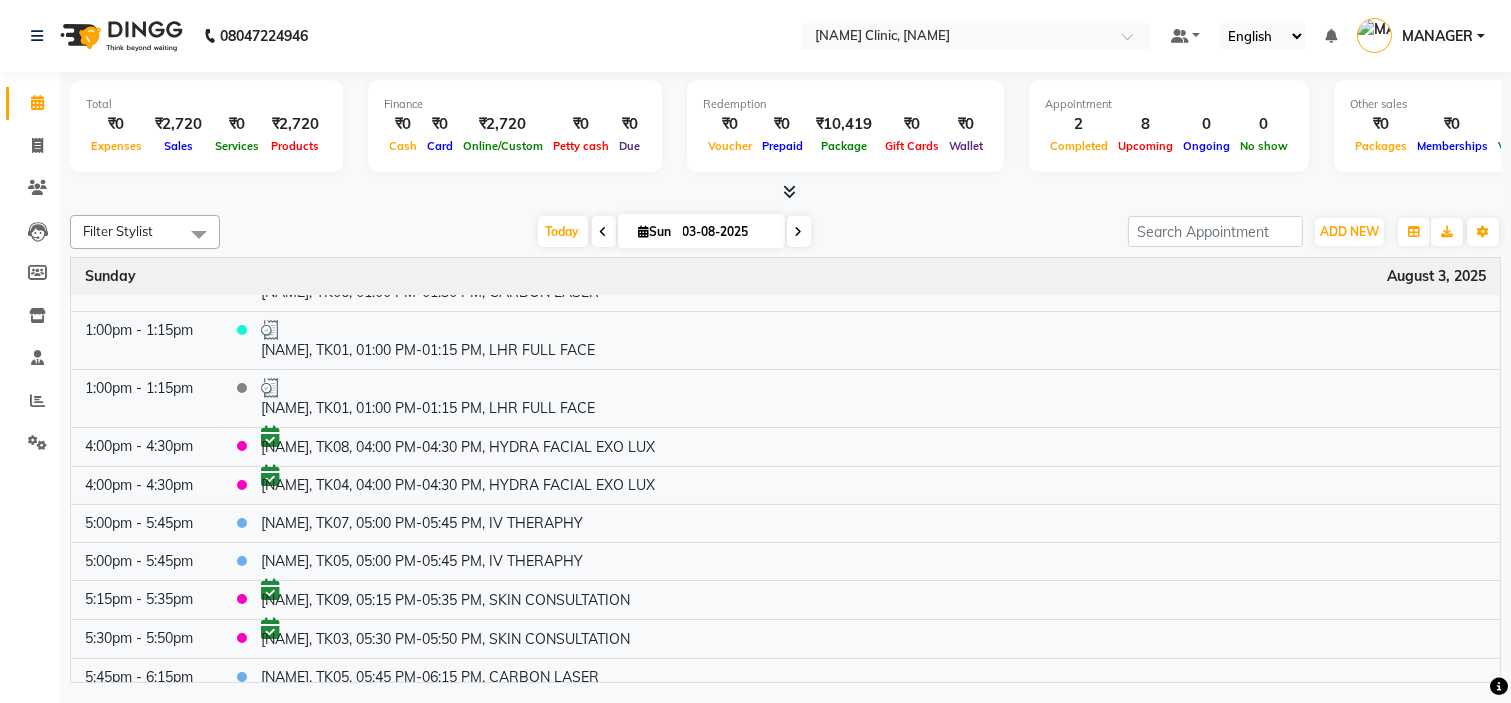 scroll, scrollTop: 95, scrollLeft: 0, axis: vertical 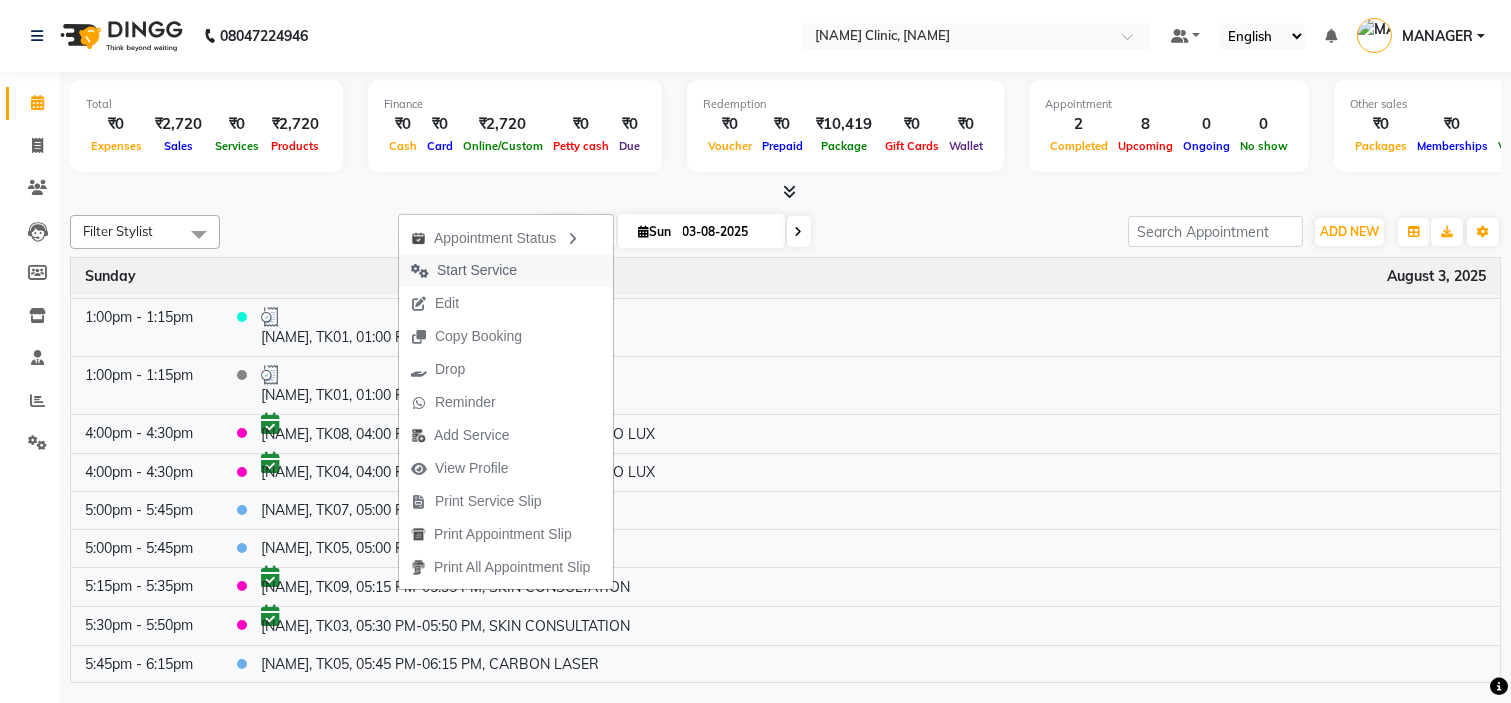 click on "Start Service" at bounding box center (477, 270) 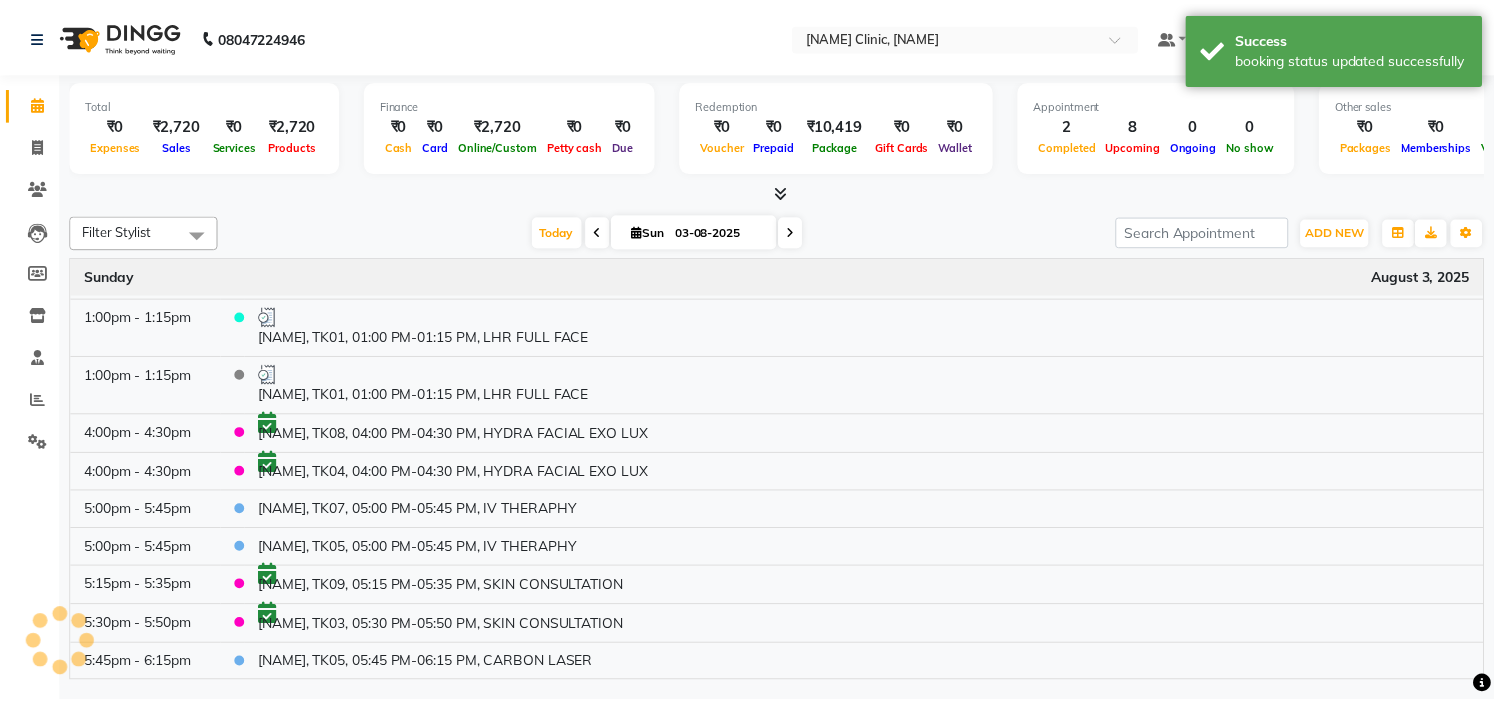 scroll, scrollTop: 94, scrollLeft: 0, axis: vertical 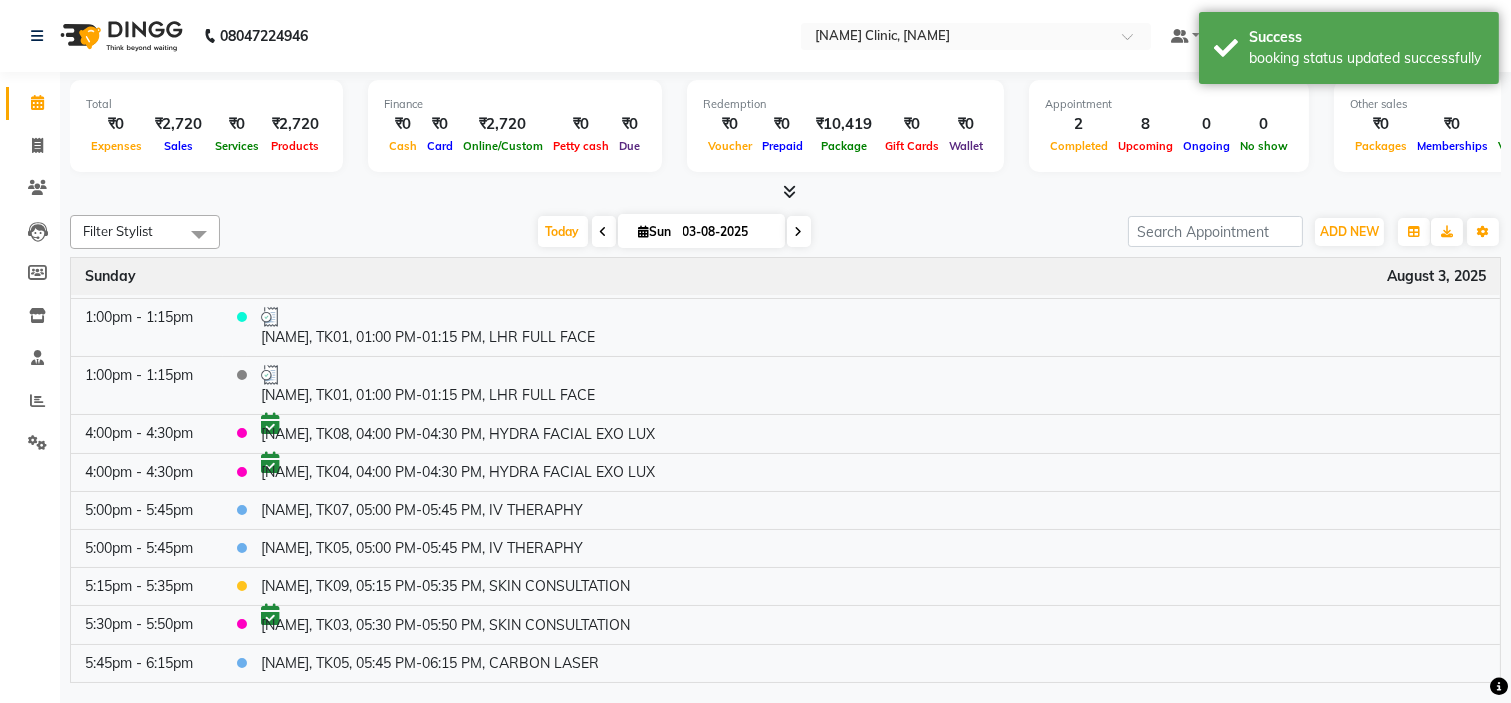 click on "Today  Sun 03-08-2025" at bounding box center (674, 232) 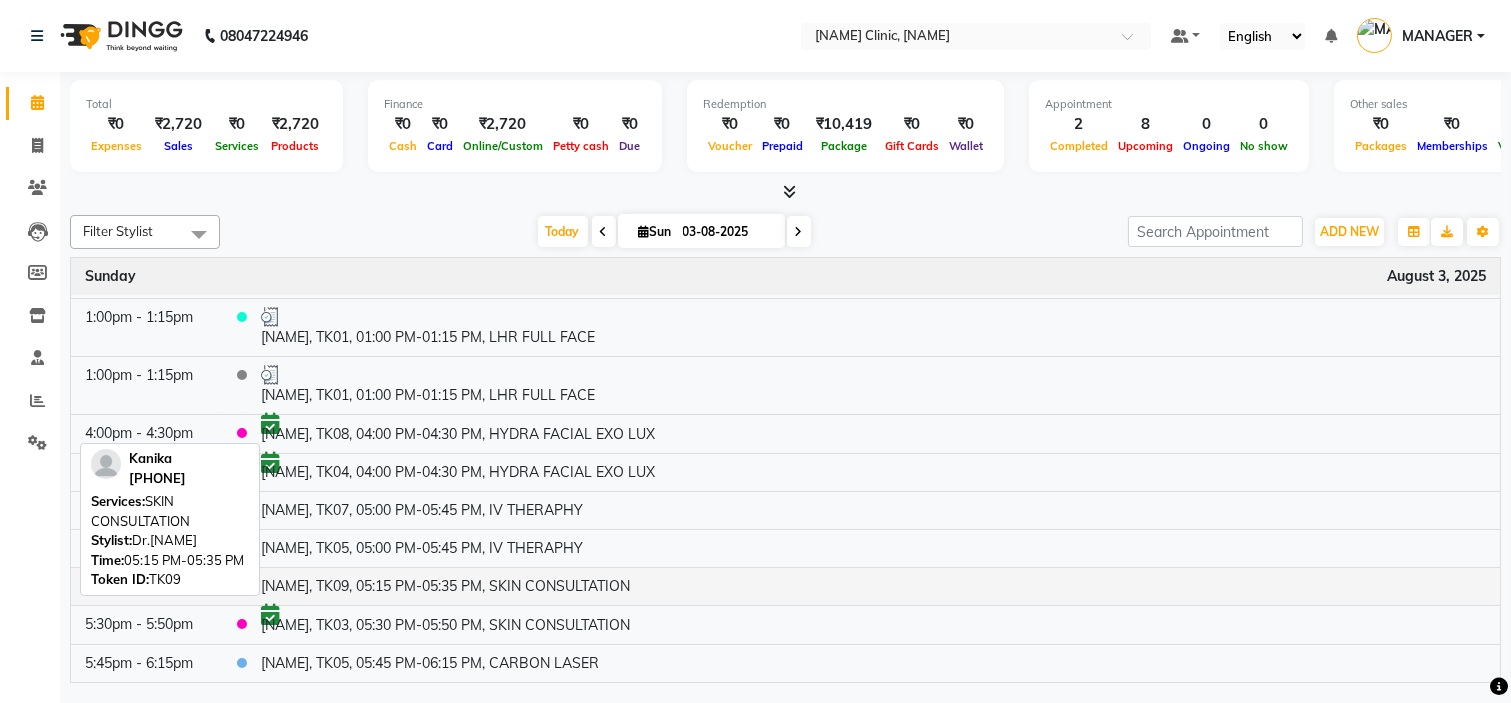 click on "[NAME], TK09, 05:15 PM-05:35 PM, SKIN CONSULTATION" at bounding box center [873, 587] 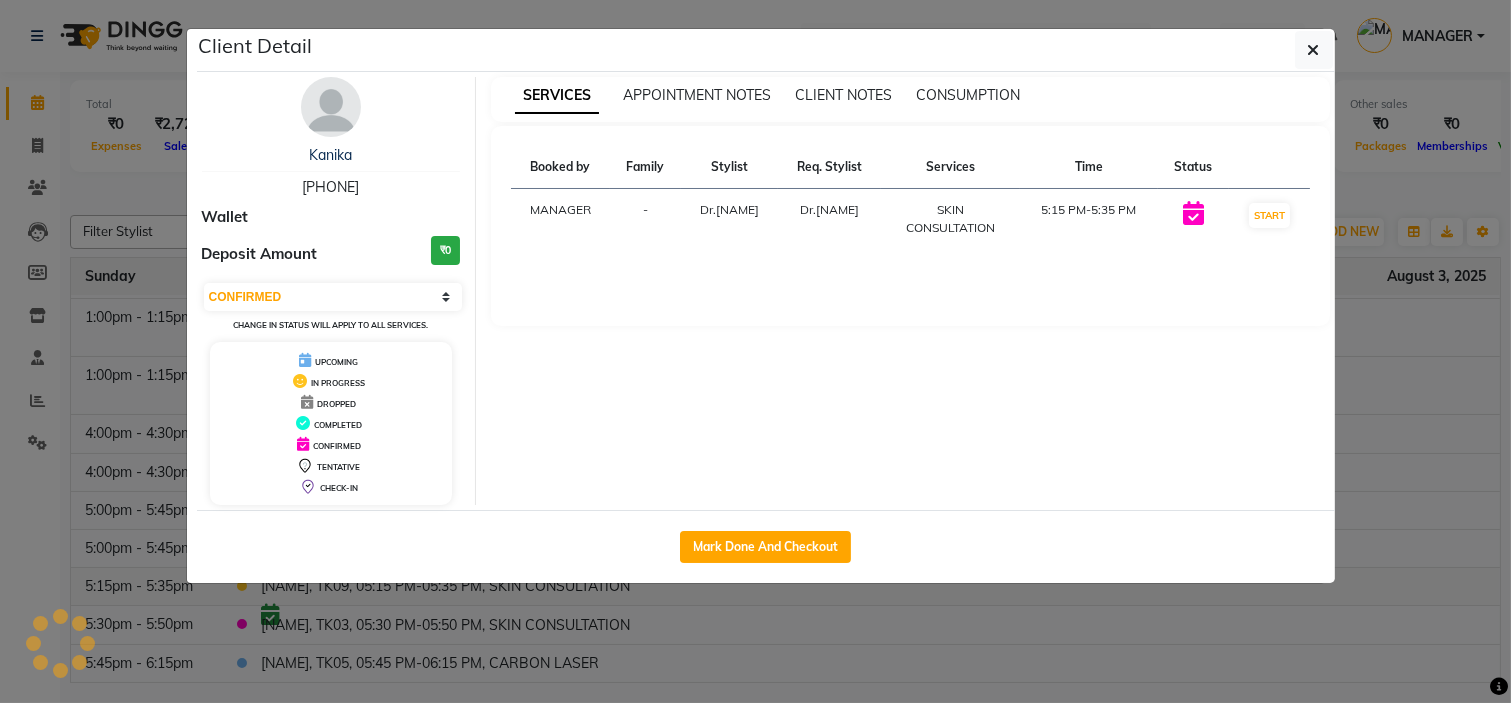 select on "1" 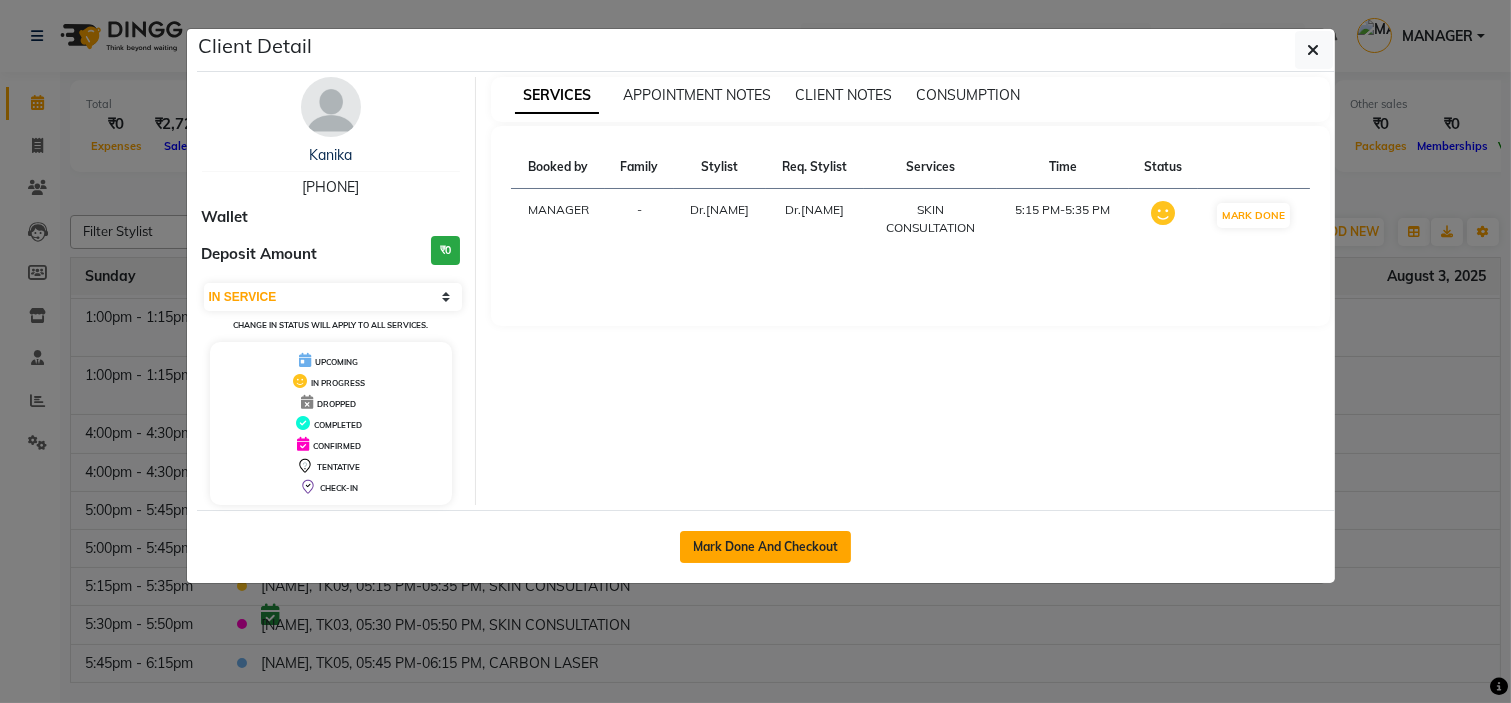 click on "Mark Done And Checkout" 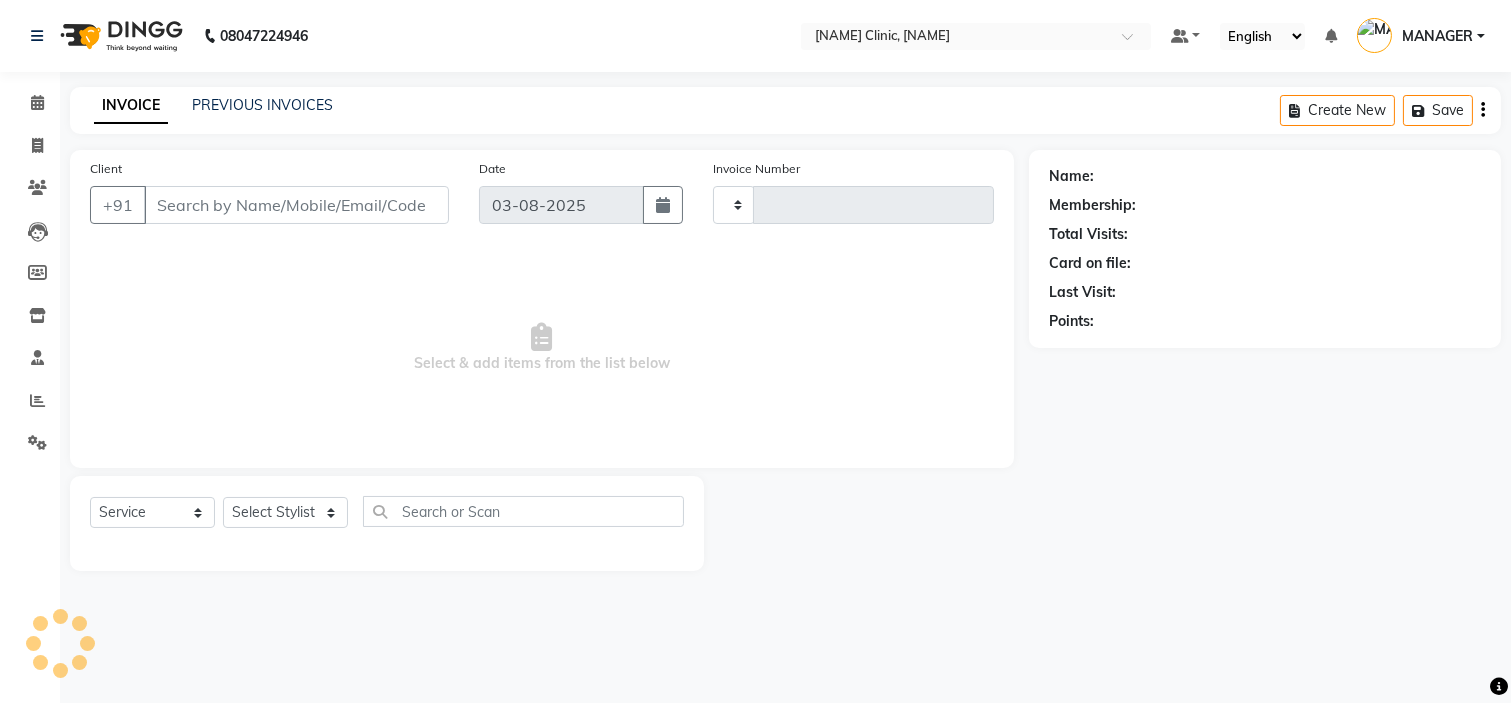 type on "0356" 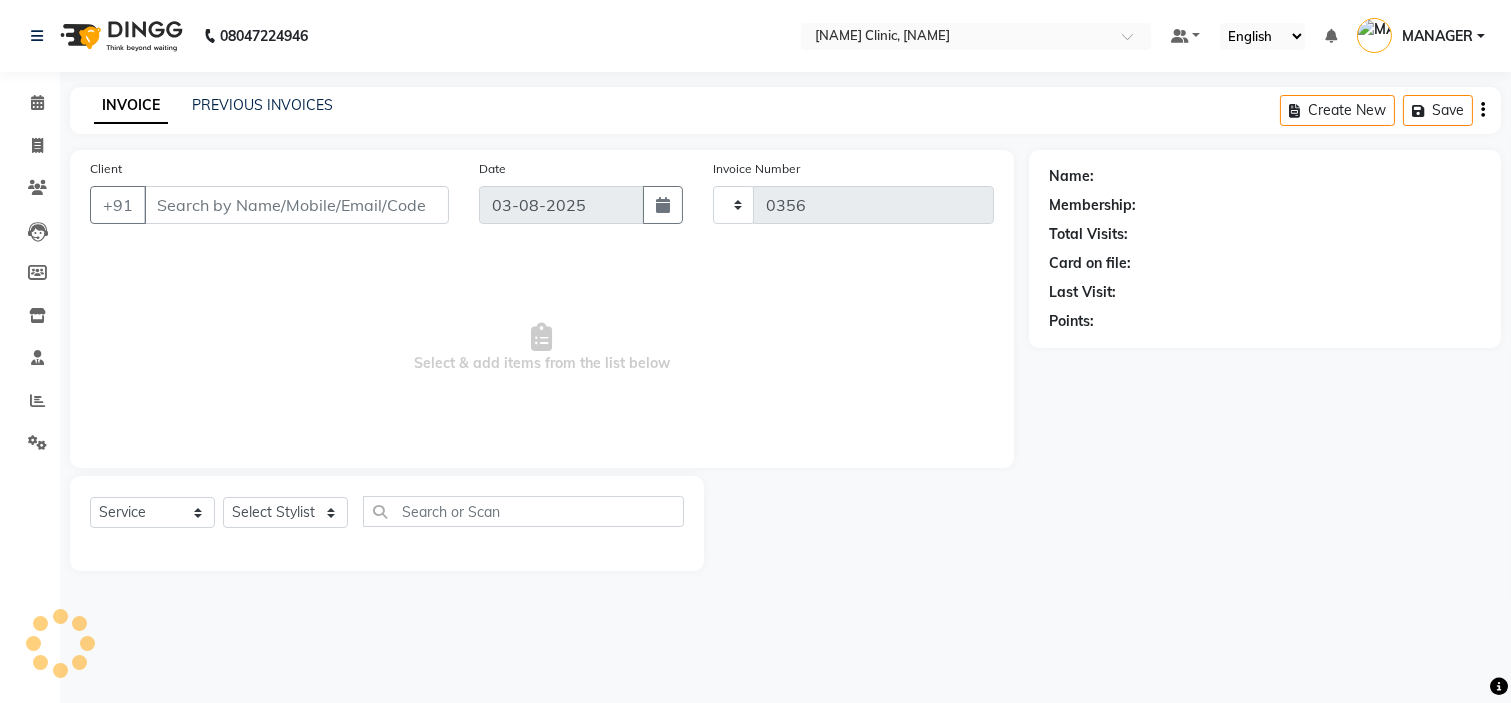 select on "7445" 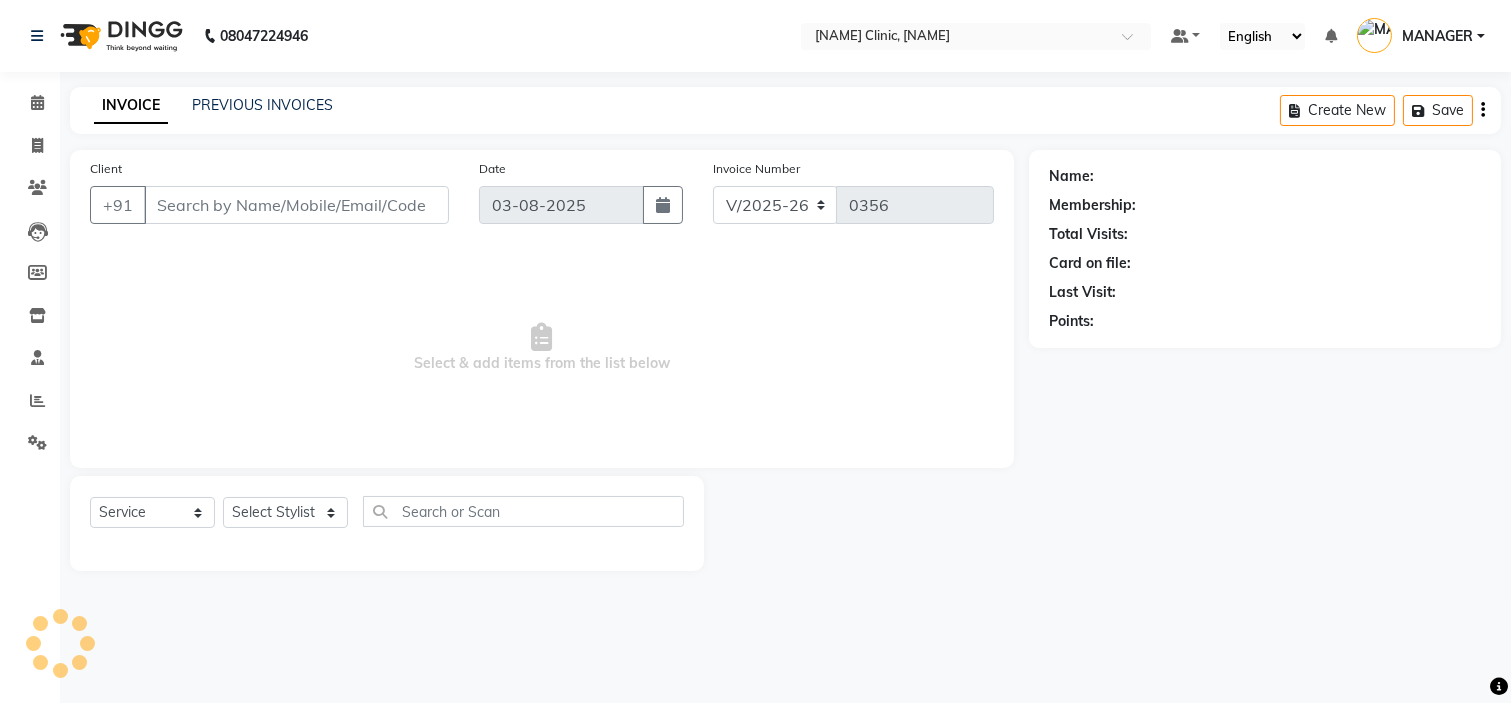 type on "[PHONE]" 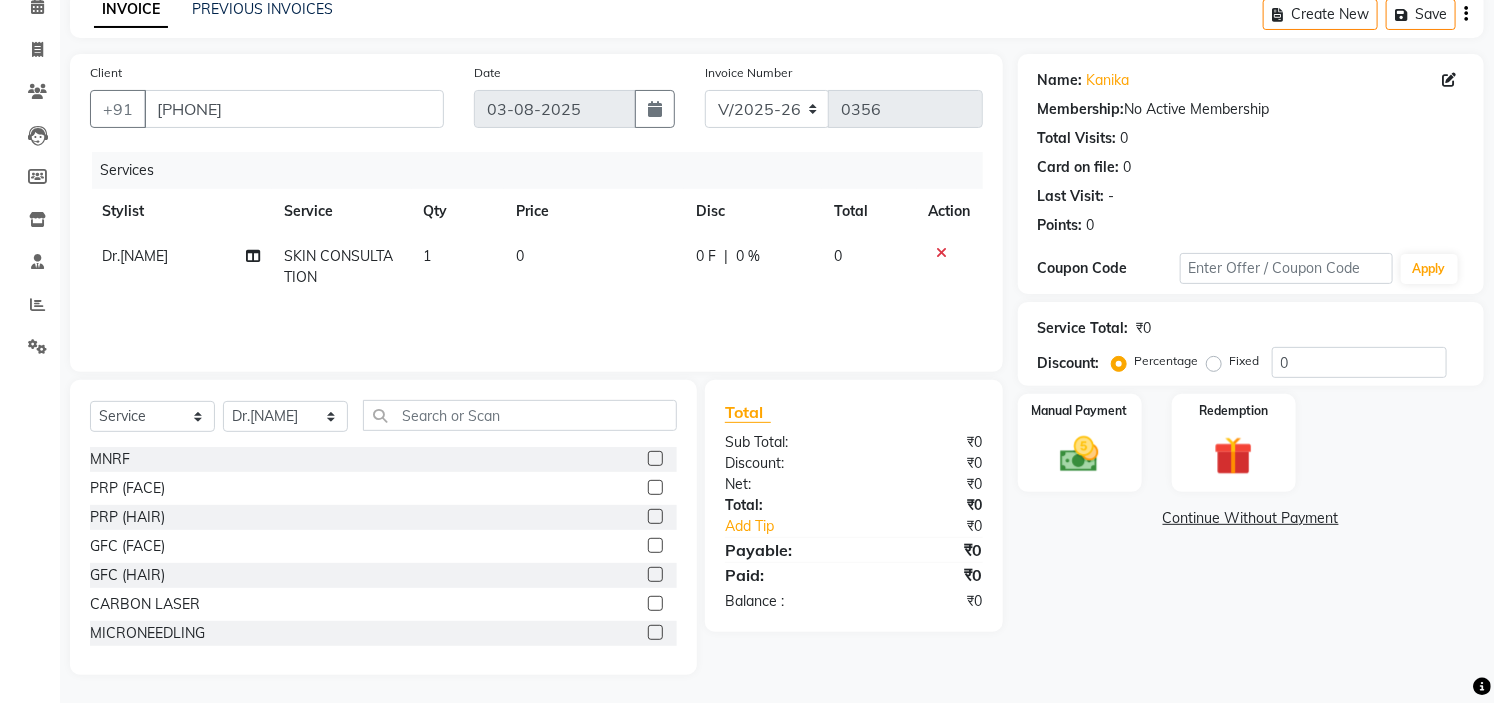 scroll, scrollTop: 97, scrollLeft: 0, axis: vertical 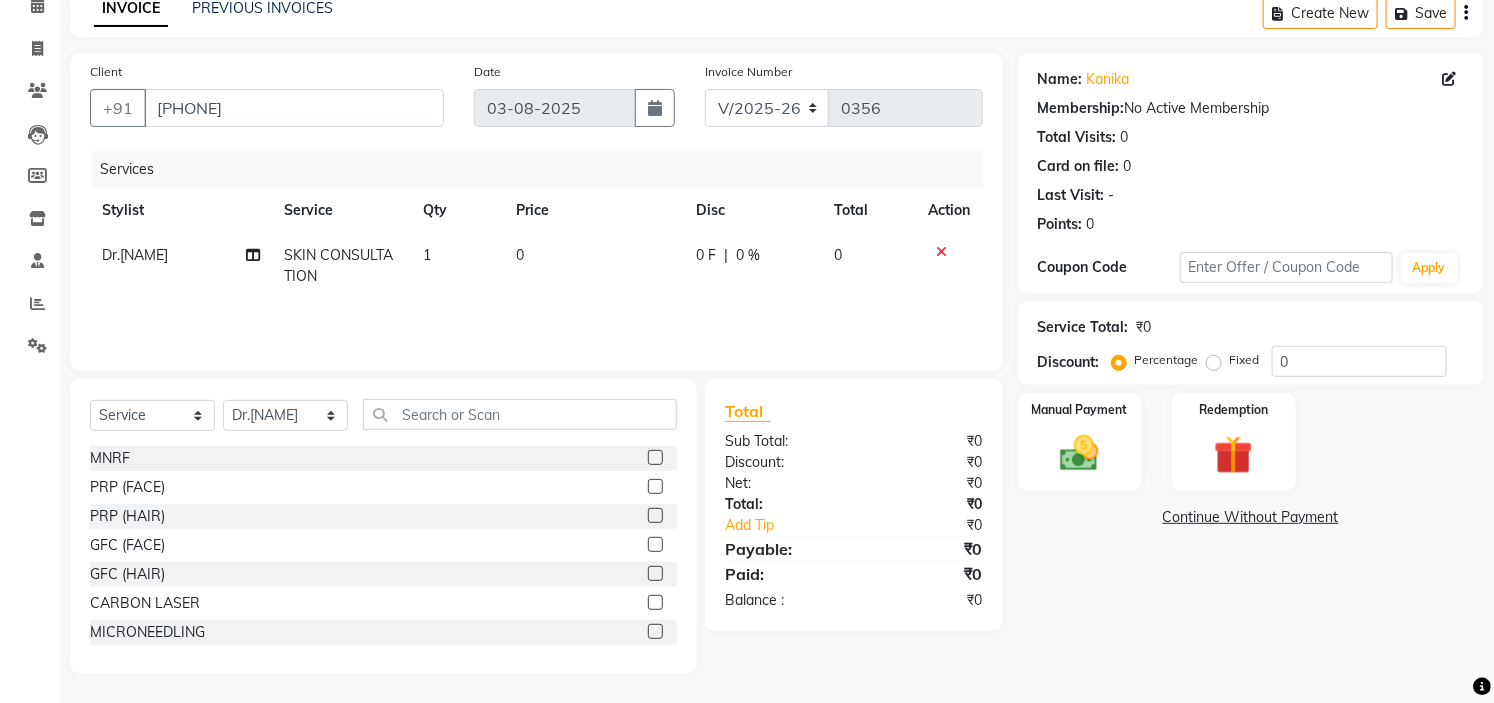 click on "Continue Without Payment" 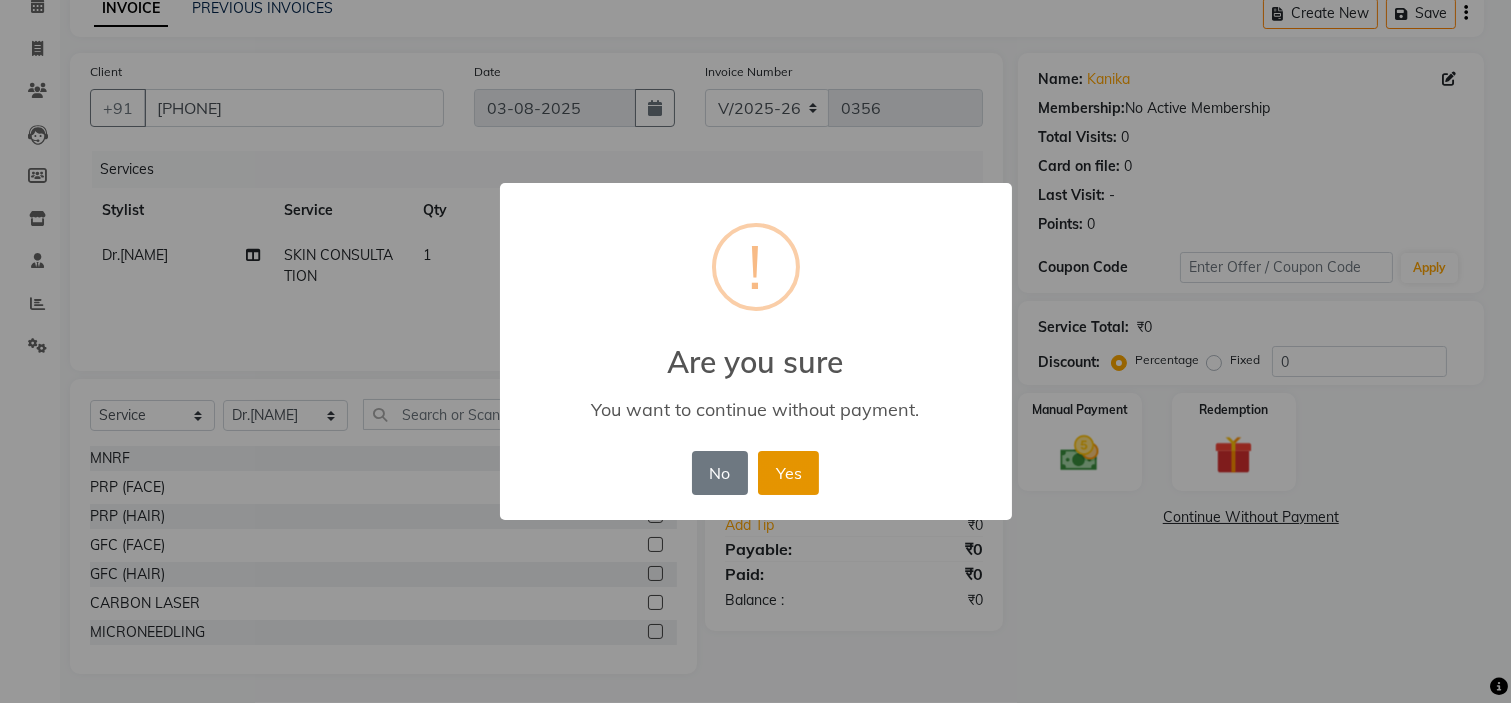 click on "Yes" at bounding box center (788, 473) 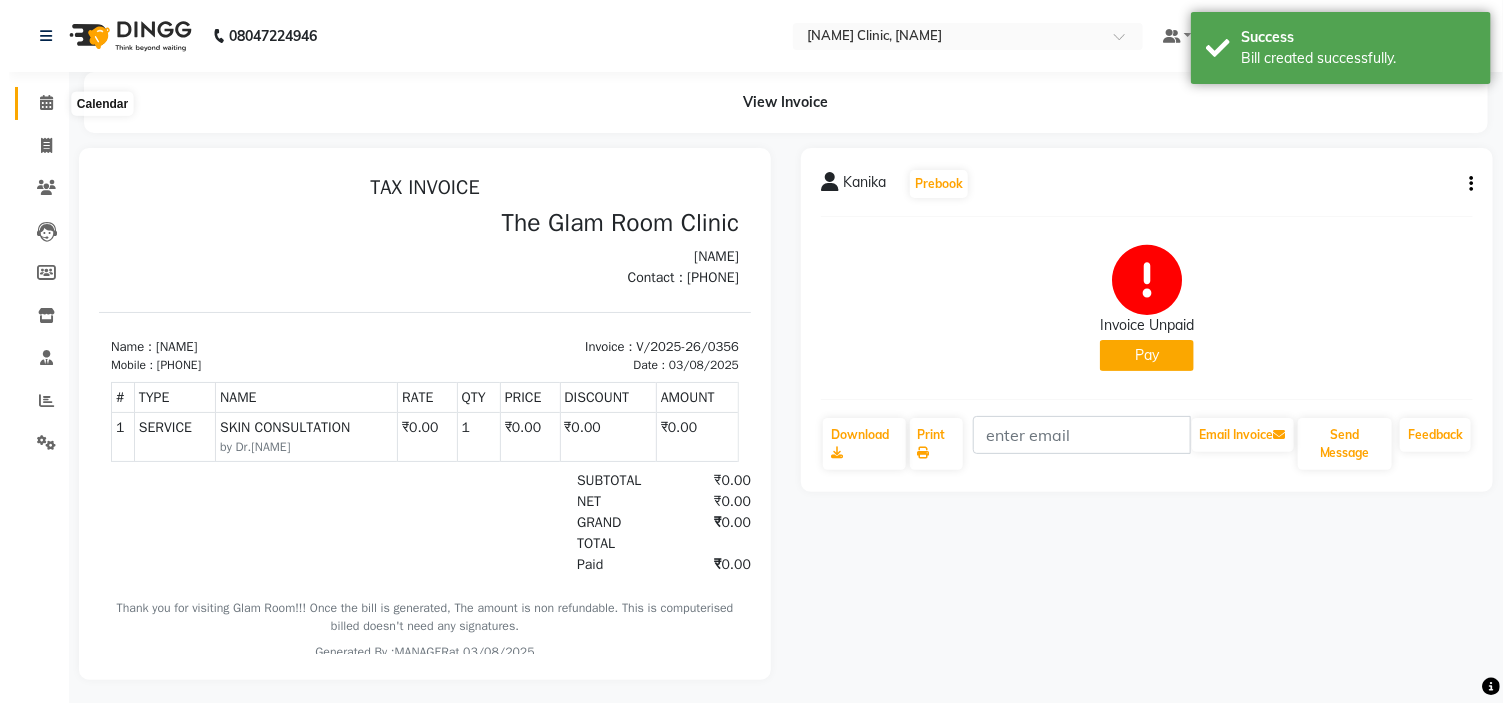 scroll, scrollTop: 0, scrollLeft: 0, axis: both 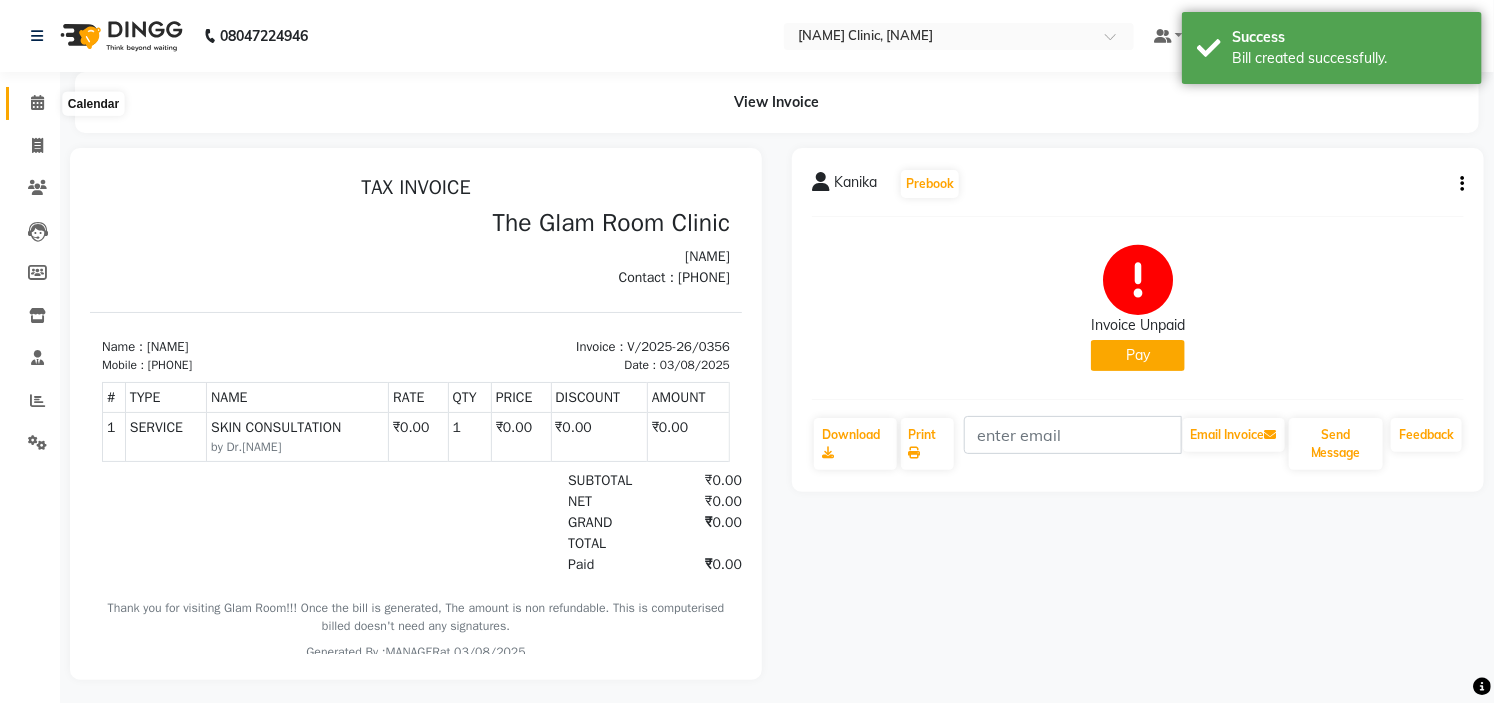 click 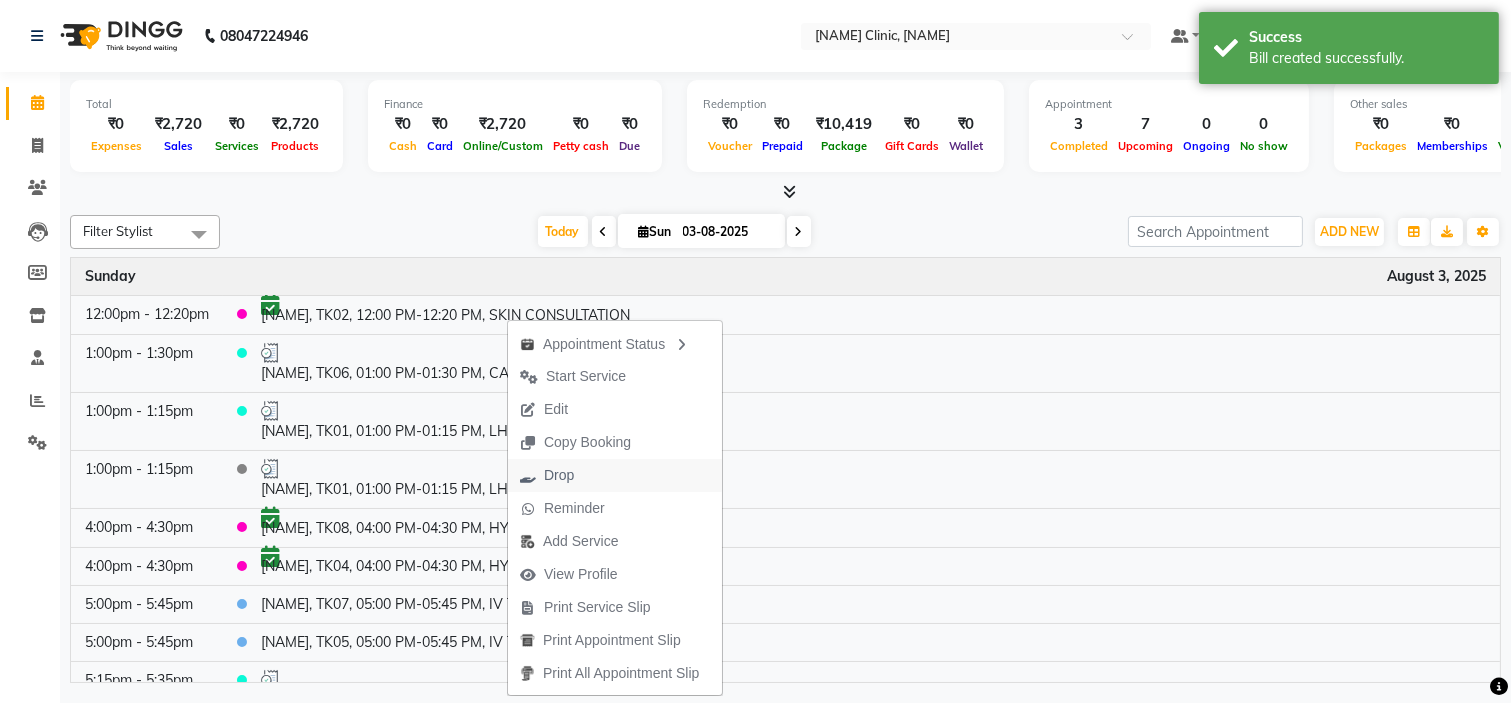 click on "Drop" at bounding box center [547, 475] 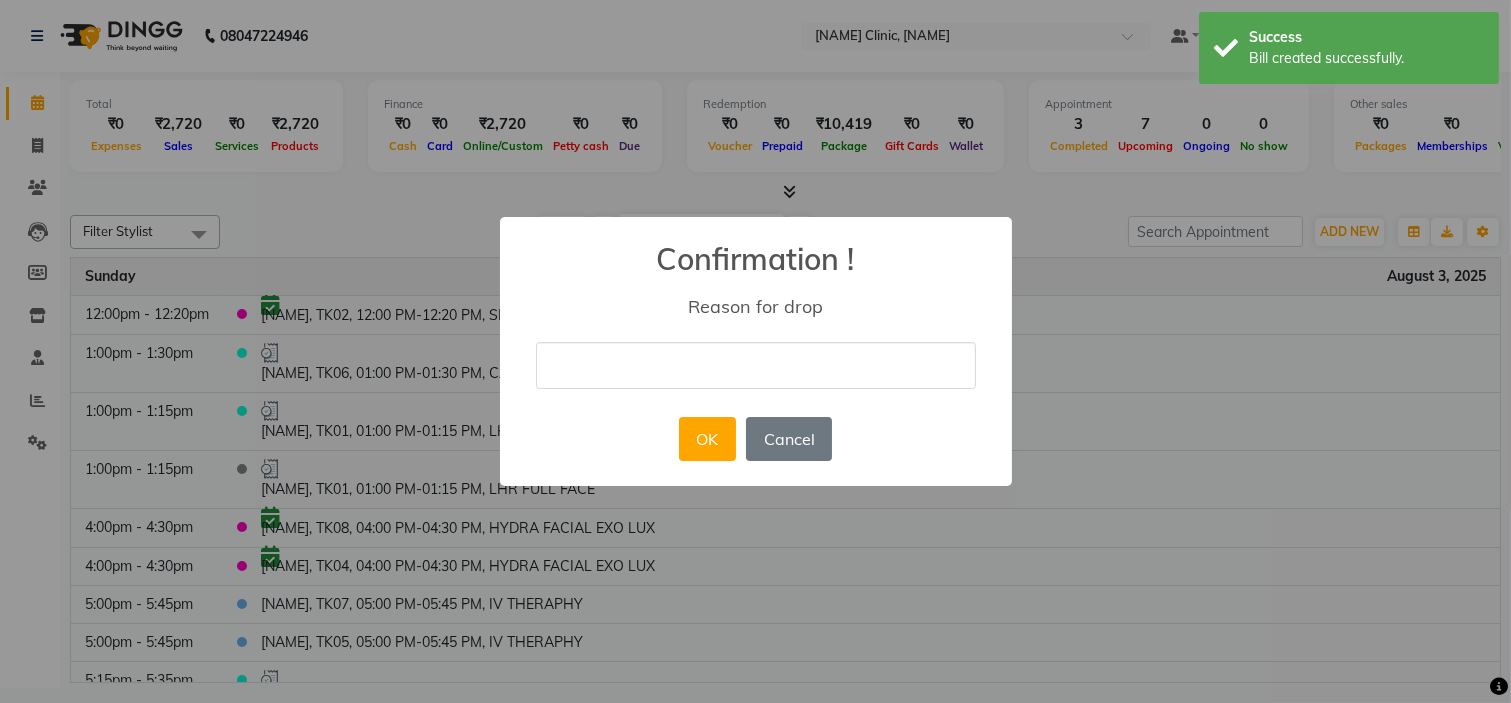 click at bounding box center [756, 365] 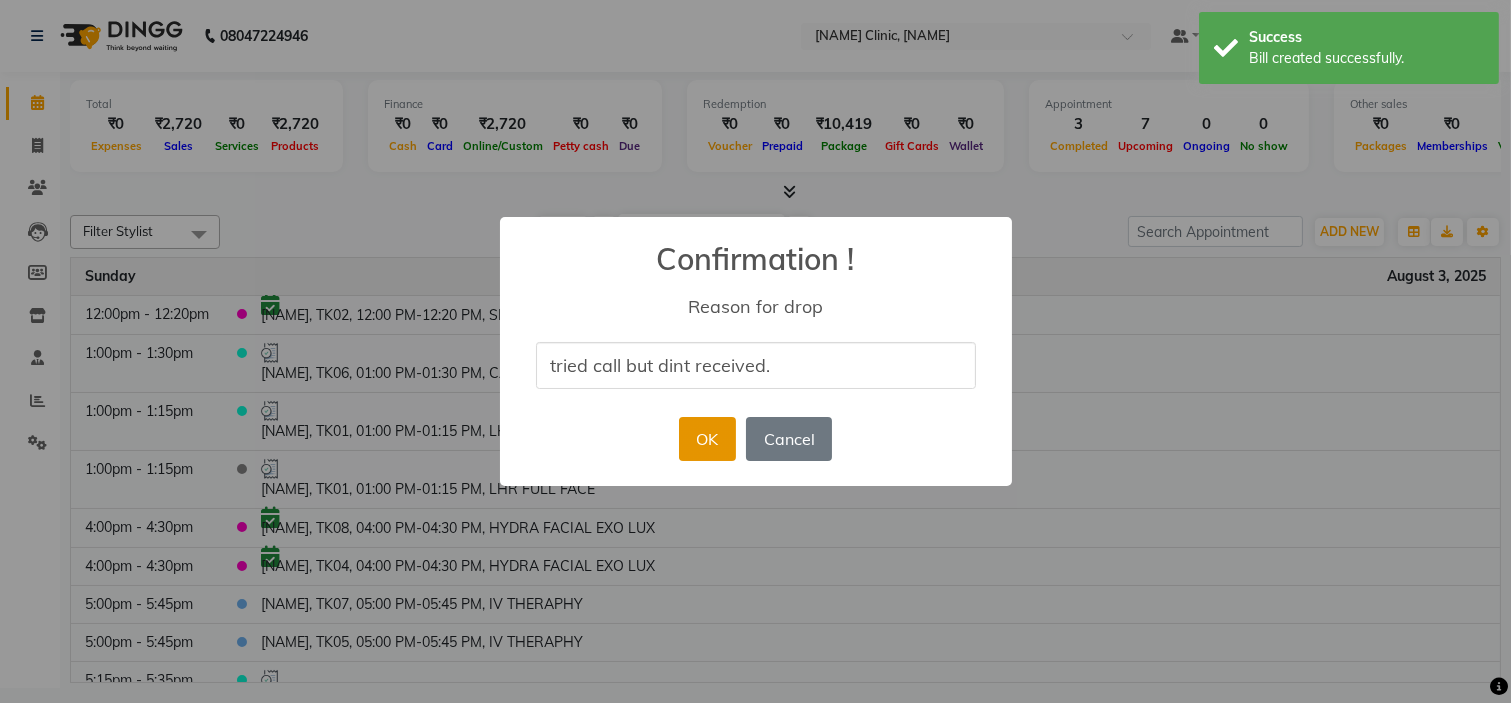 click on "OK" at bounding box center (707, 439) 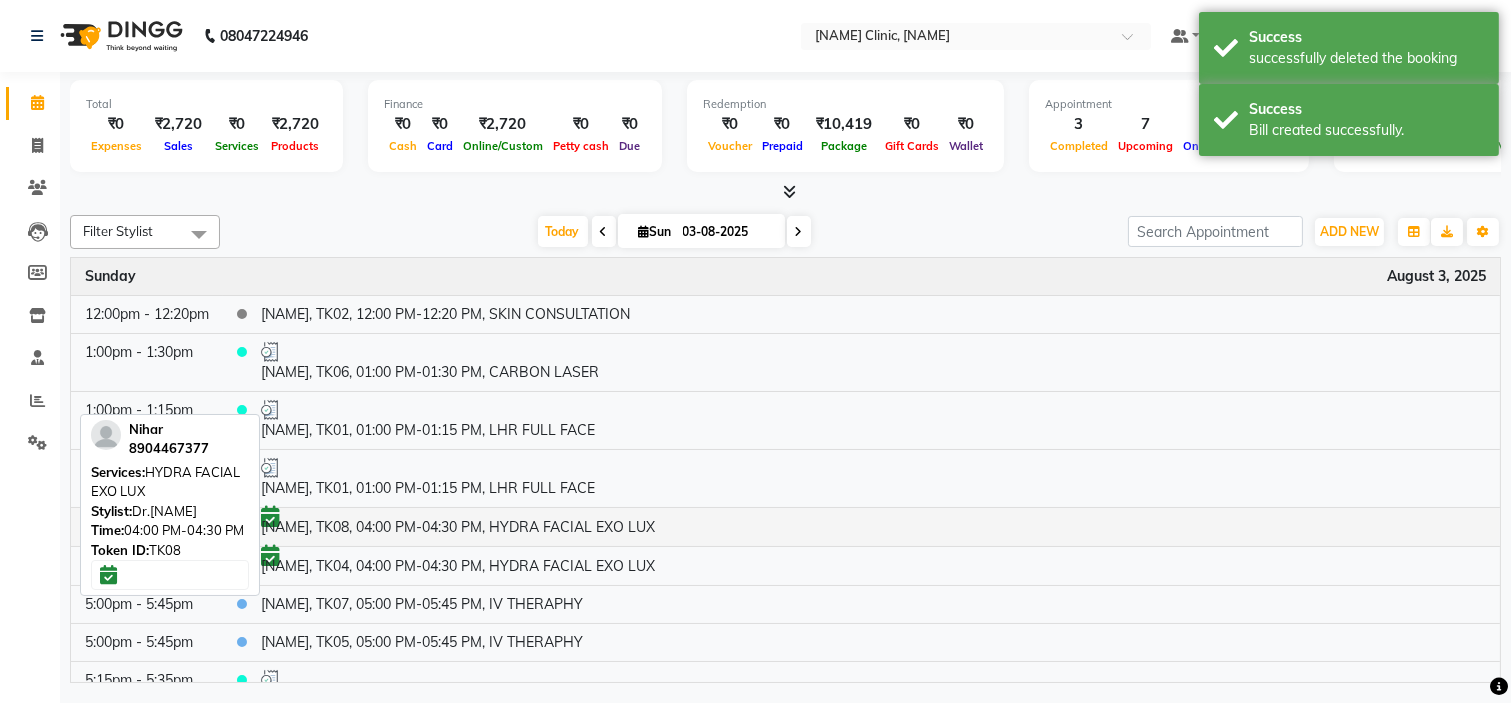 click on "[NAME], TK08, 04:00 PM-04:30 PM, HYDRA FACIAL EXO LUX" at bounding box center [873, 526] 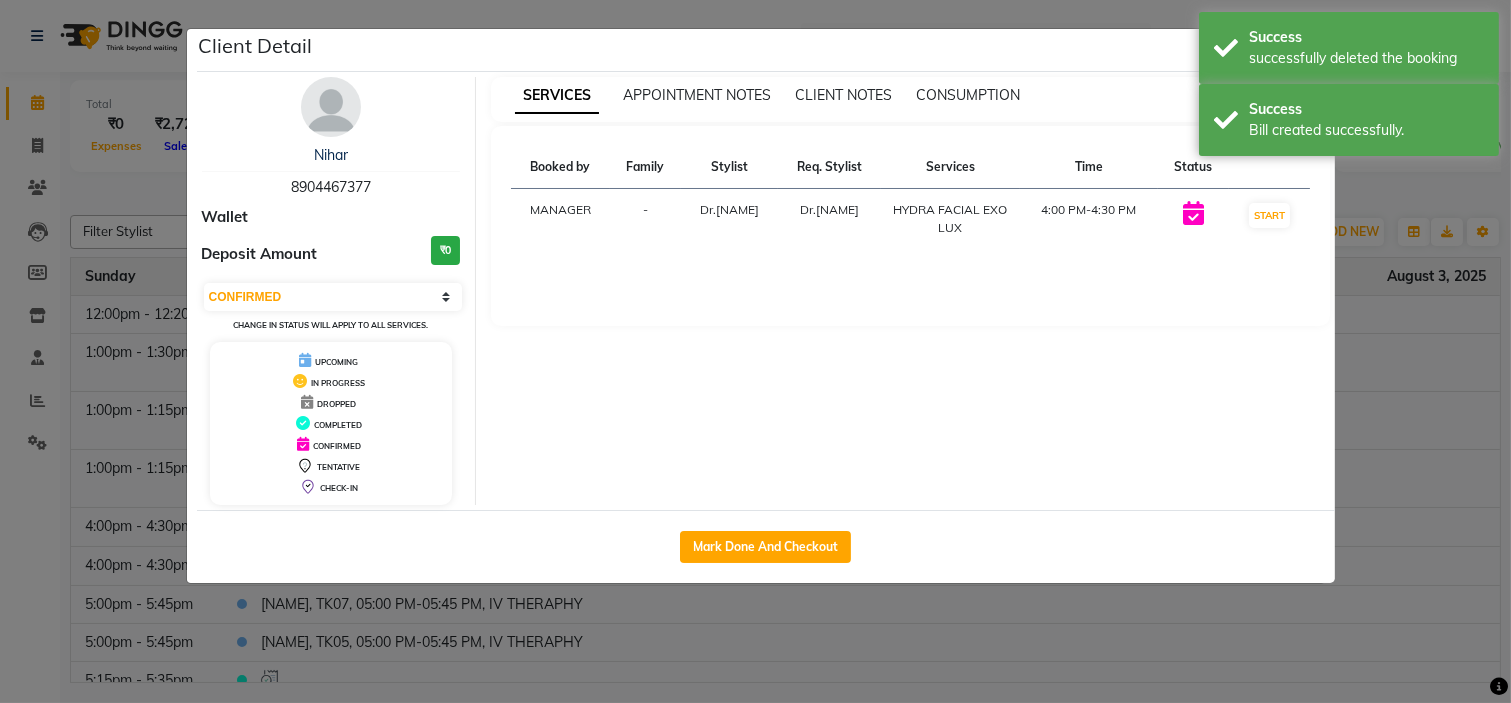 click at bounding box center [331, 171] 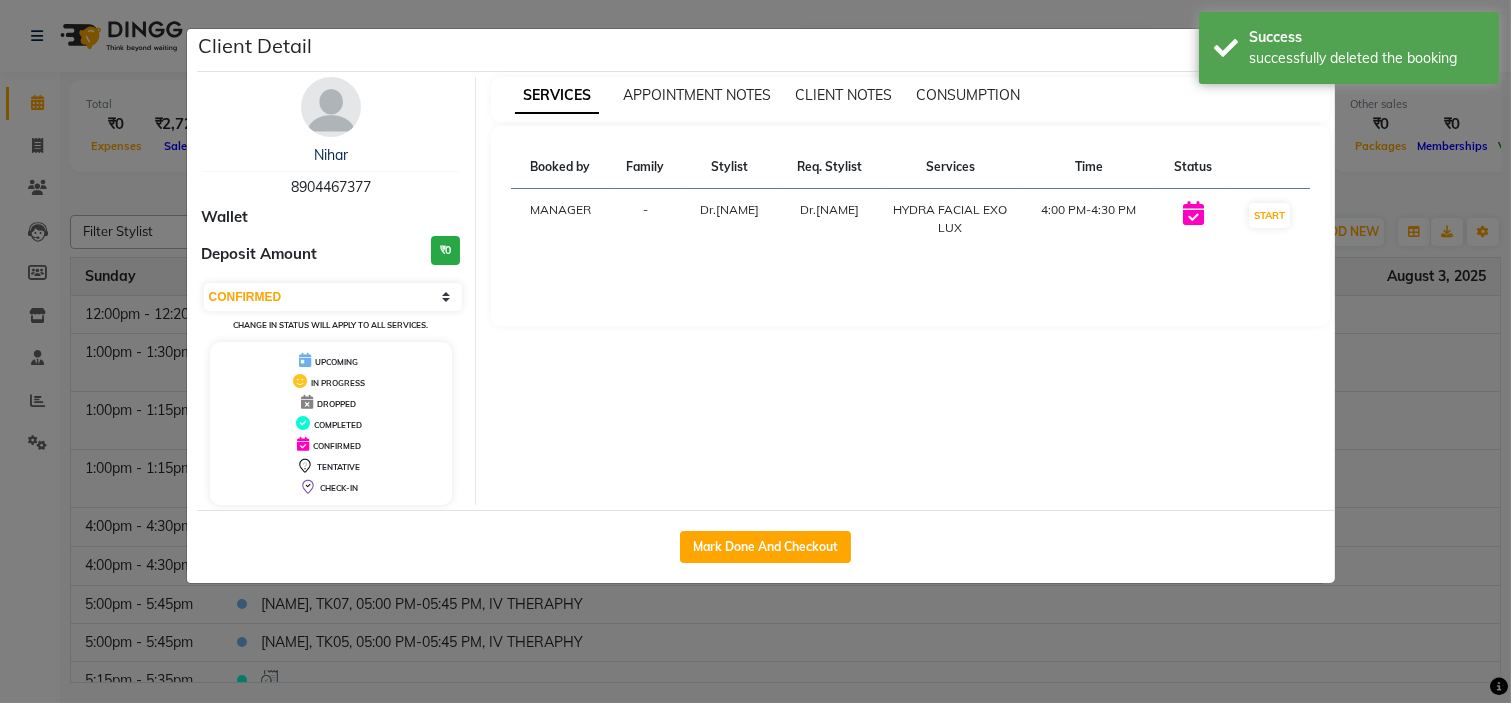 click at bounding box center [331, 171] 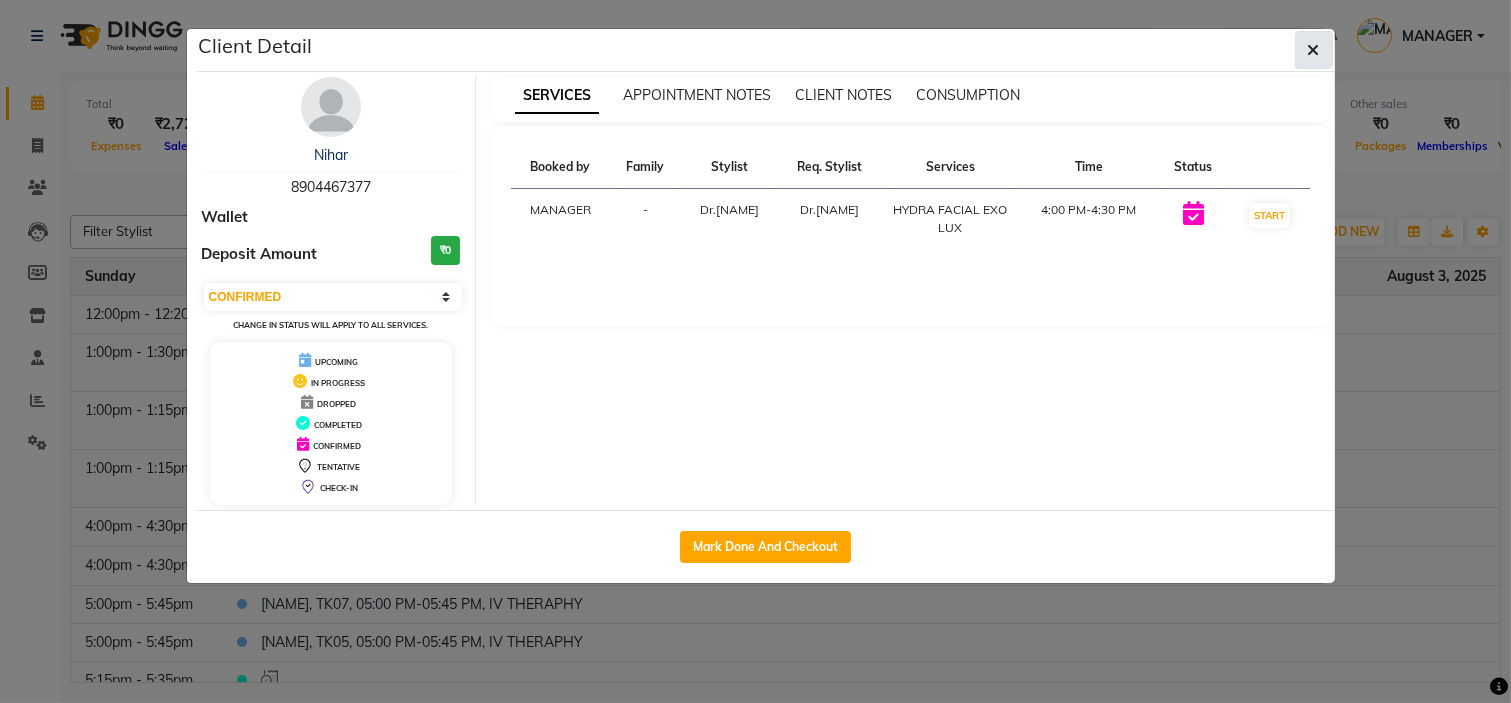 click 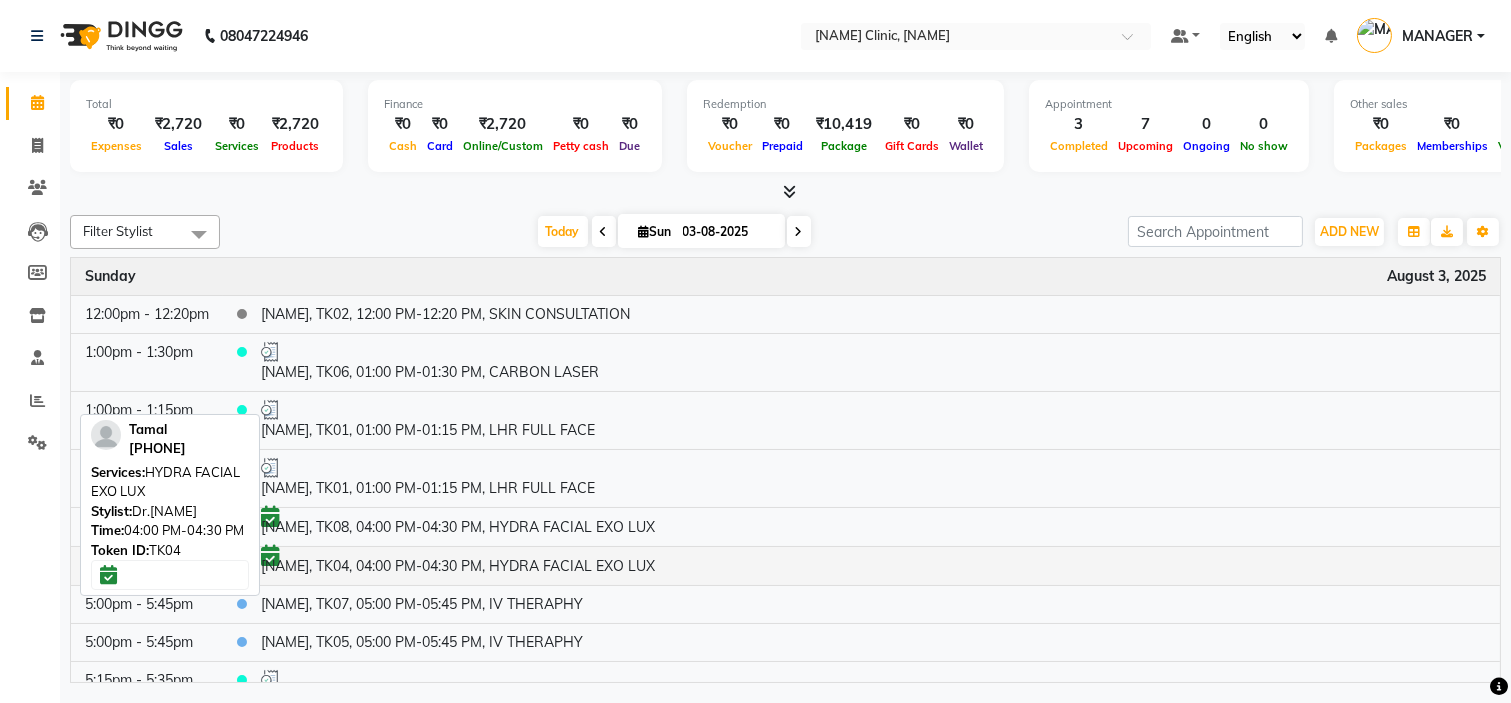 click on "[NAME], TK04, 04:00 PM-04:30 PM, HYDRA FACIAL EXO LUX" at bounding box center [873, 565] 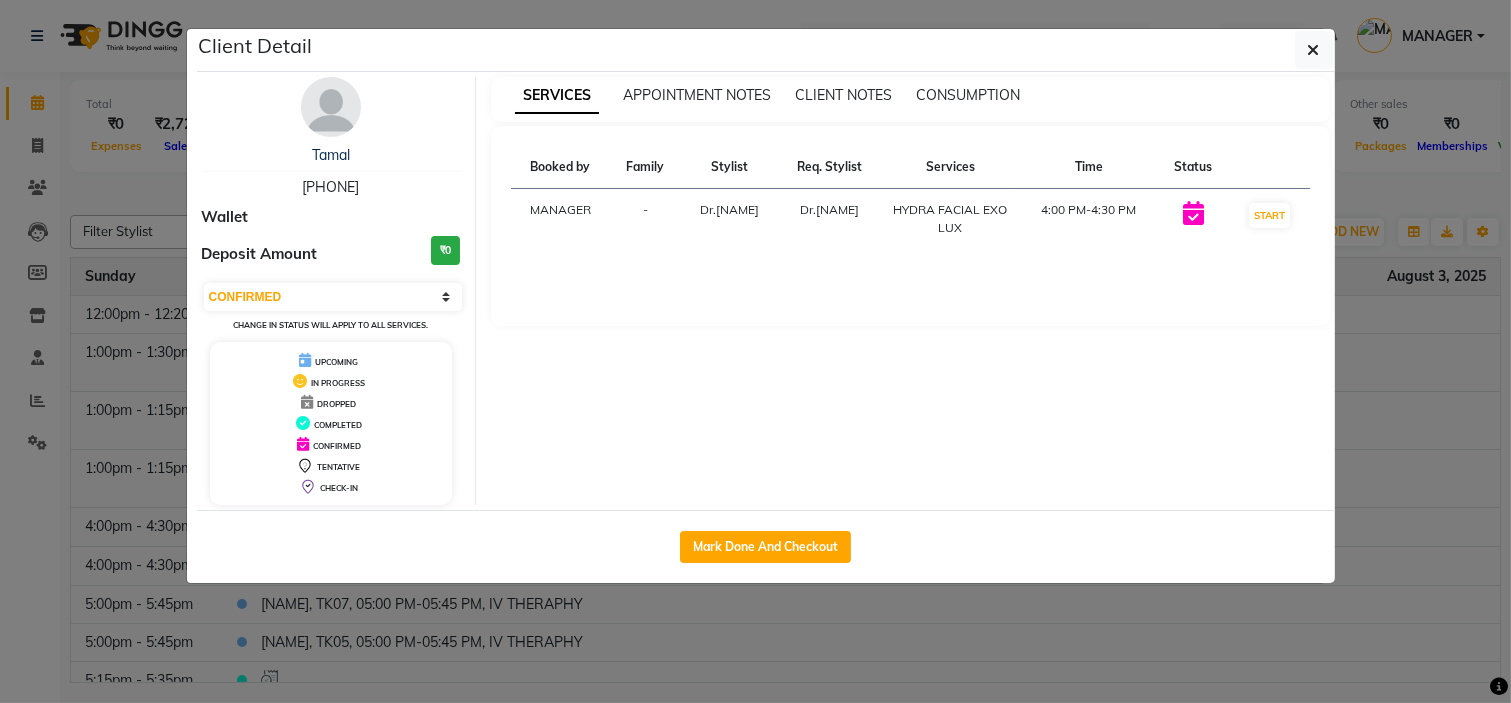 click on "[PHONE]" at bounding box center (330, 187) 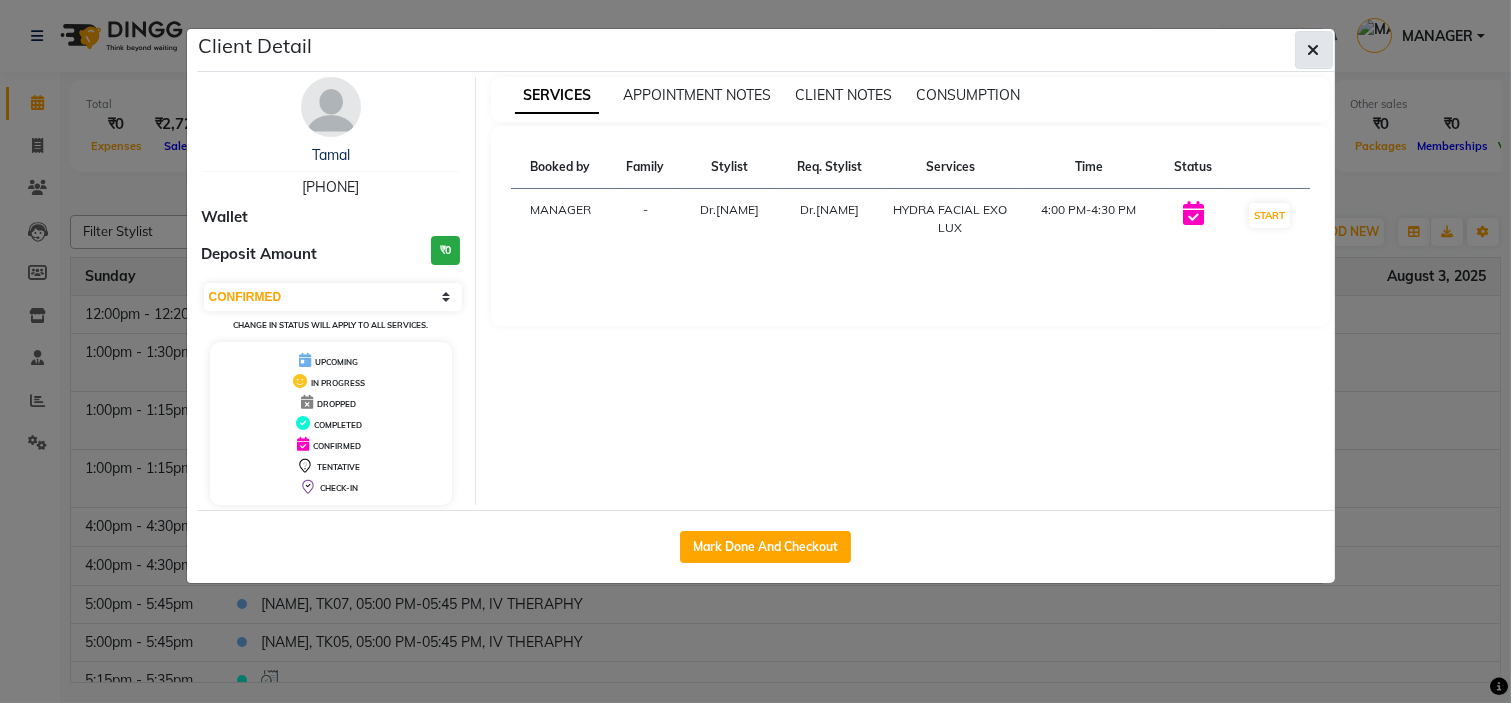 click 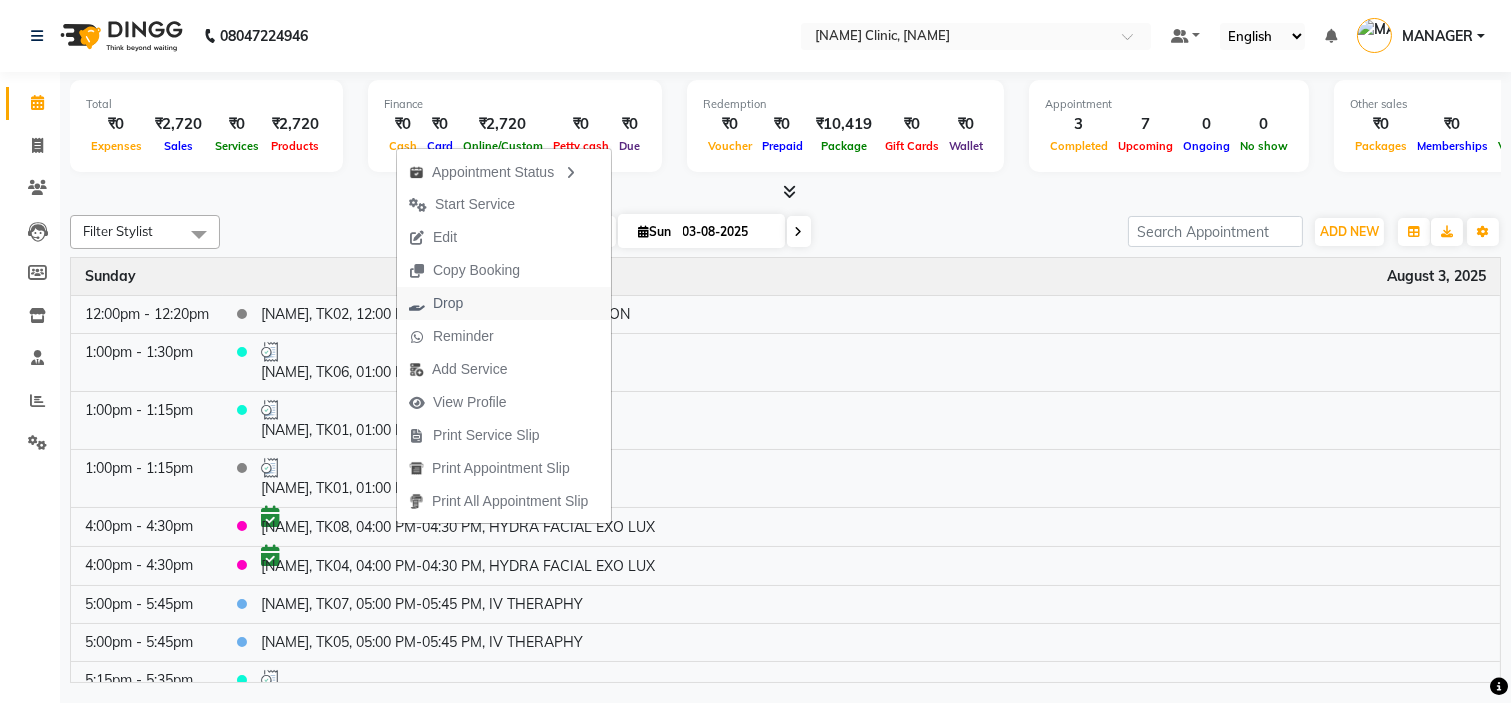 click on "Drop" at bounding box center [504, 303] 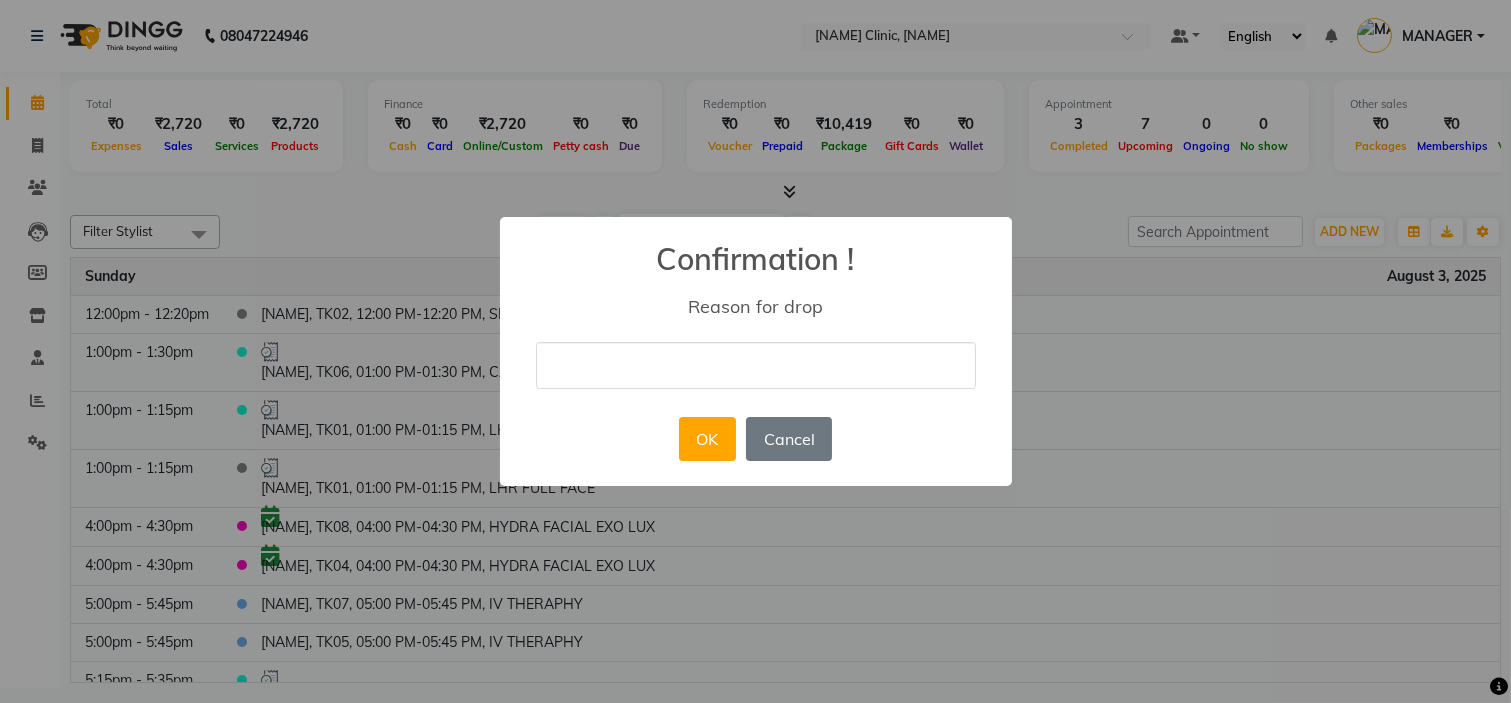 click at bounding box center (756, 365) 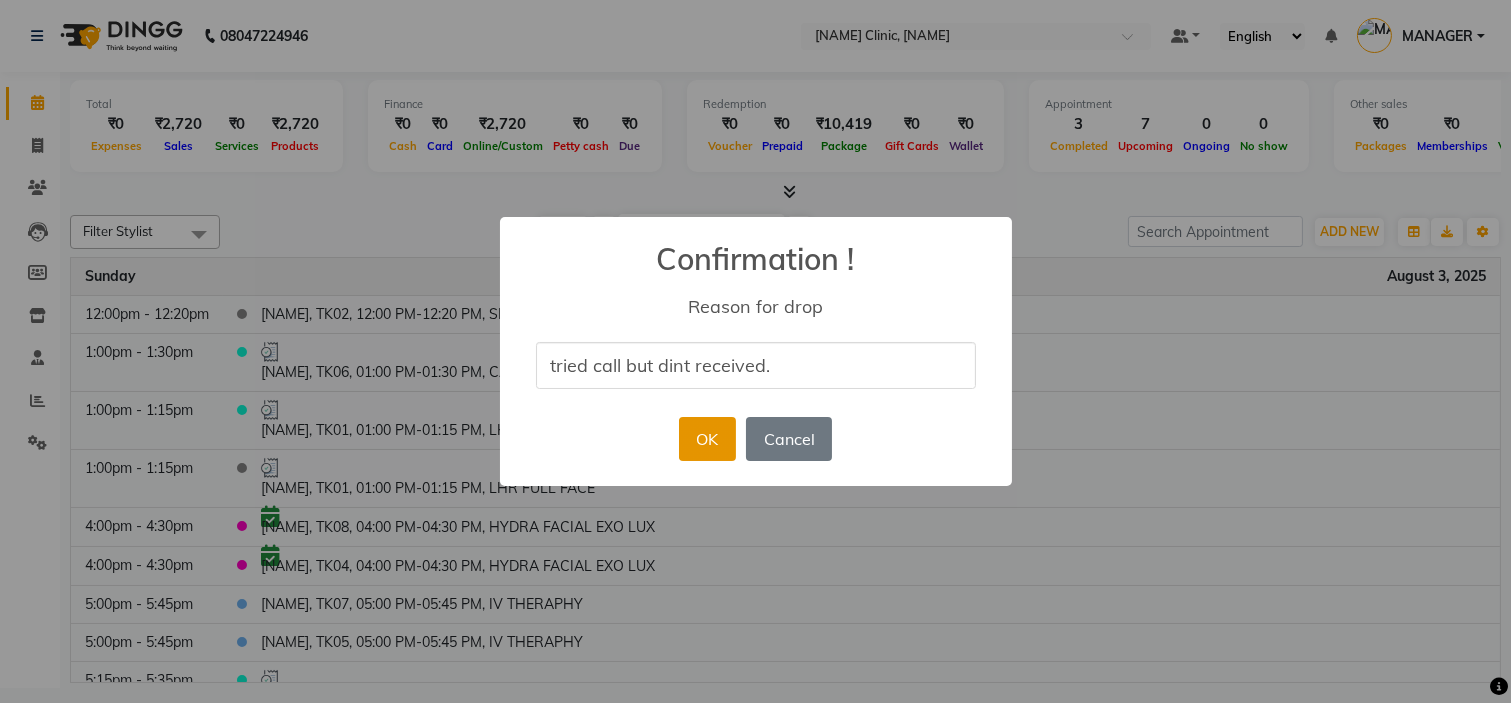 click on "OK" at bounding box center (707, 439) 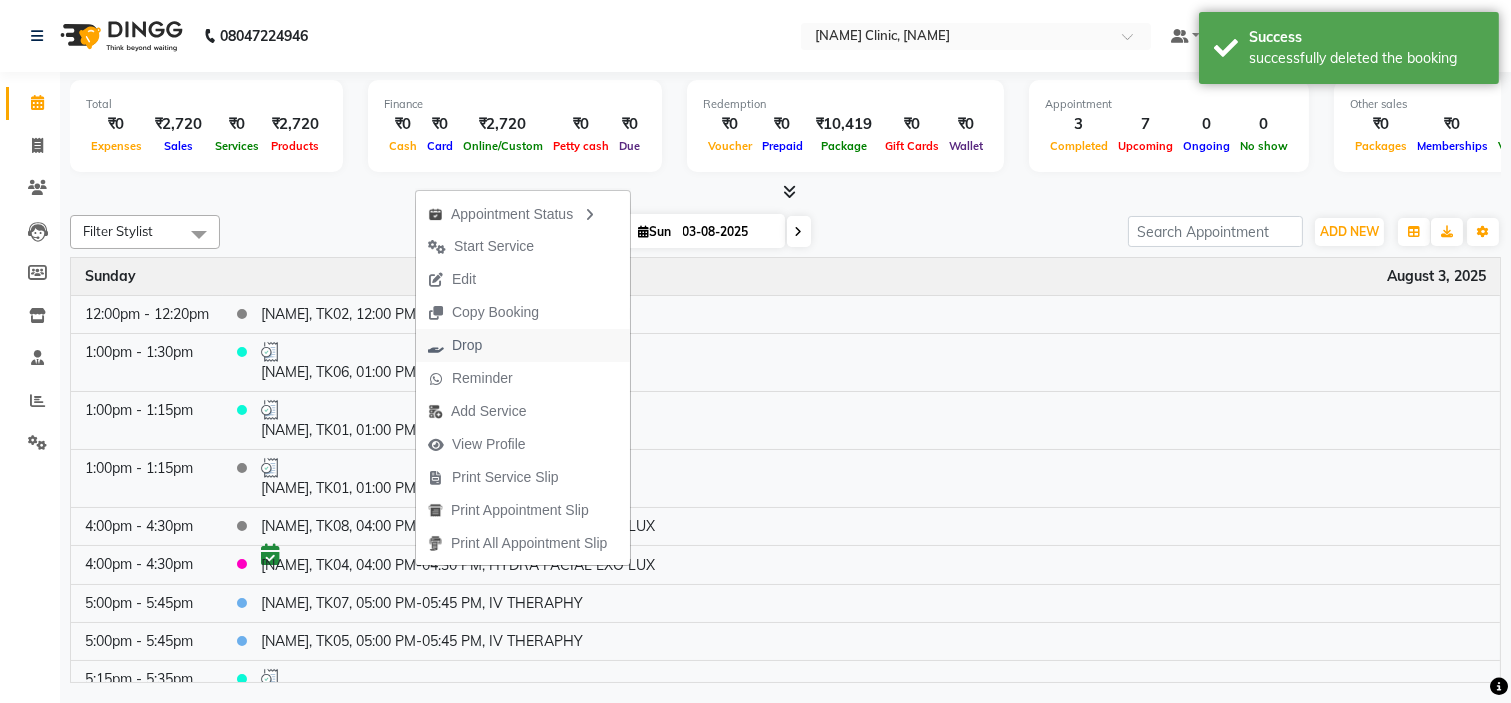 click on "Drop" at bounding box center (455, 345) 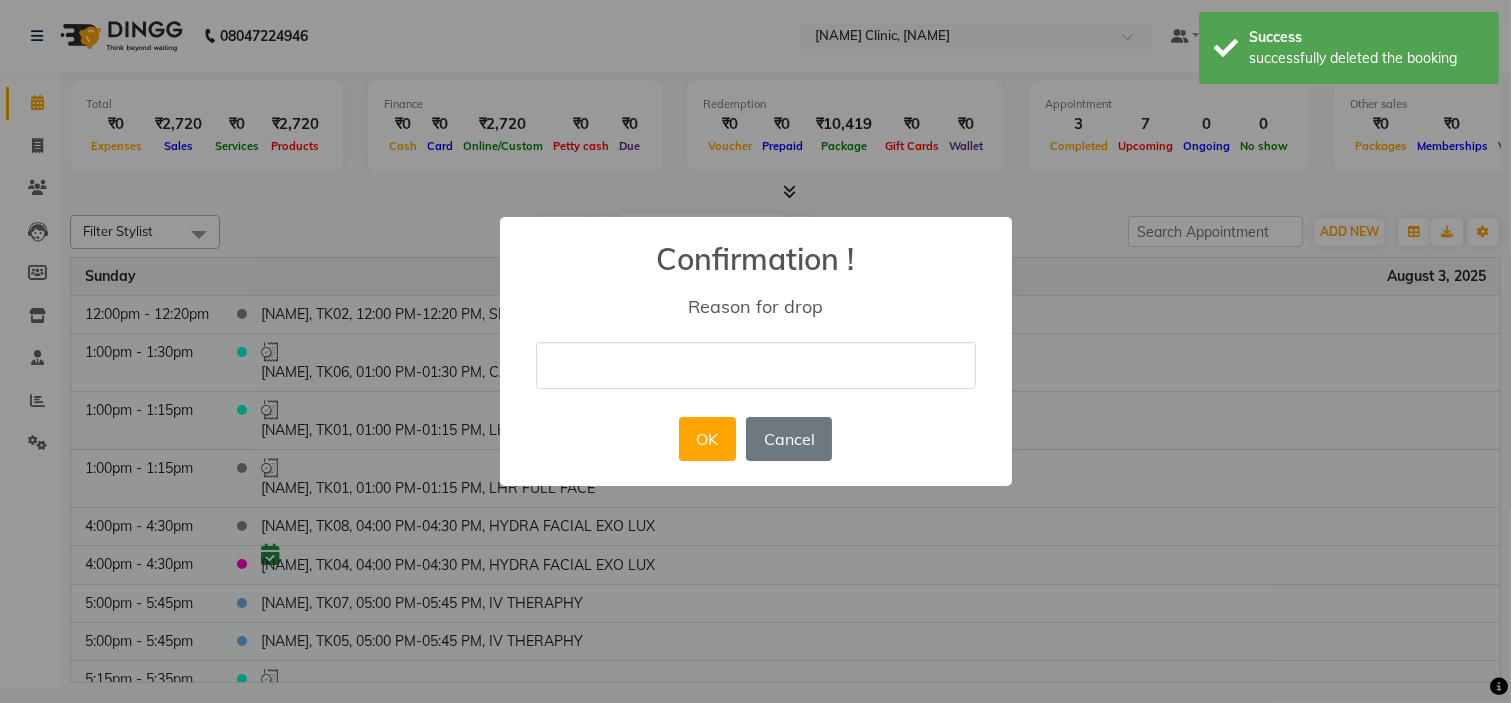 click at bounding box center [756, 365] 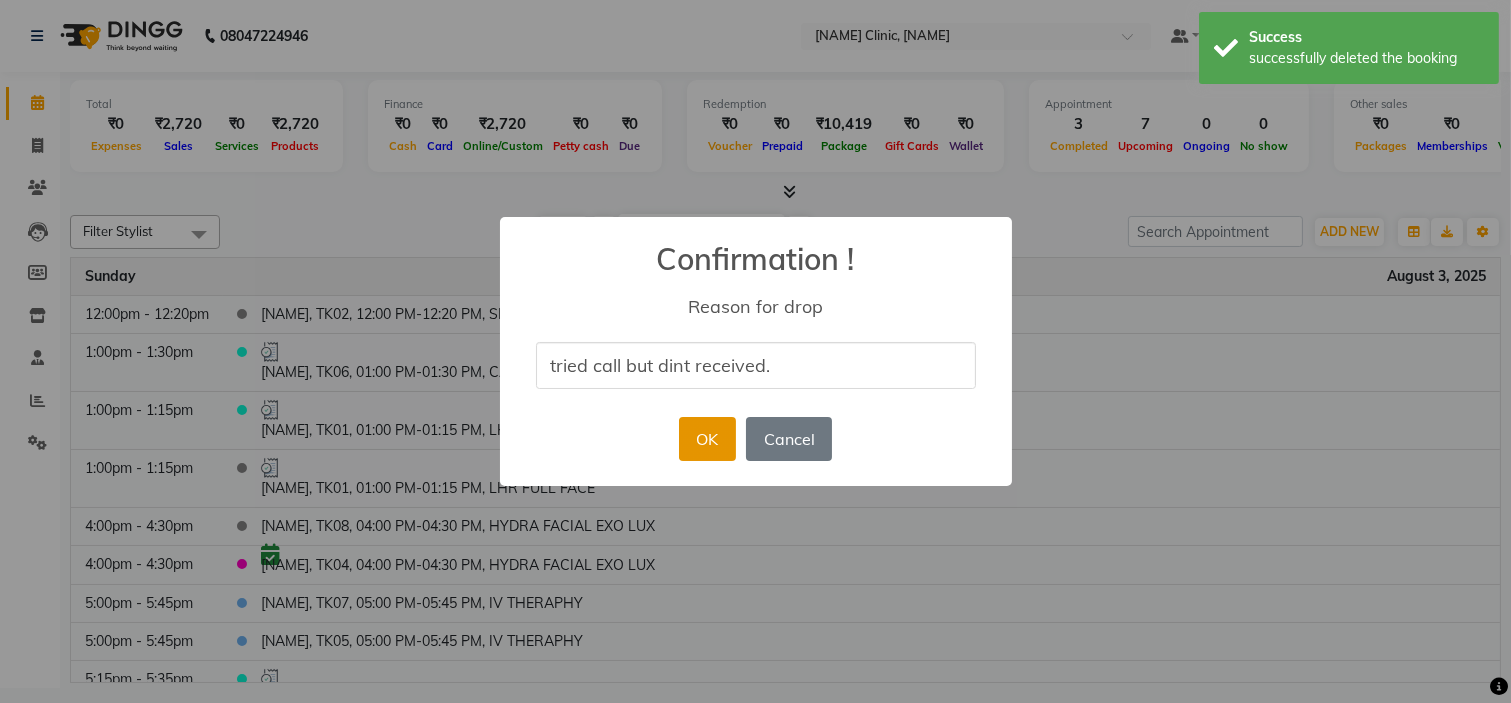click on "OK" at bounding box center (707, 439) 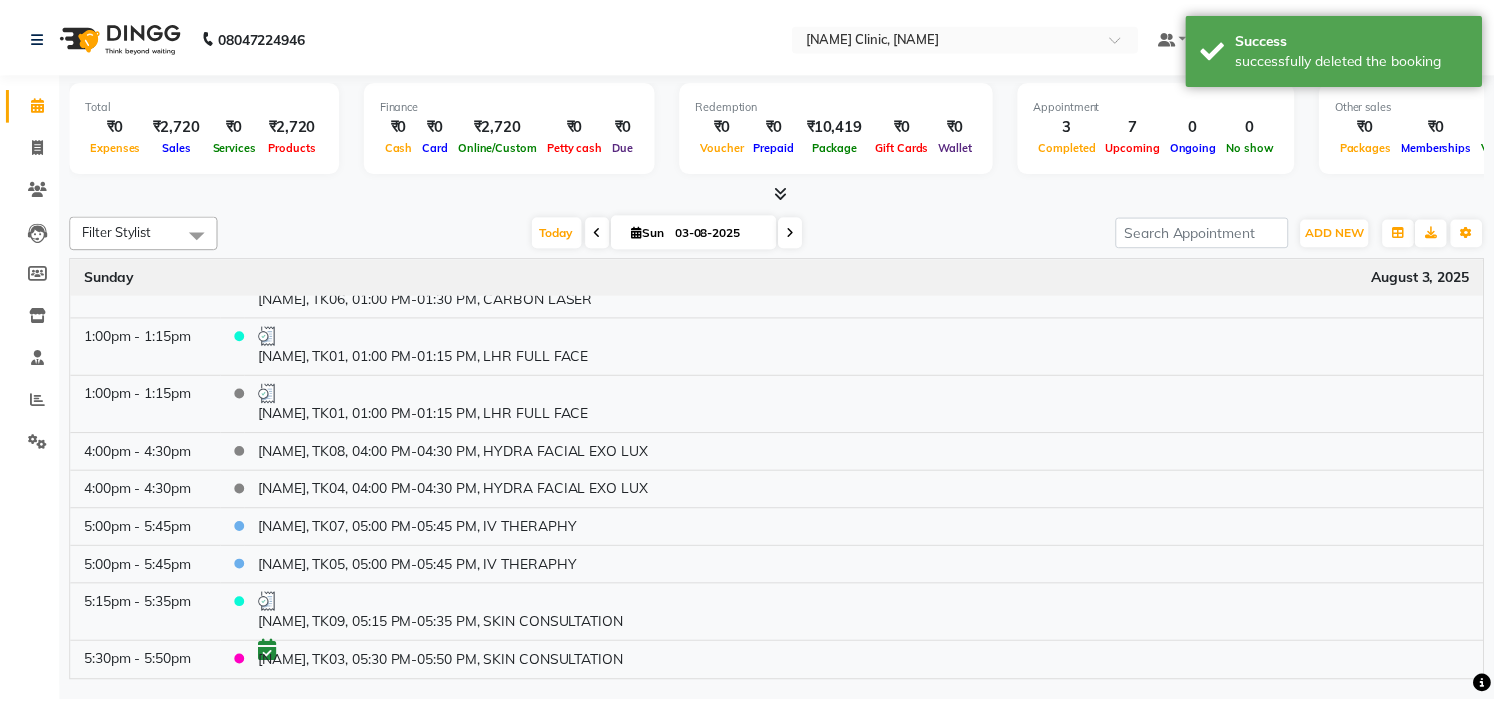 scroll, scrollTop: 112, scrollLeft: 0, axis: vertical 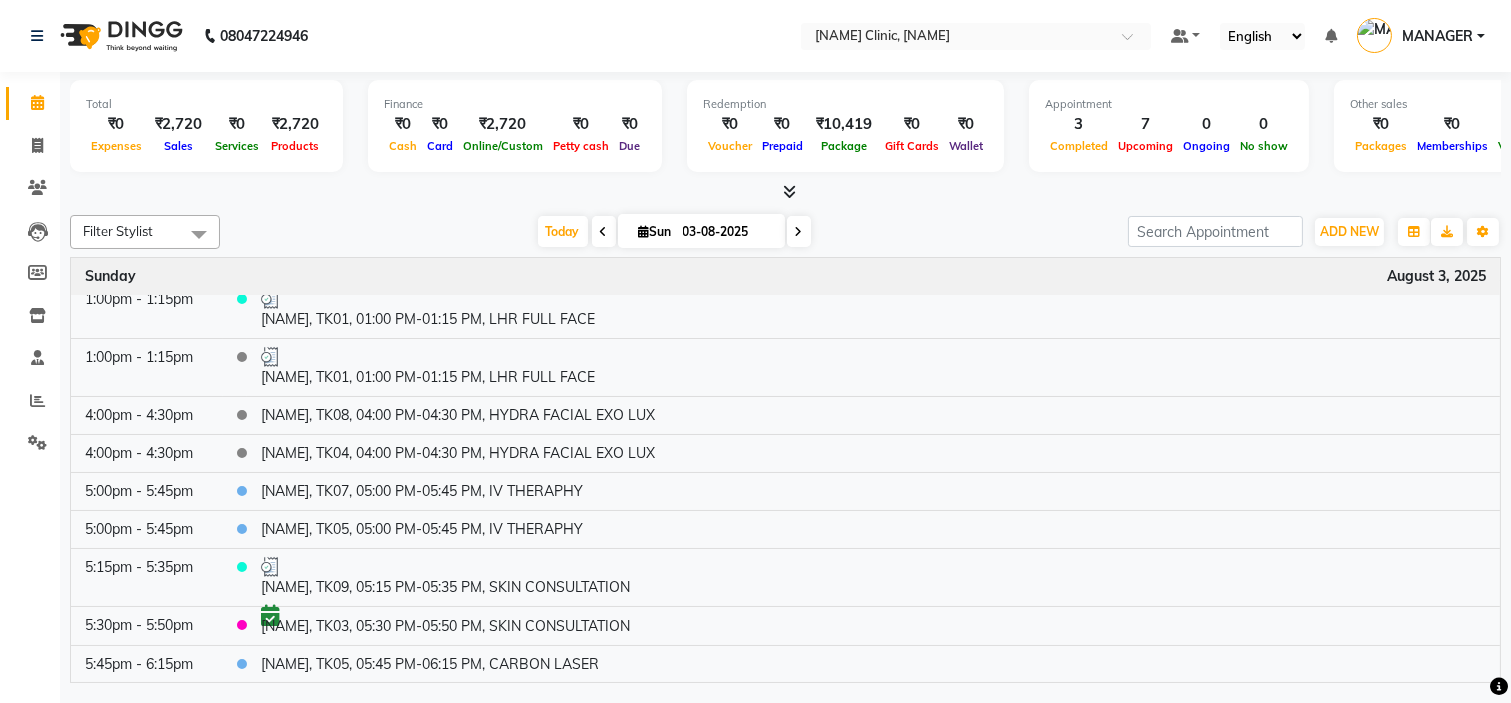 click on "Calendar  Invoice  Clients  Leads   Members  Inventory  Staff  Reports  Settings Completed InProgress Upcoming Dropped Tentative Check-In Confirm Bookings Segments Page Builder" 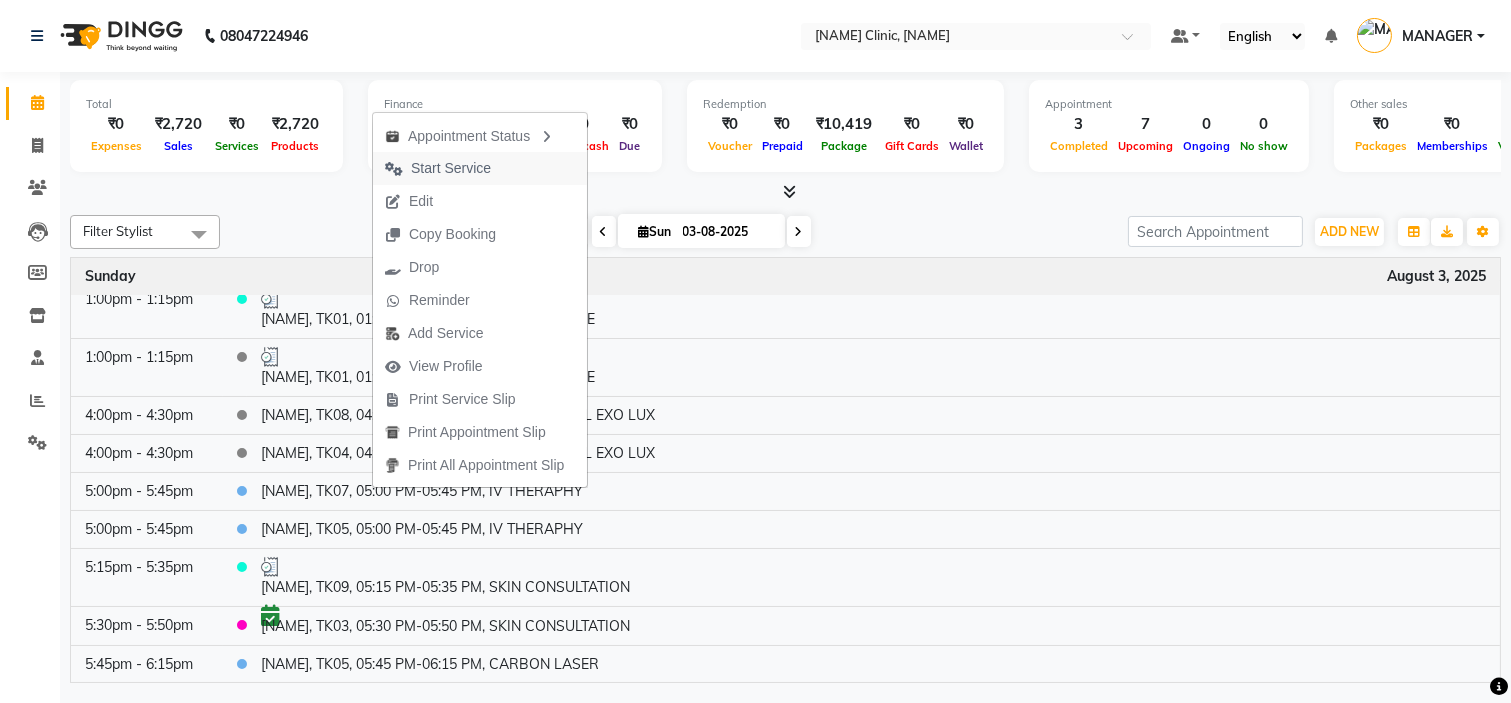 click on "Start Service" at bounding box center (451, 168) 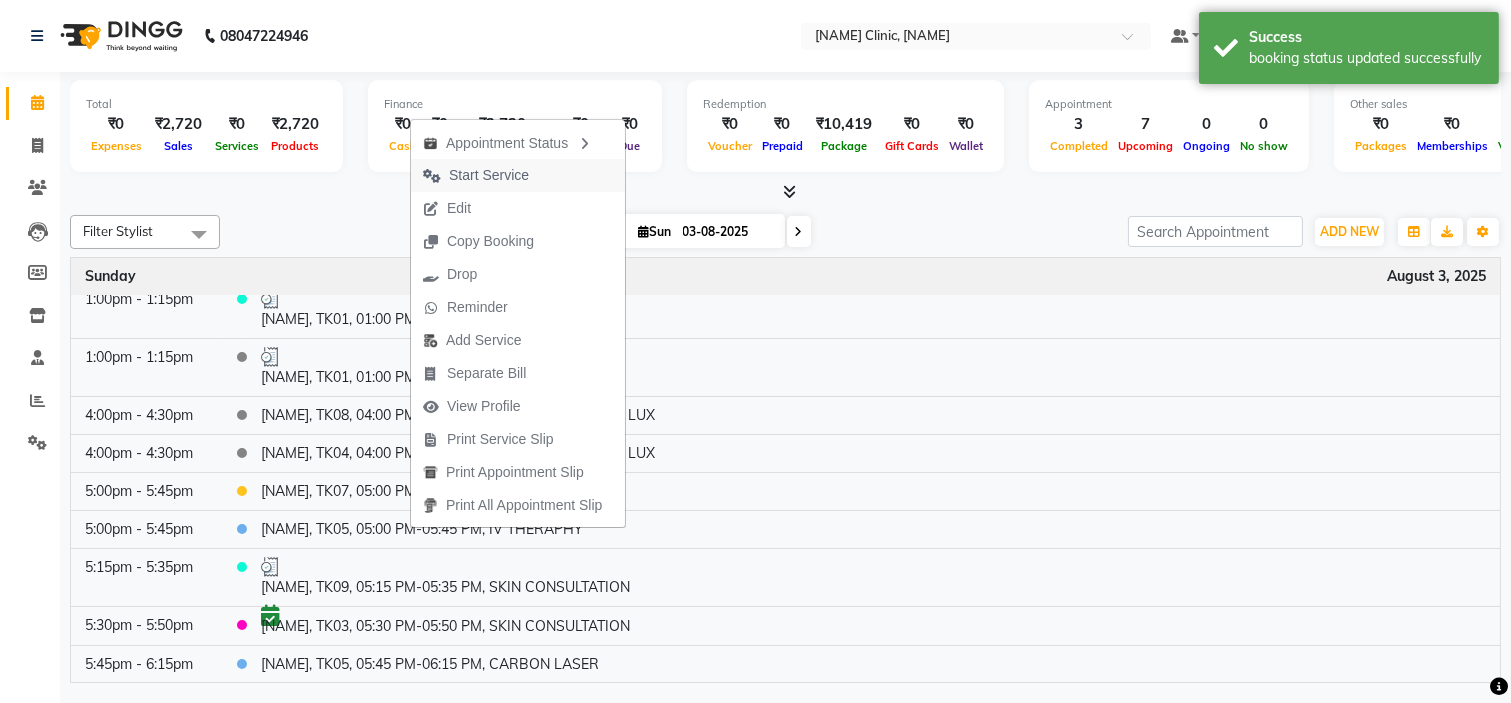 click on "Start Service" at bounding box center (489, 175) 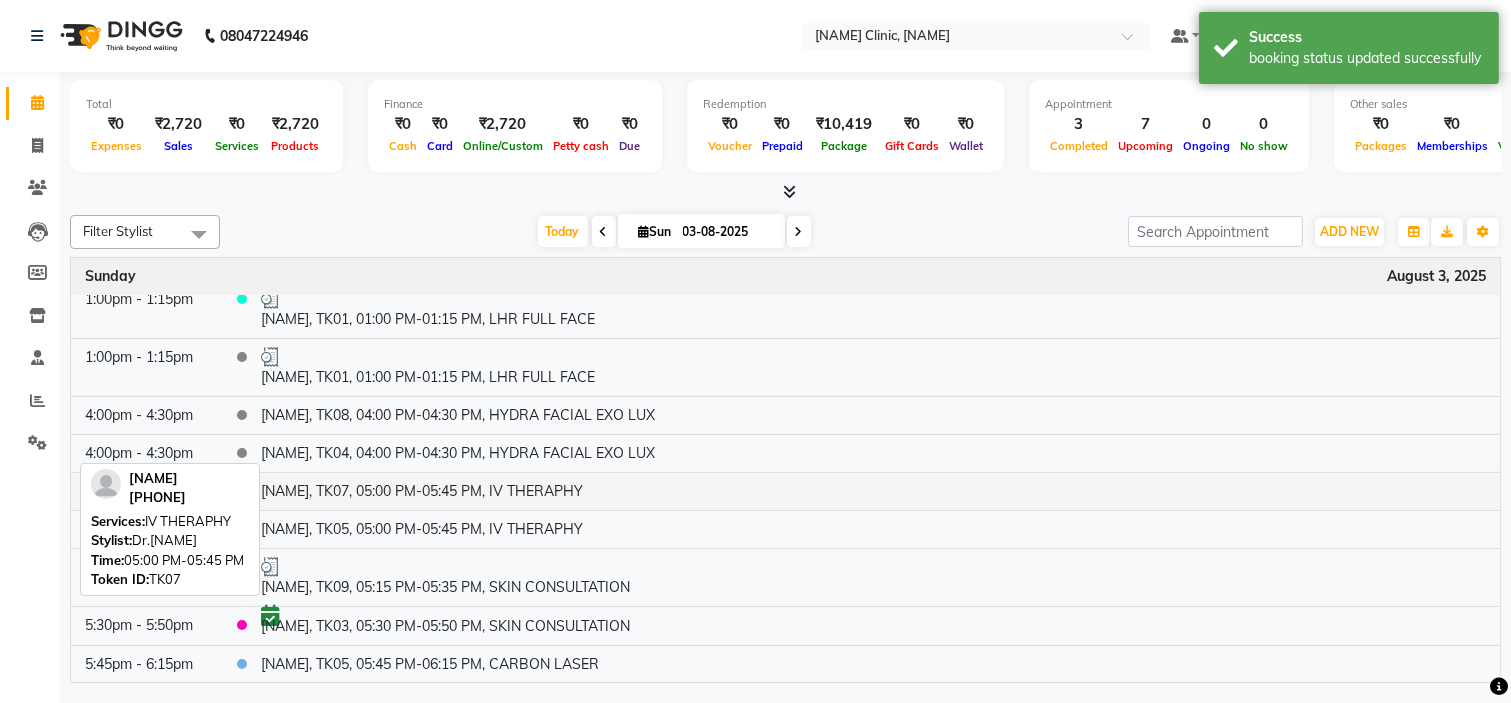 click on "[NAME], TK07, 05:00 PM-05:45 PM, IV THERAPHY" at bounding box center (873, 491) 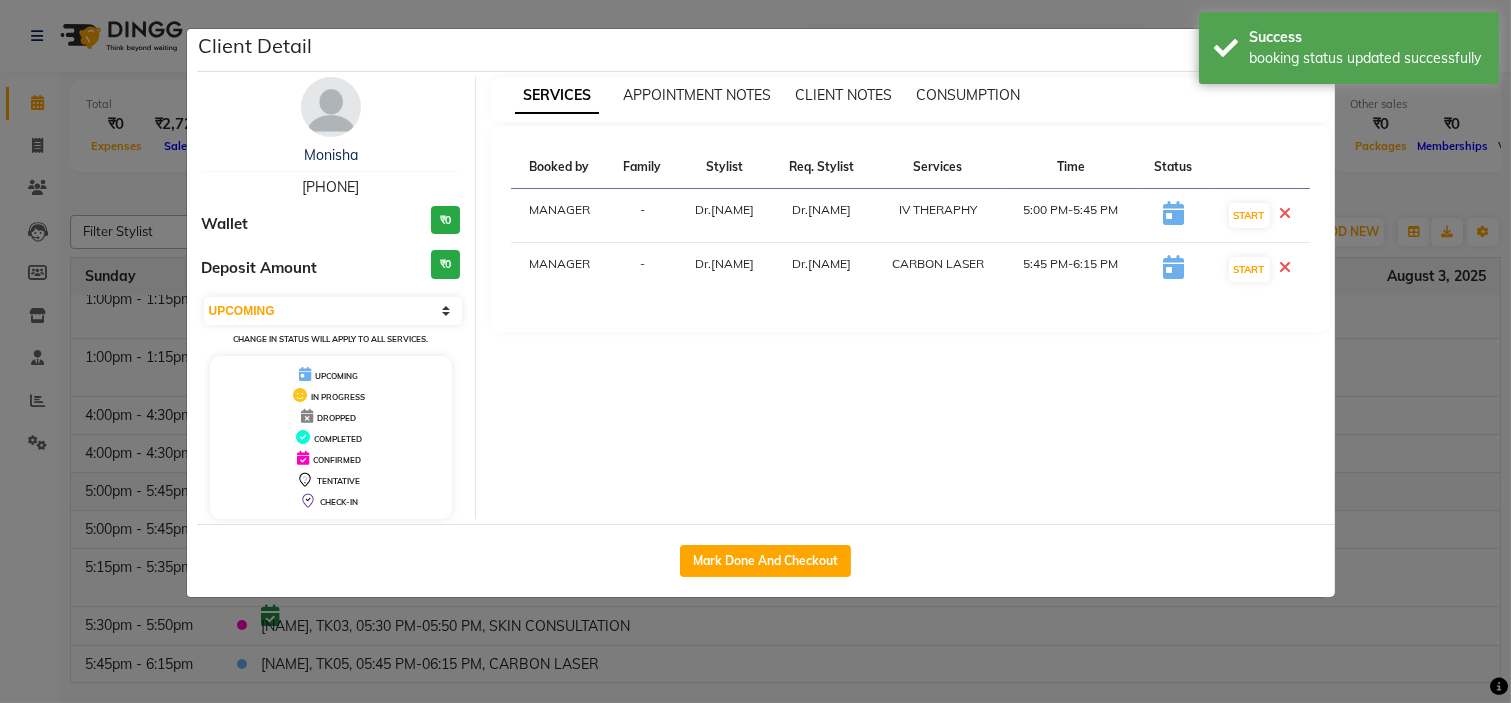 select on "1" 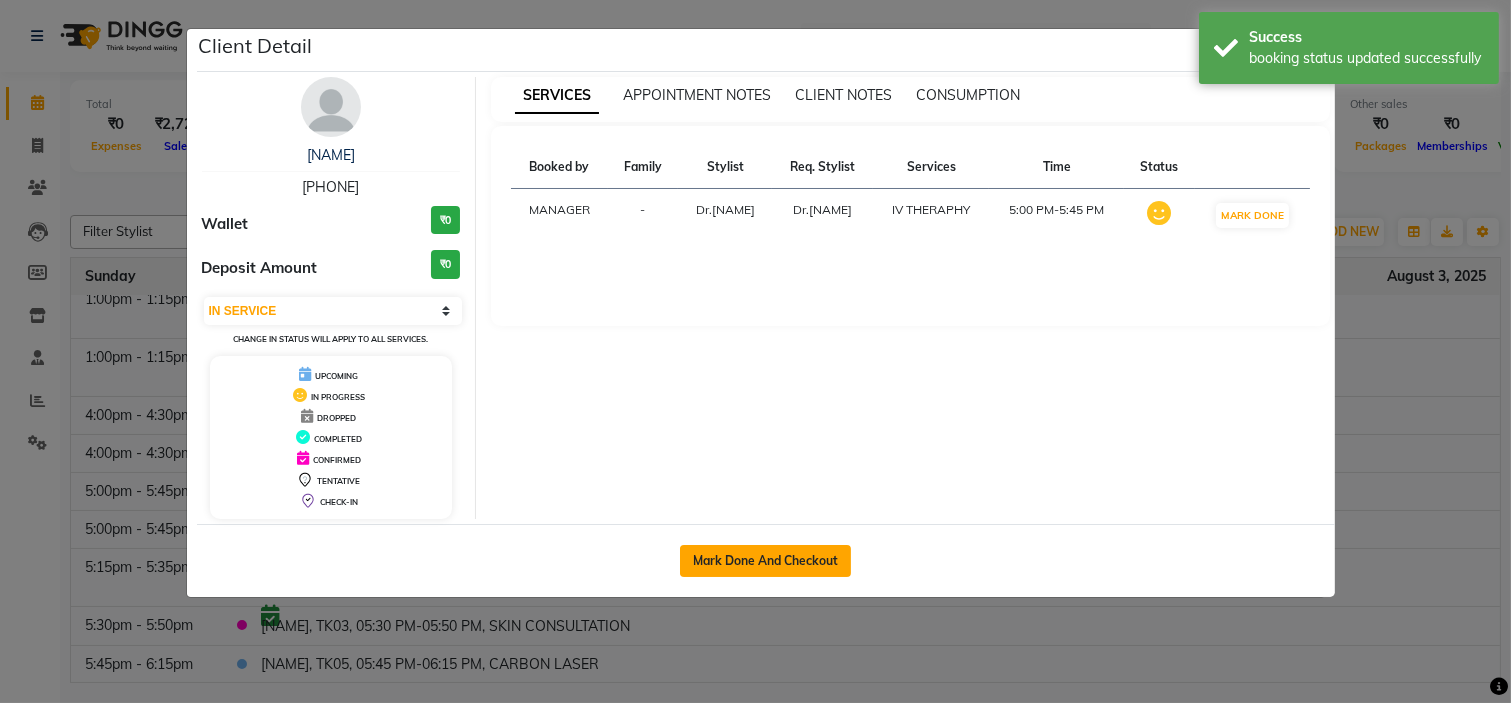 click on "Mark Done And Checkout" 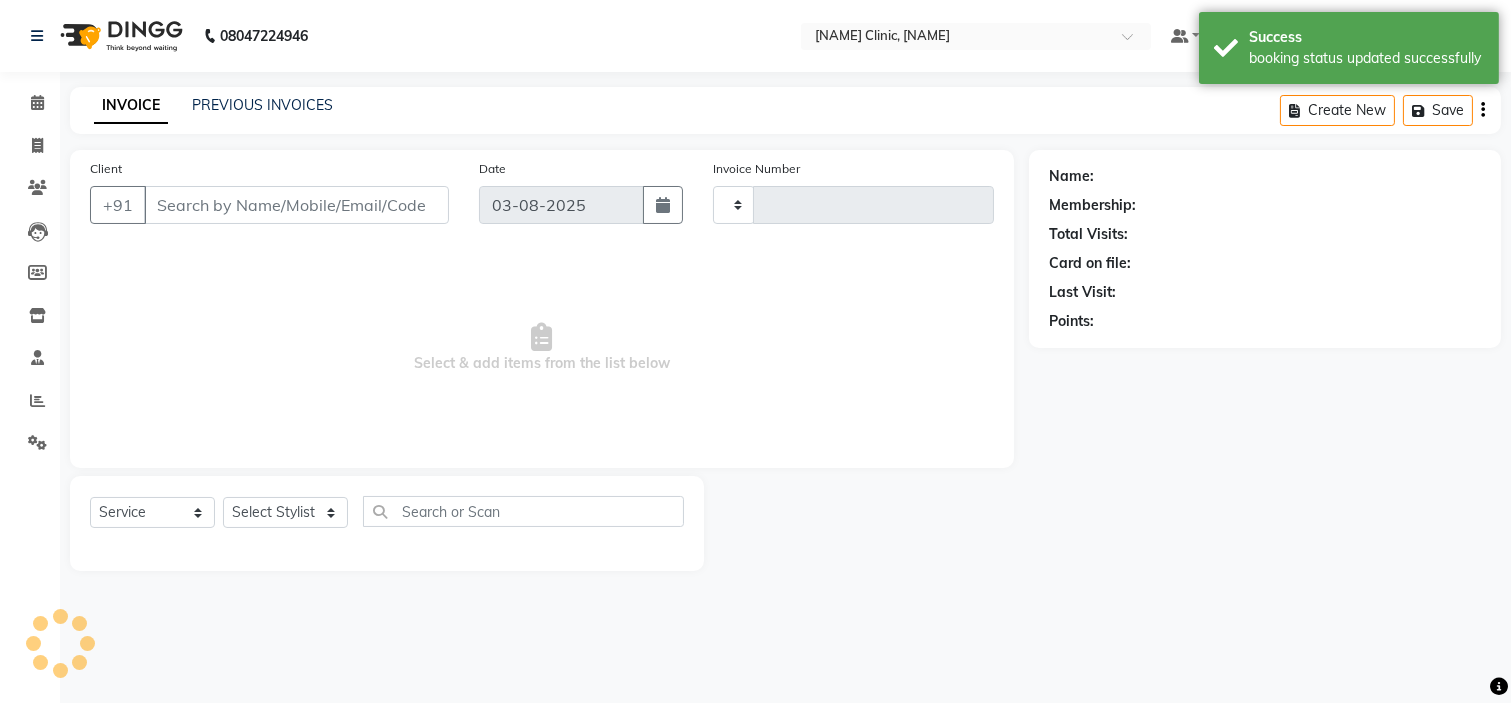 type on "0357" 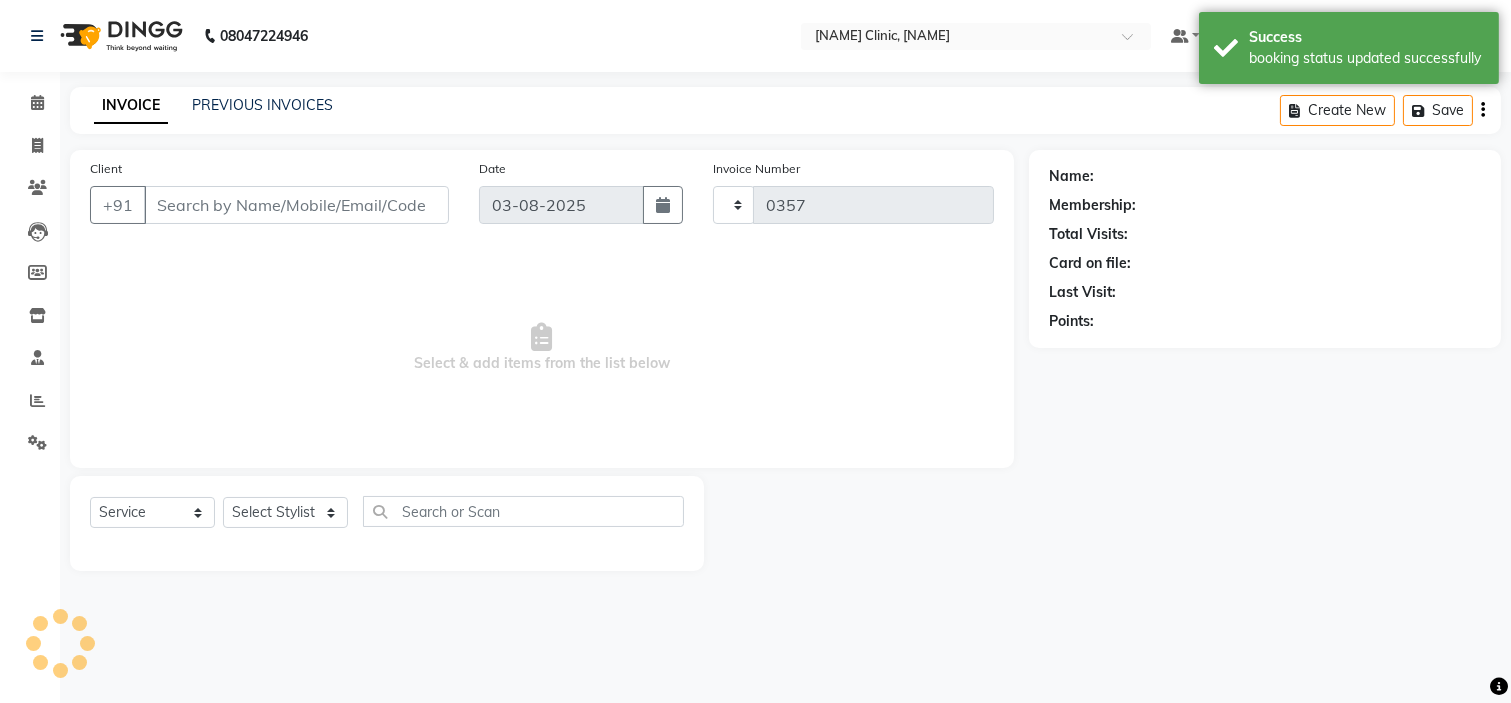 select on "7445" 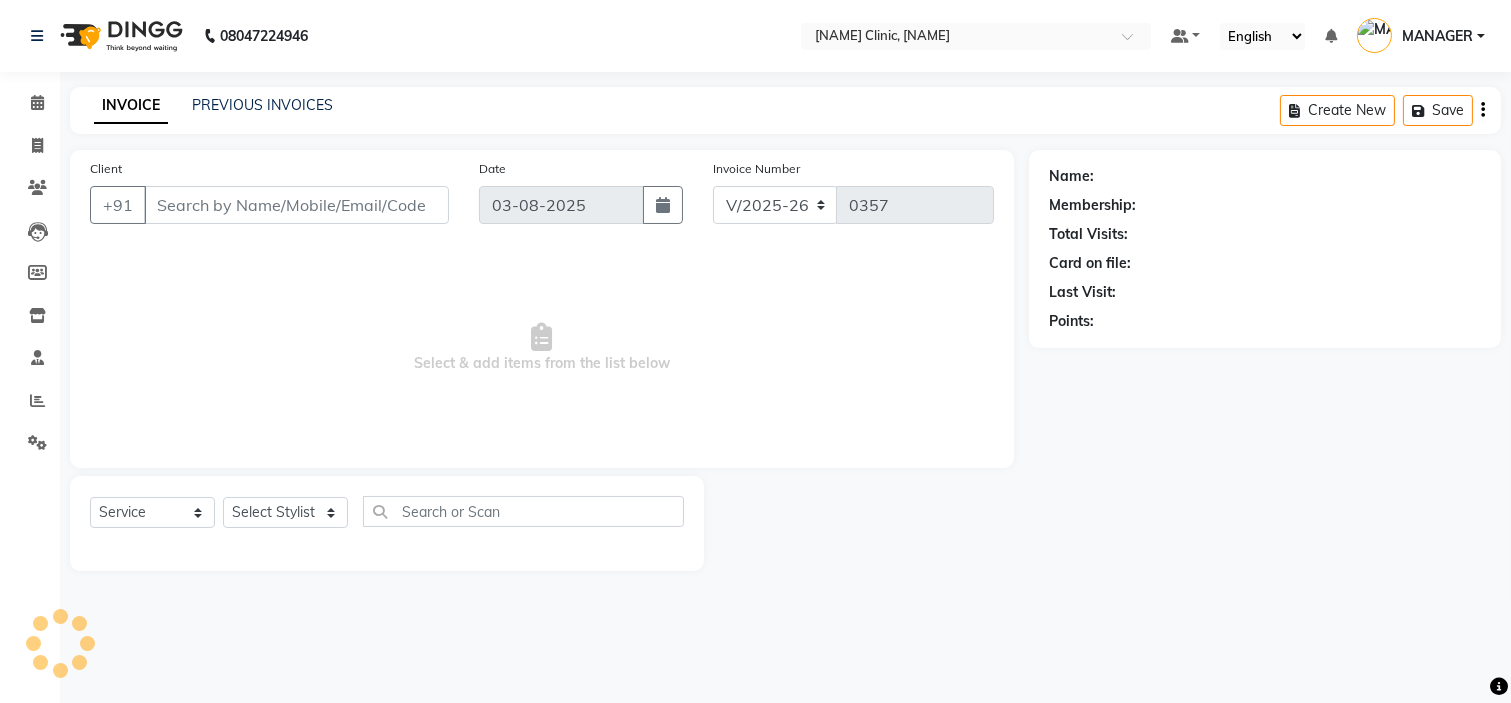 type on "[PHONE]" 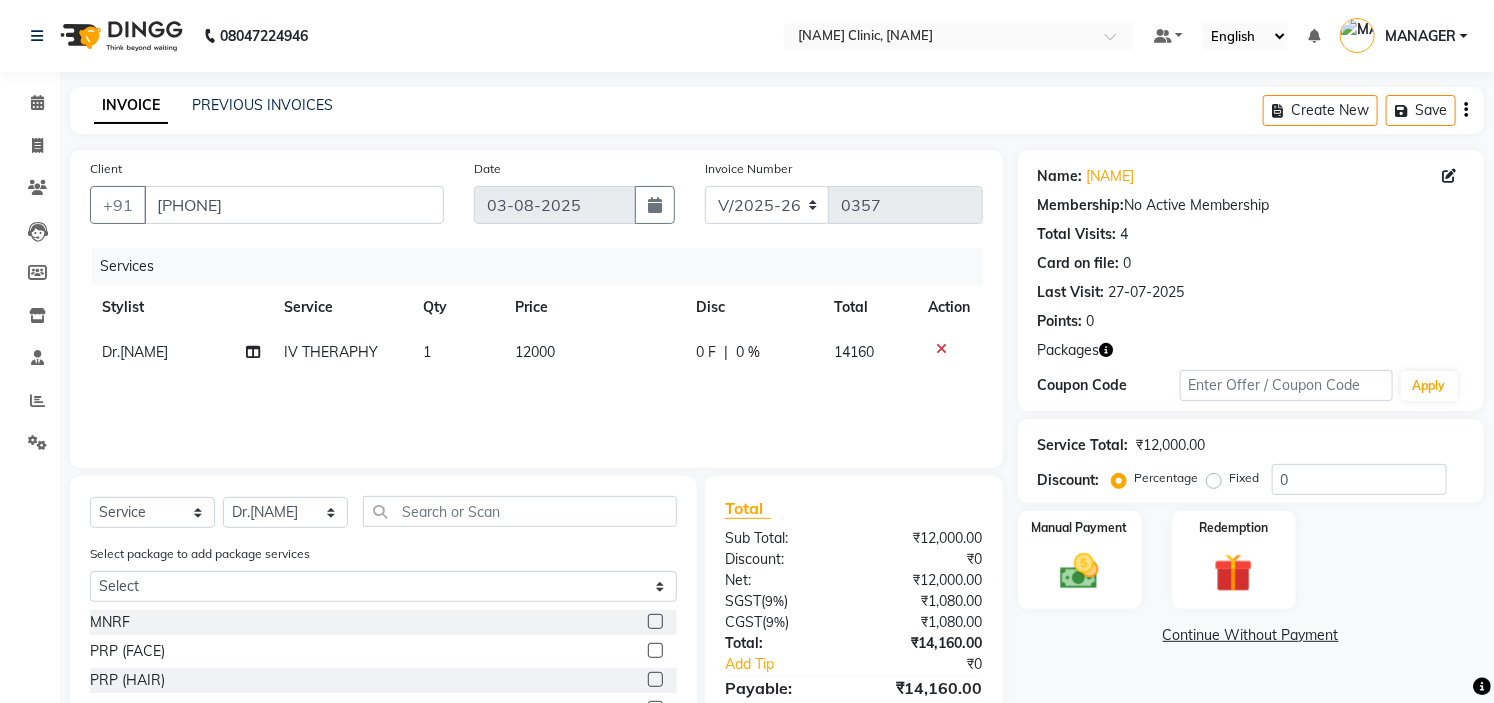 click on "Discount:" 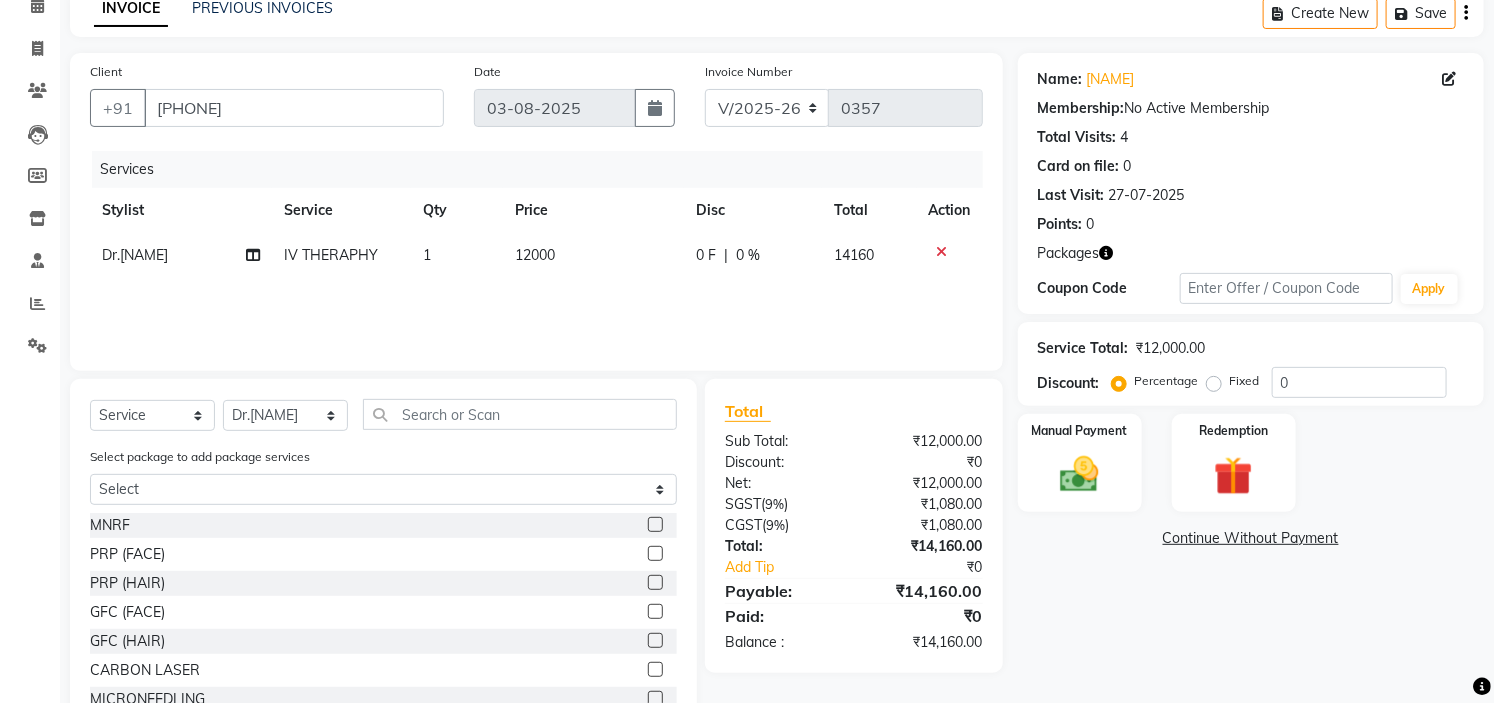 scroll, scrollTop: 165, scrollLeft: 0, axis: vertical 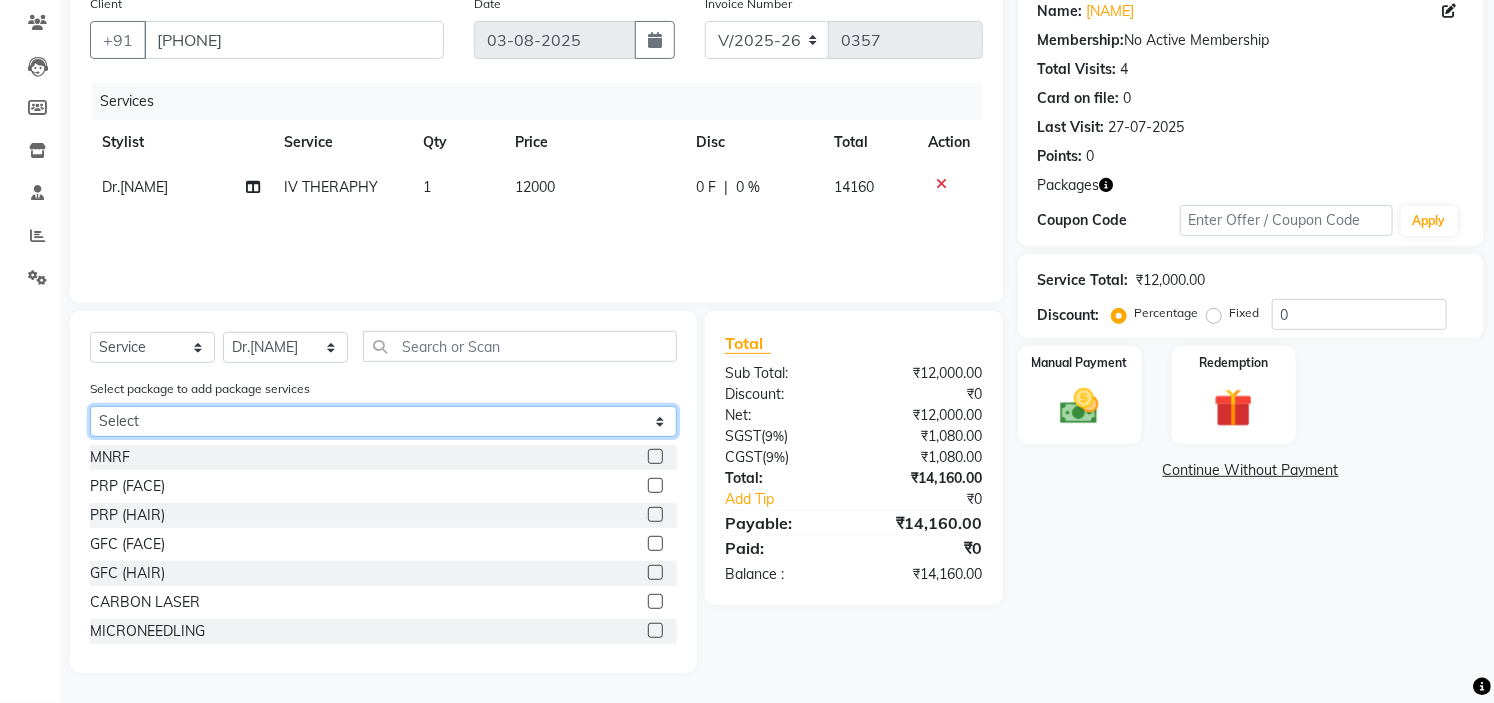 click on "Select [NAME]+IV+Peel" 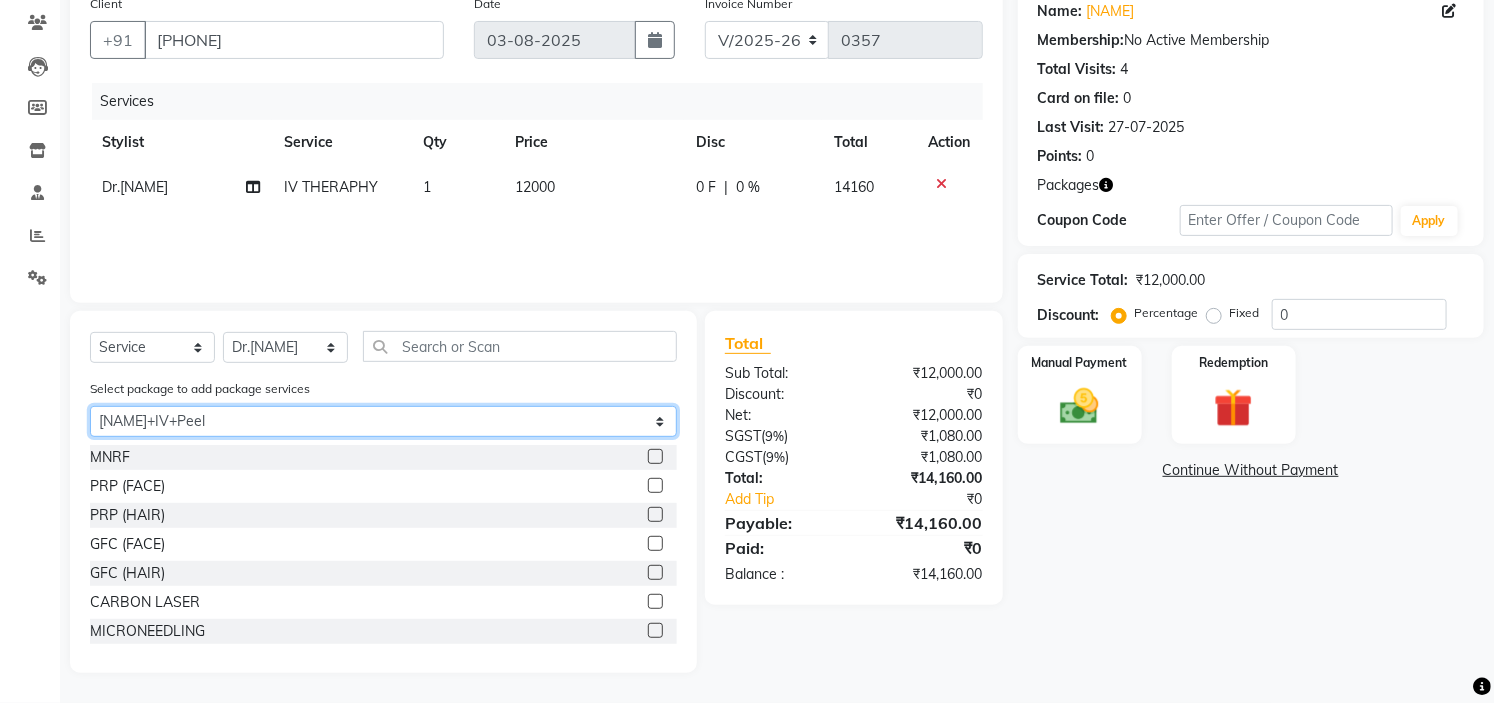 click on "Select [NAME]+IV+Peel" 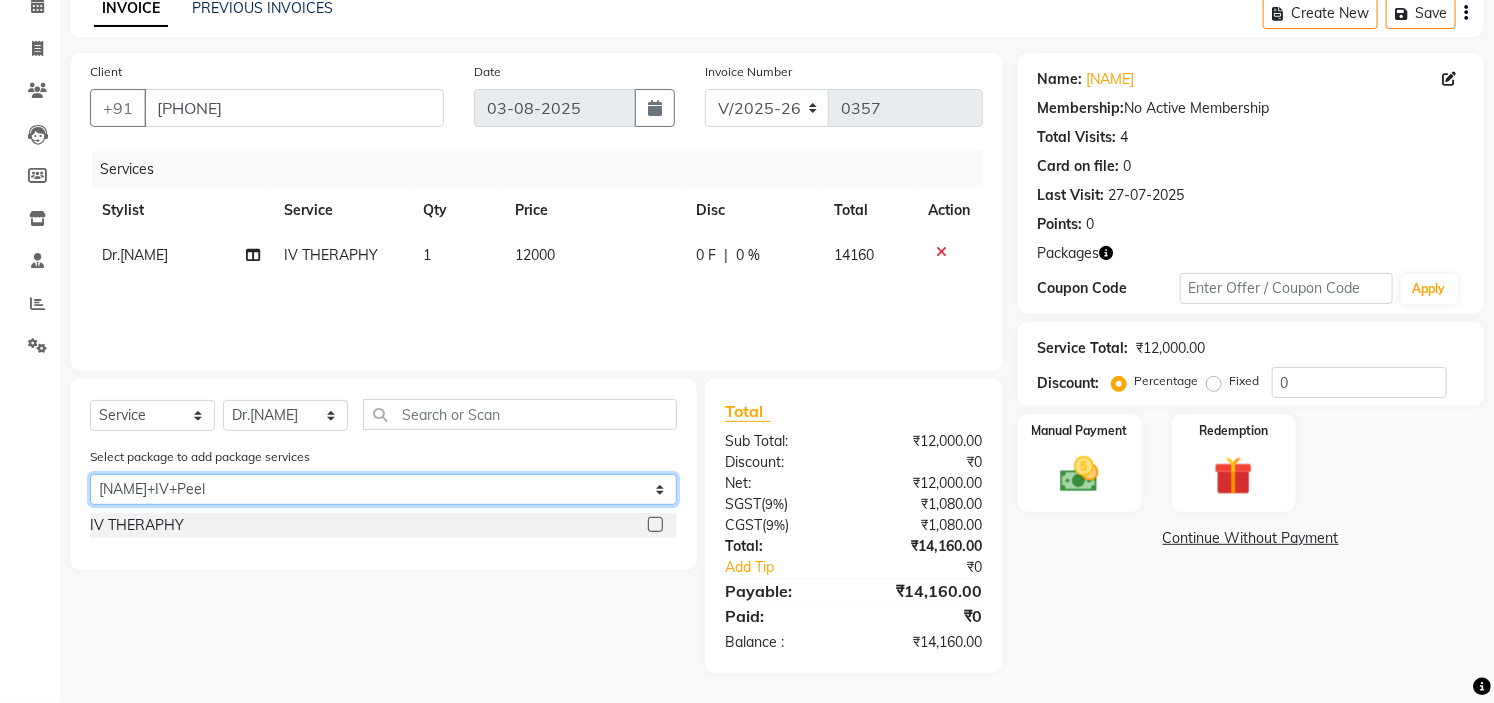 scroll, scrollTop: 96, scrollLeft: 0, axis: vertical 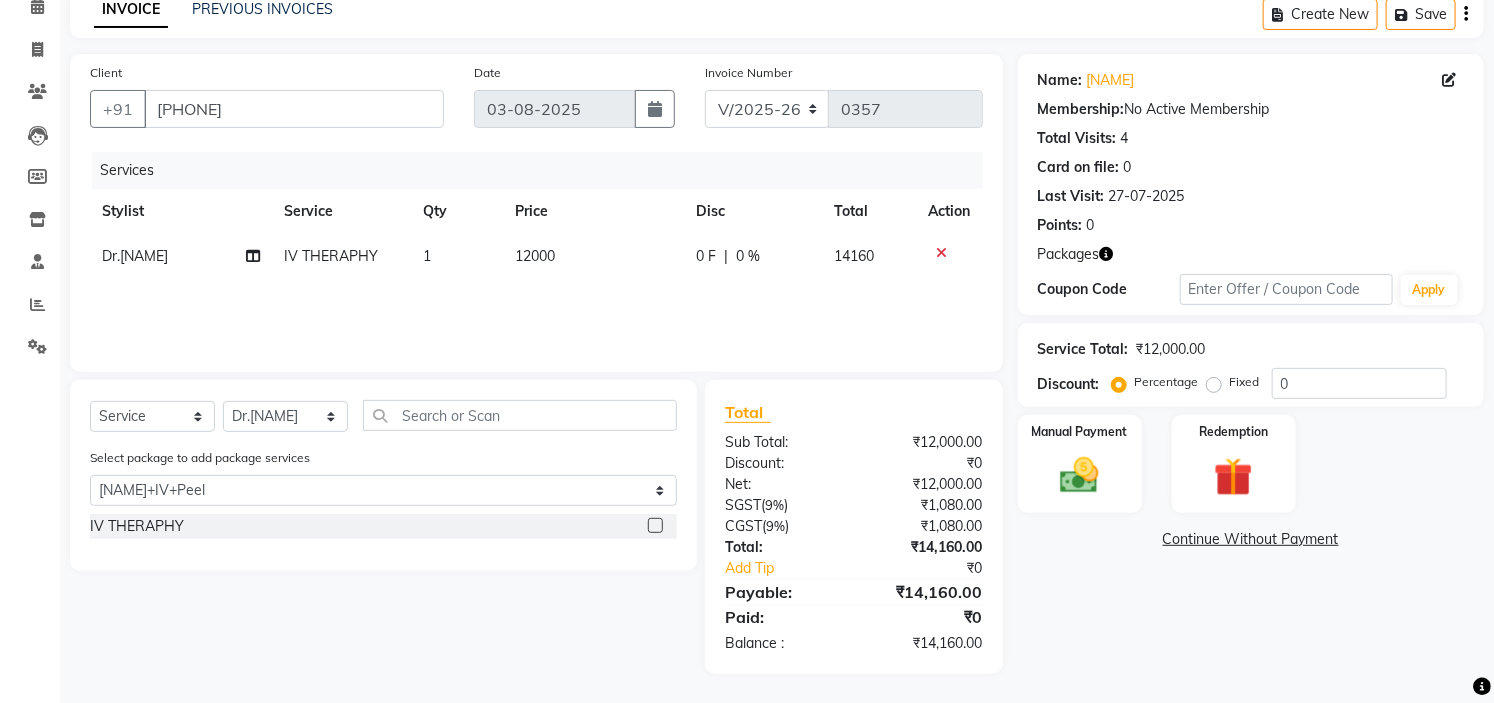 click 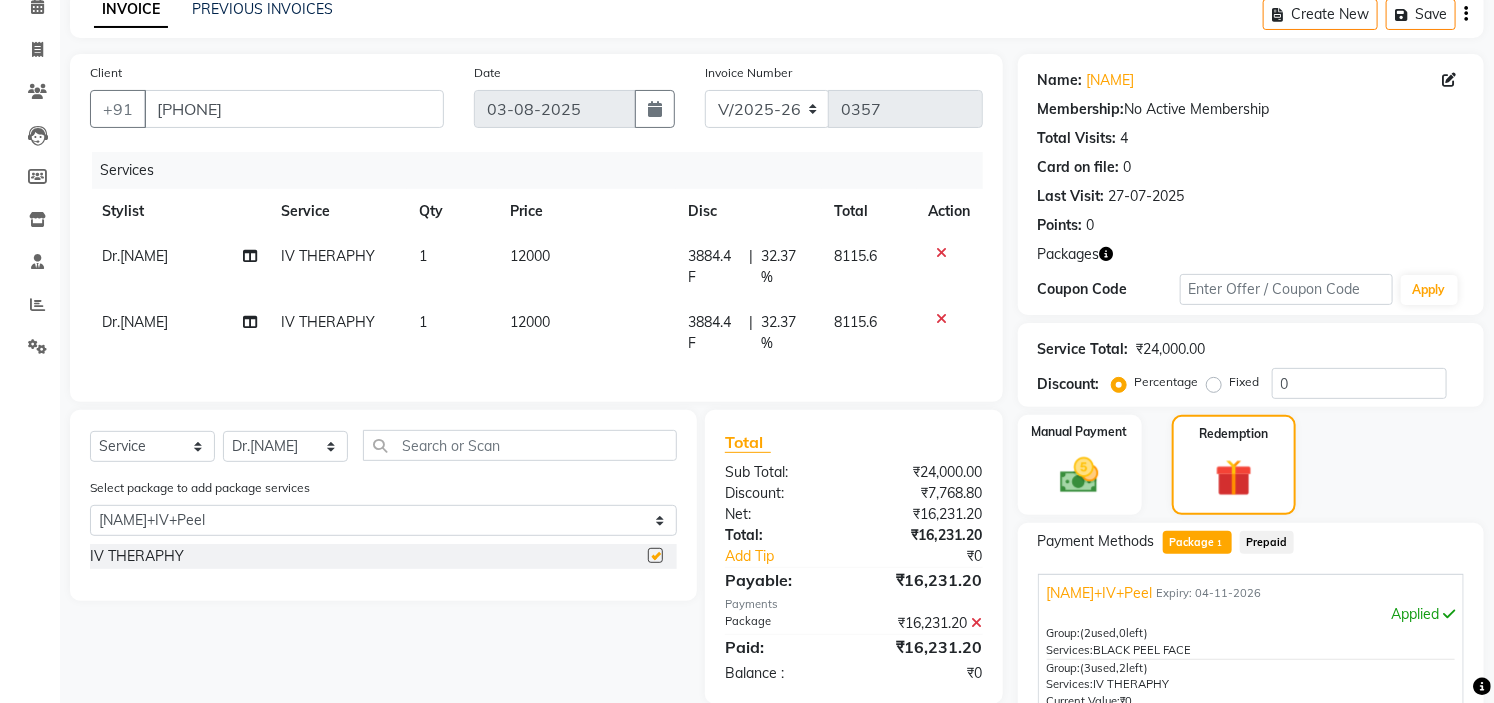 checkbox on "false" 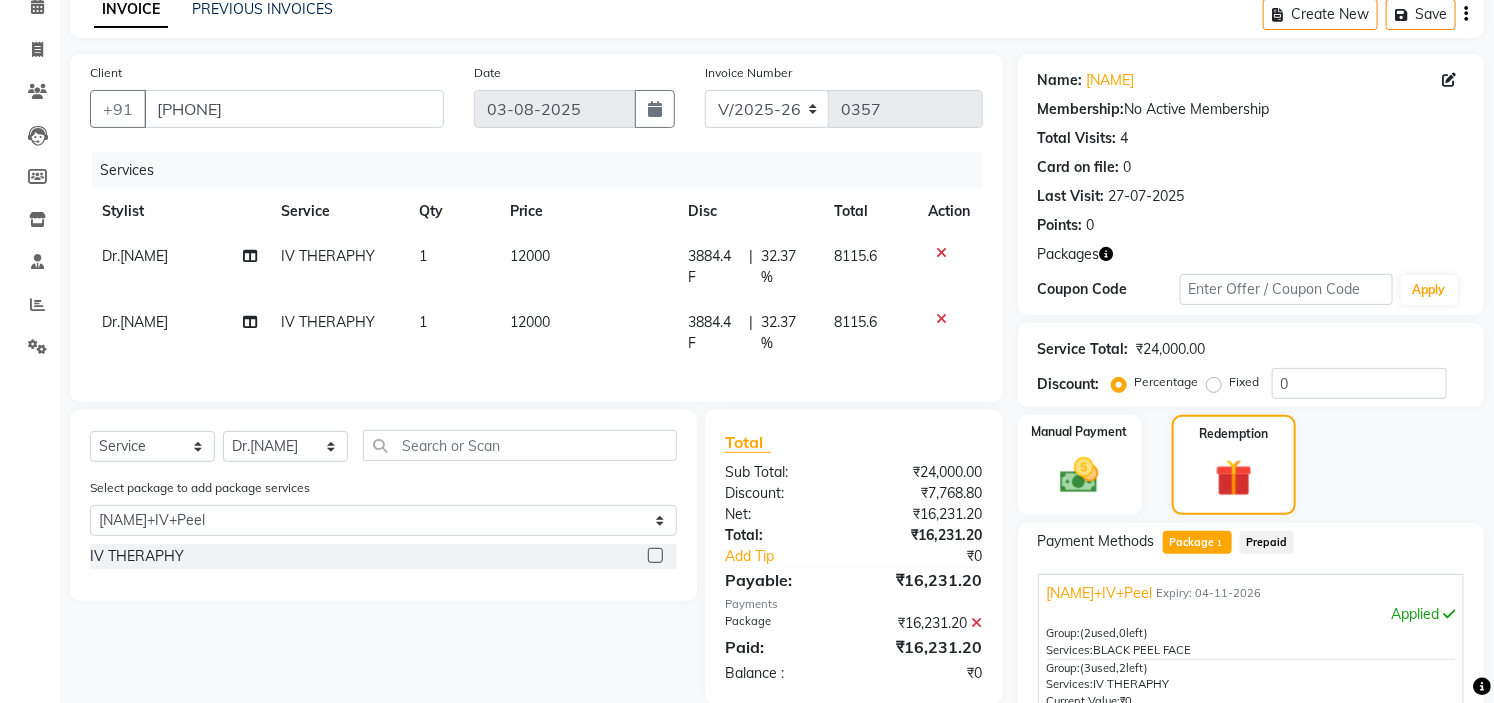 click 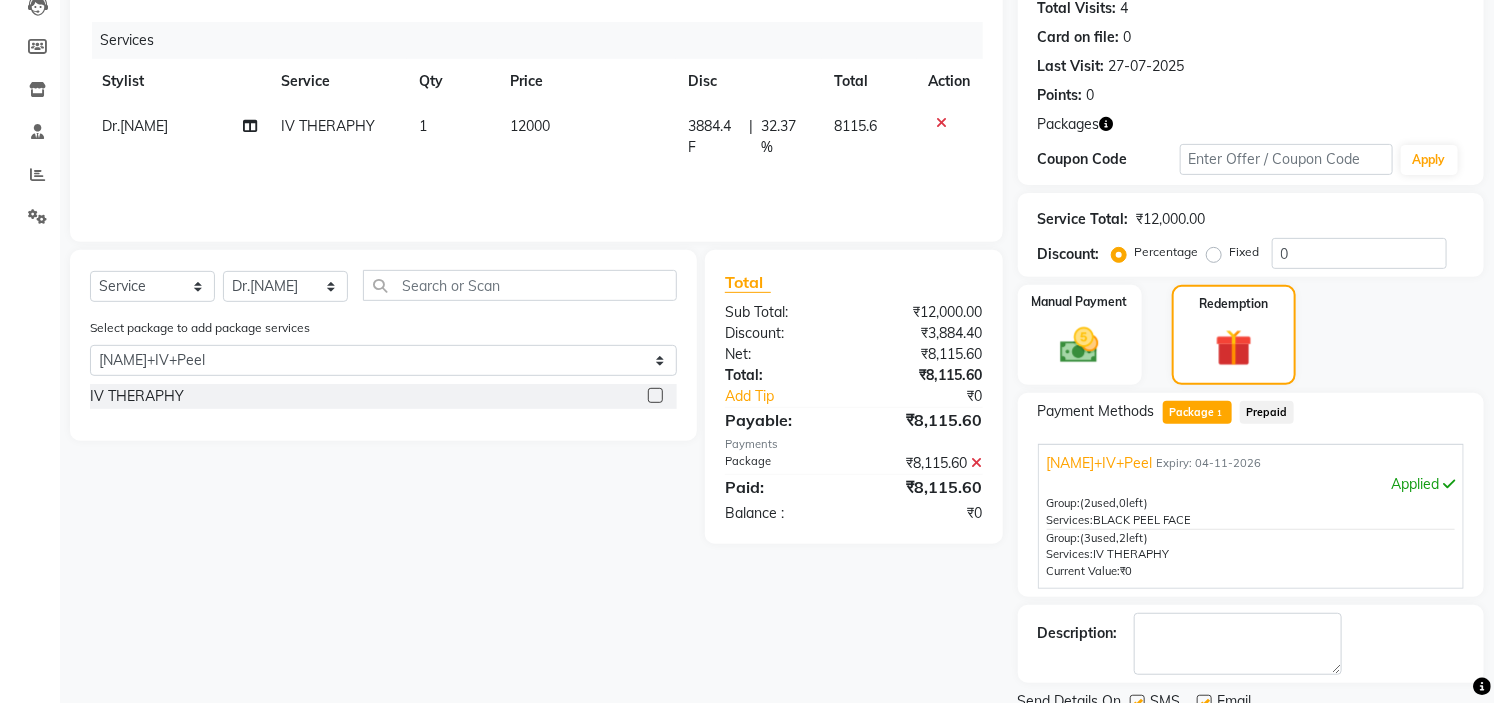 scroll, scrollTop: 303, scrollLeft: 0, axis: vertical 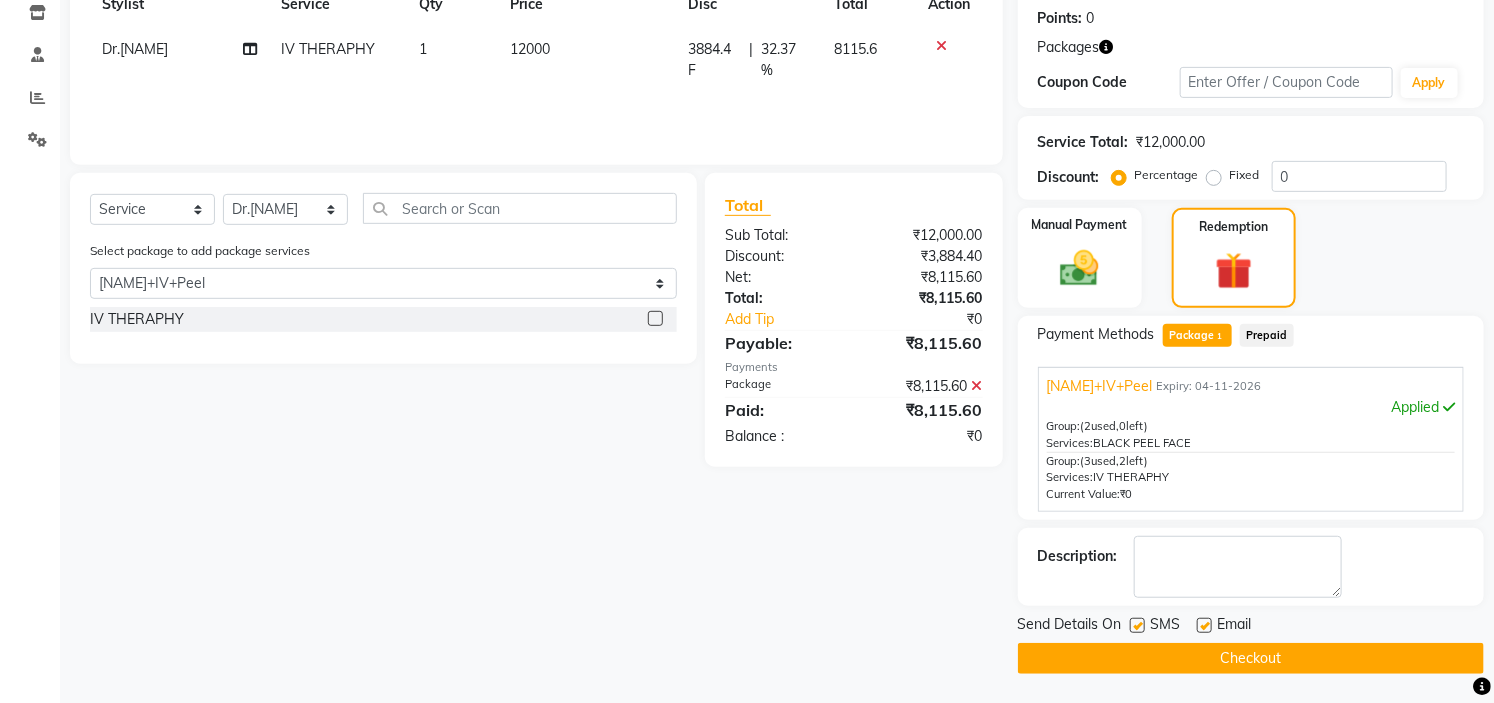 click on "Checkout" 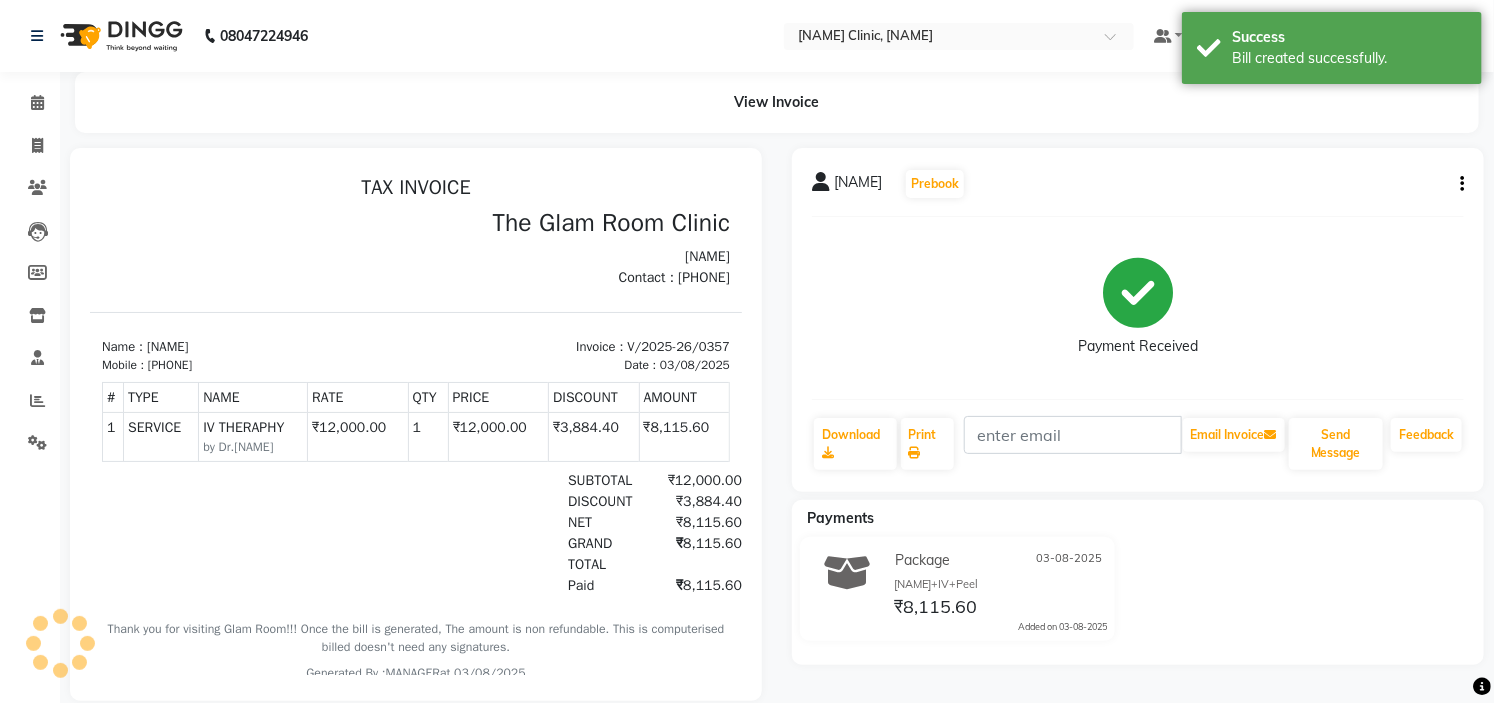 scroll, scrollTop: 0, scrollLeft: 0, axis: both 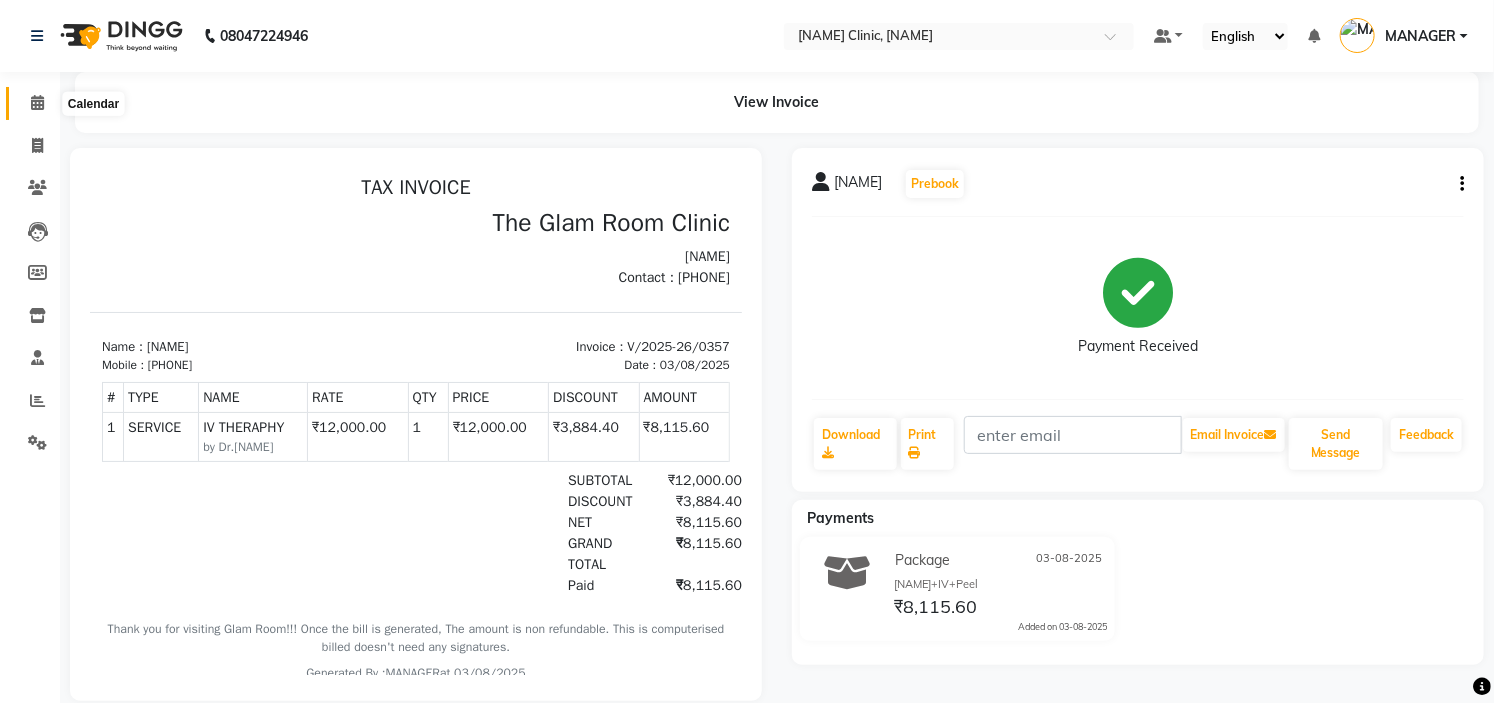 click 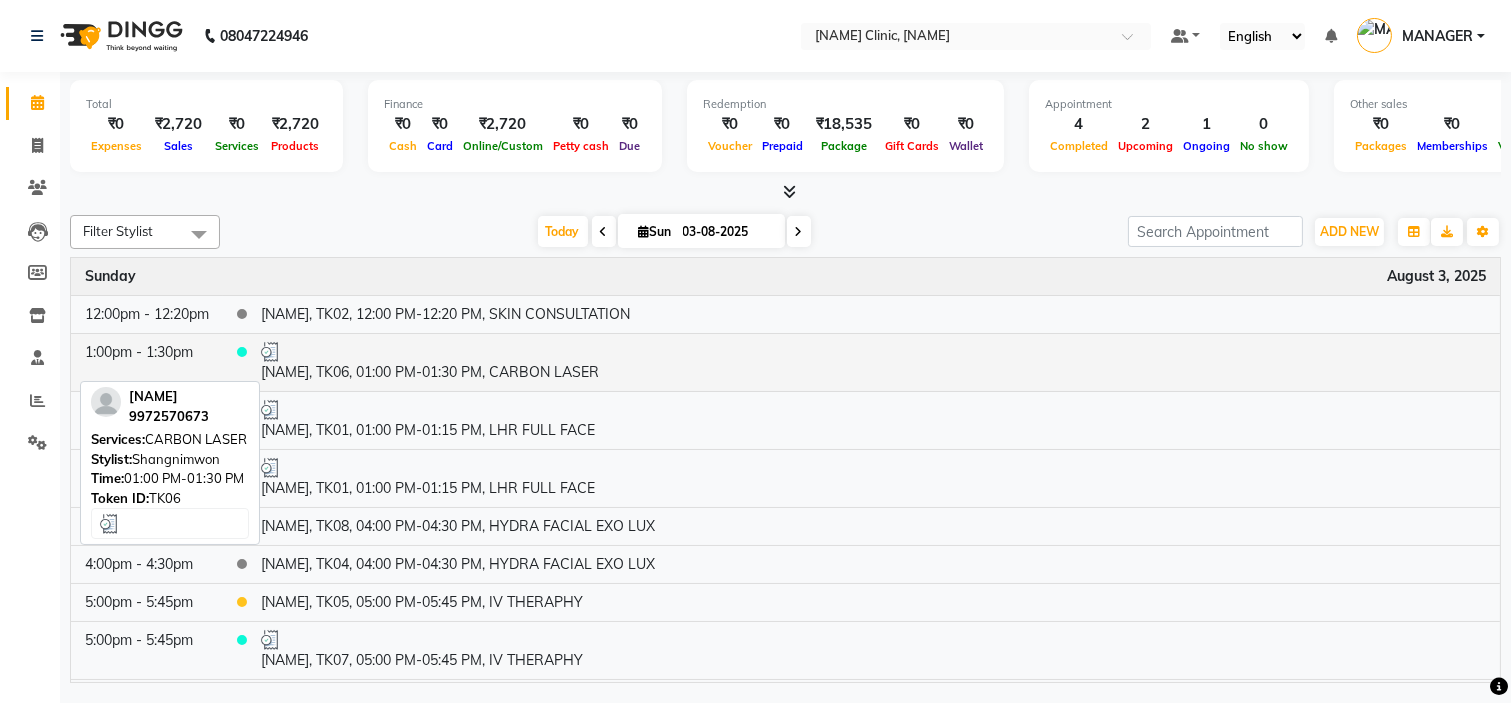click on "[NAME], TK06, 01:00 PM-01:30 PM, CARBON LASER" at bounding box center (873, 362) 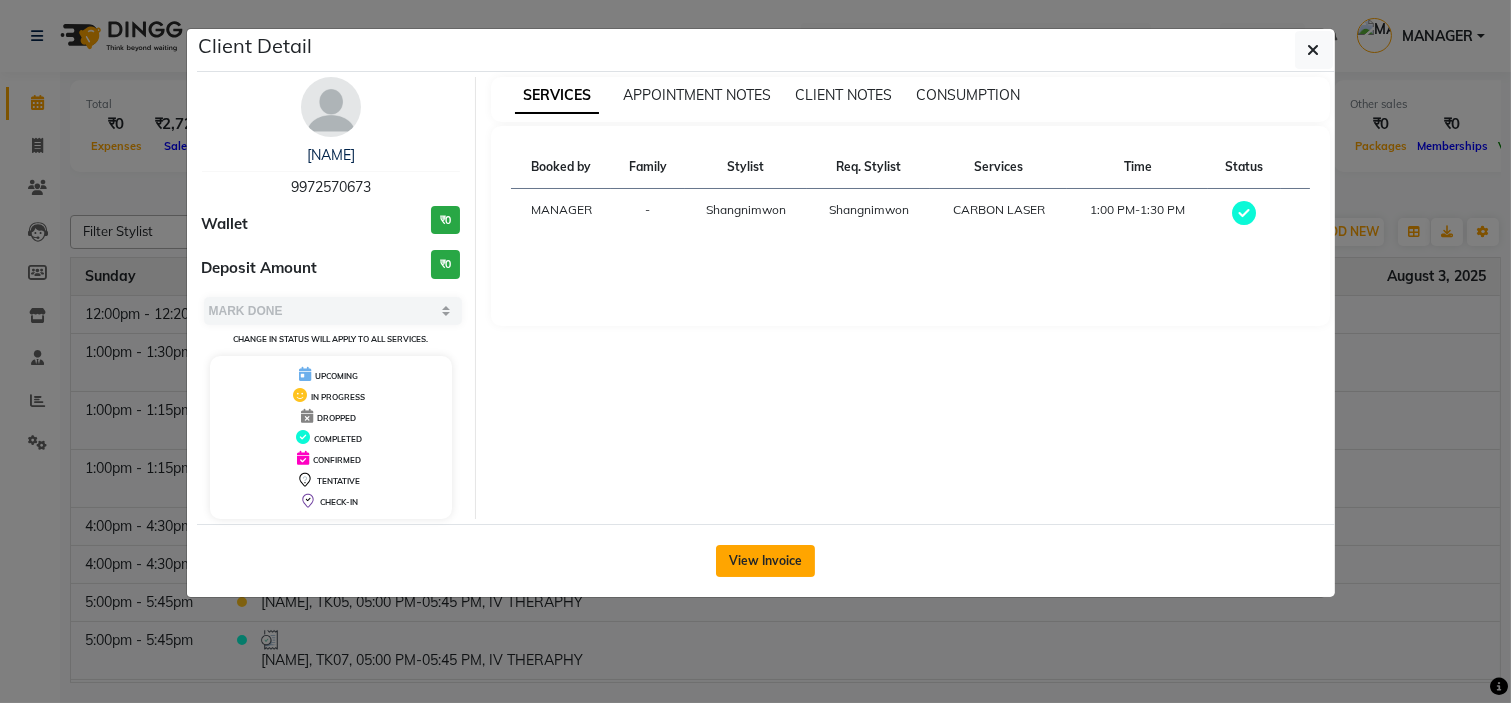 click on "View Invoice" 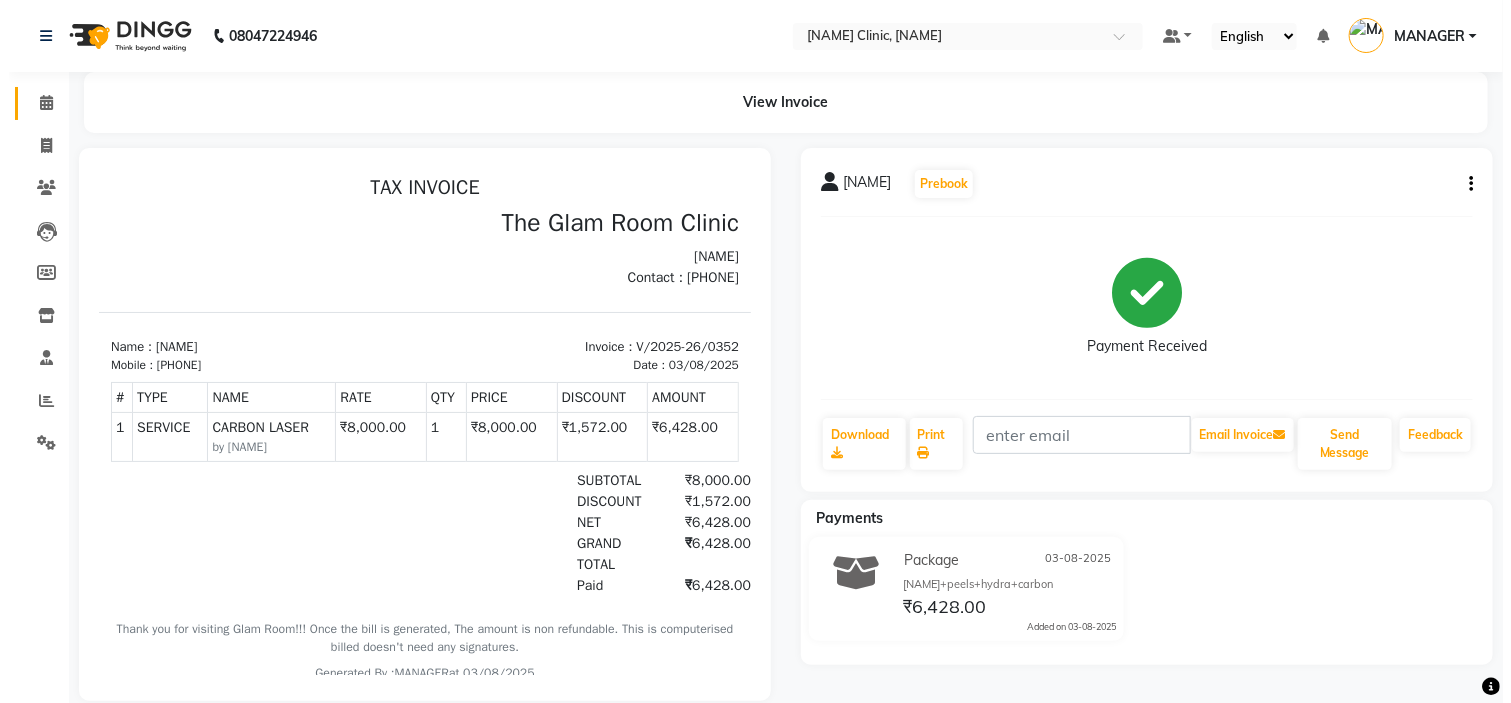 scroll, scrollTop: 0, scrollLeft: 0, axis: both 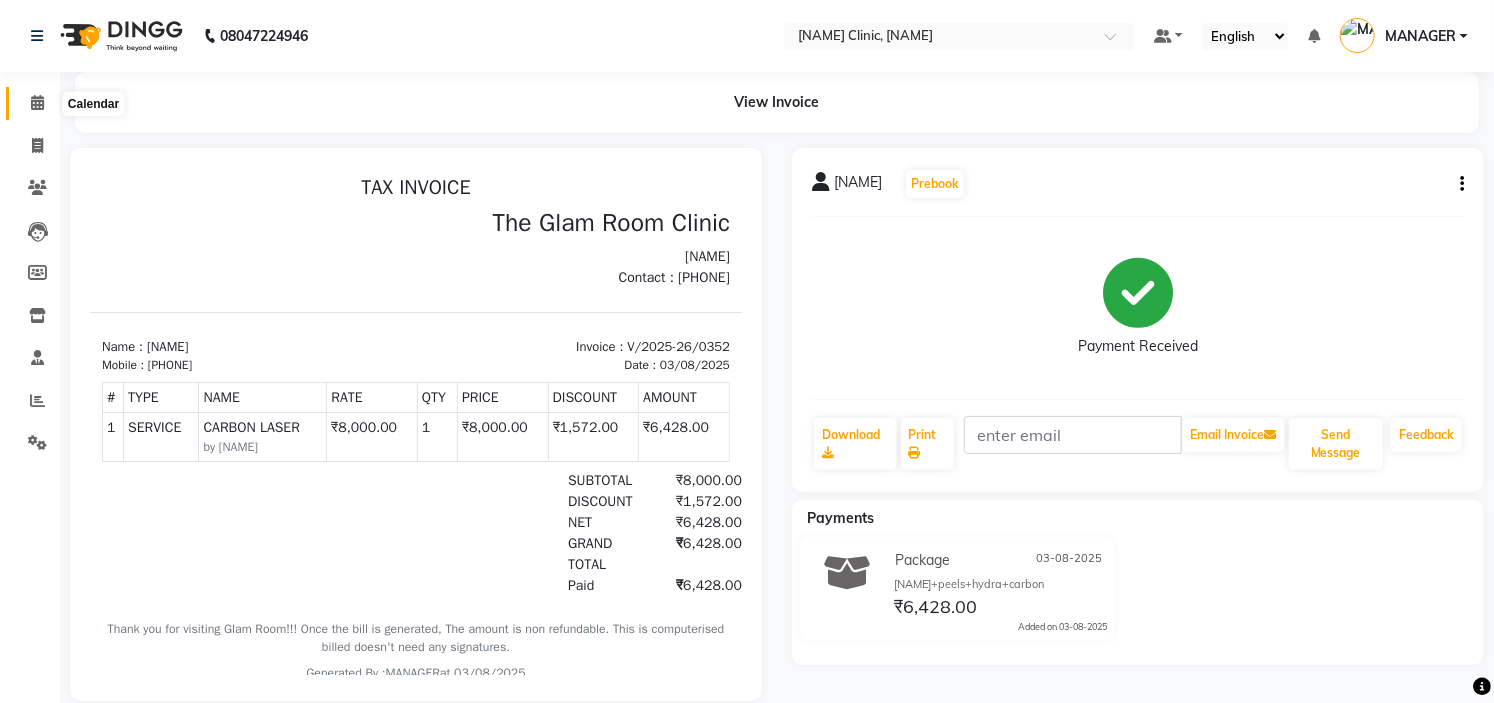 click 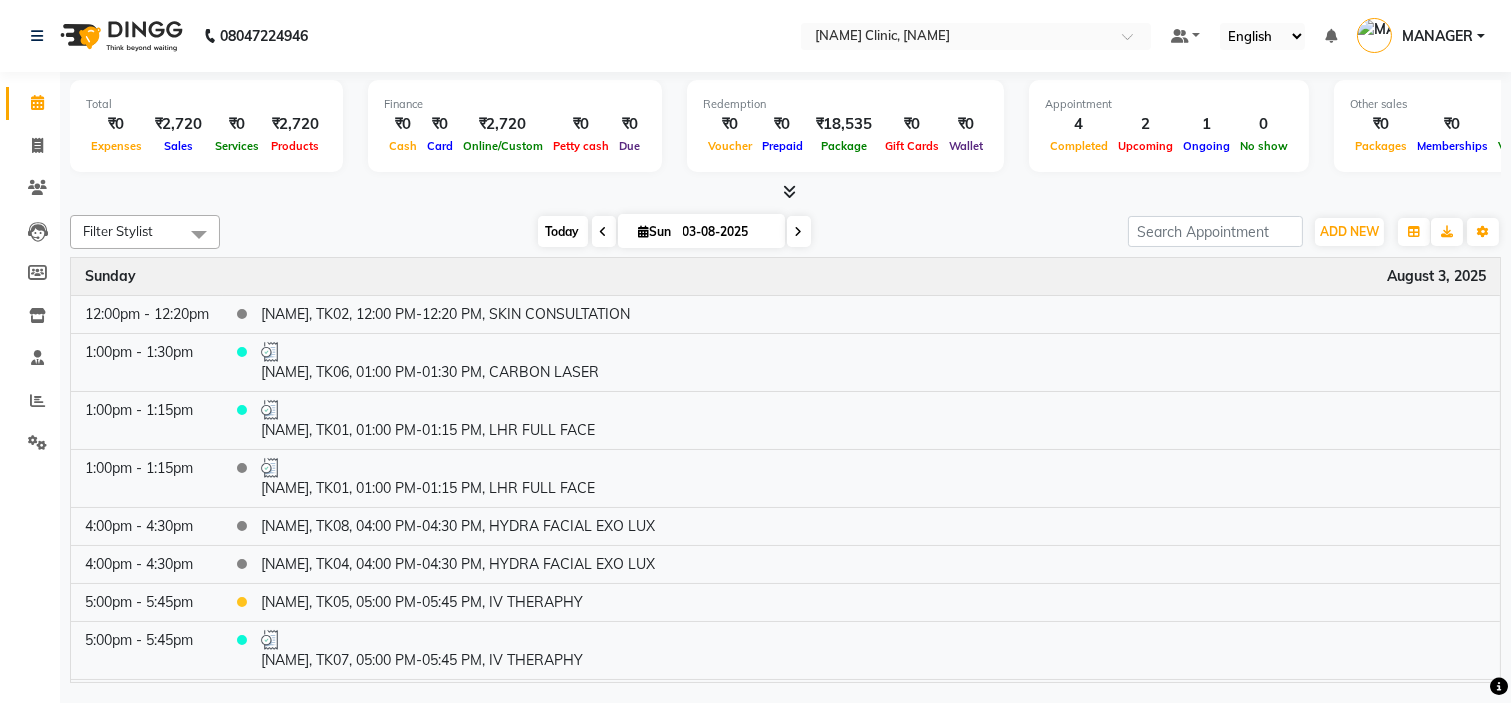 click on "Today" at bounding box center [563, 231] 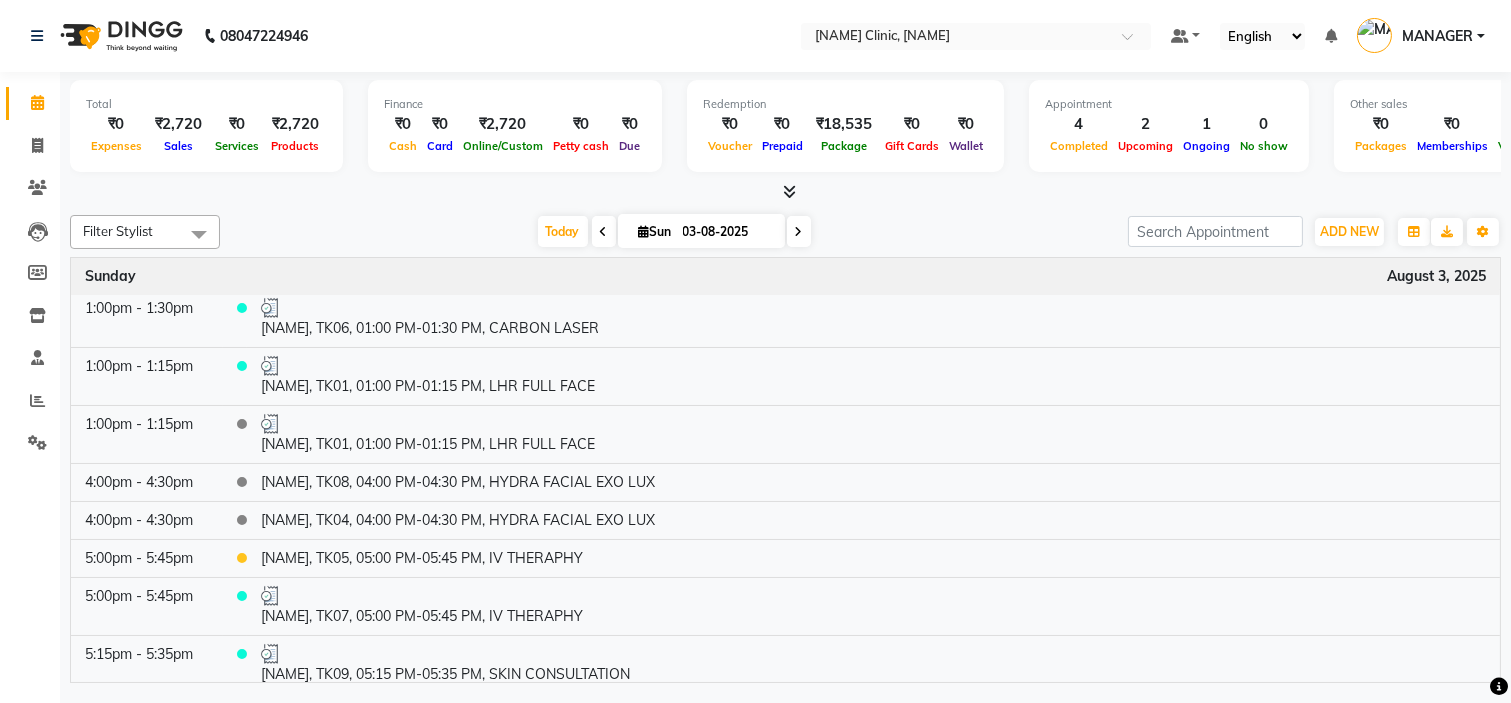 scroll, scrollTop: 88, scrollLeft: 0, axis: vertical 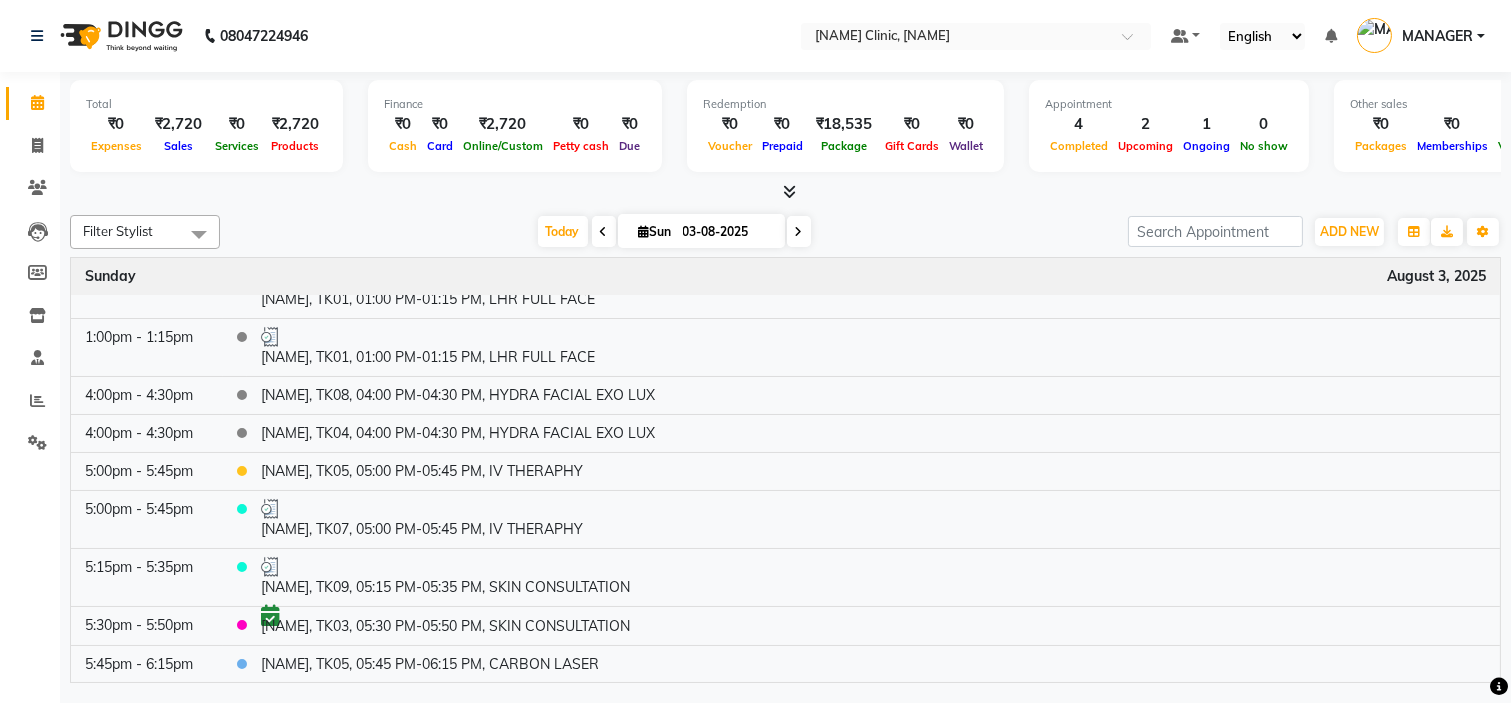 click at bounding box center [1499, 686] 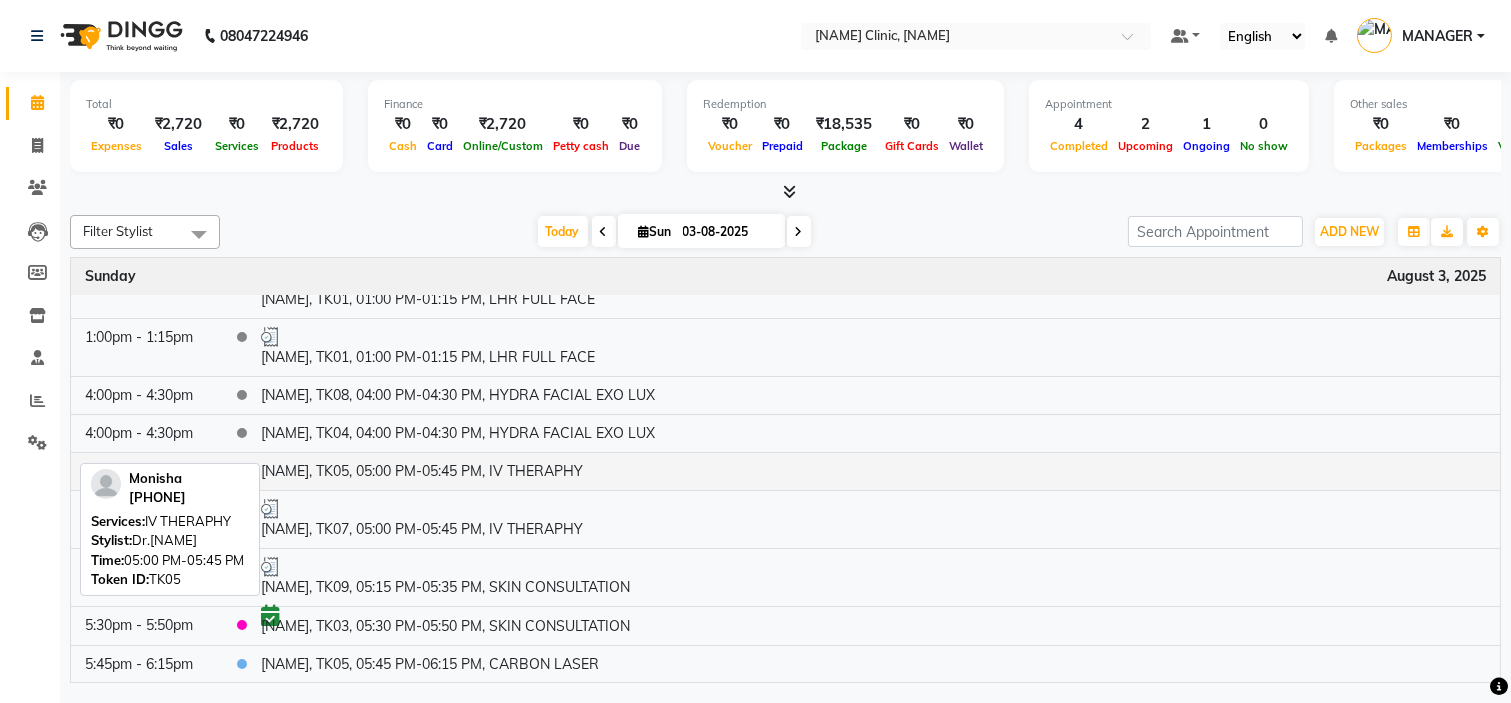 click on "[NAME], TK05, 05:00 PM-05:45 PM, IV THERAPHY" at bounding box center (873, 471) 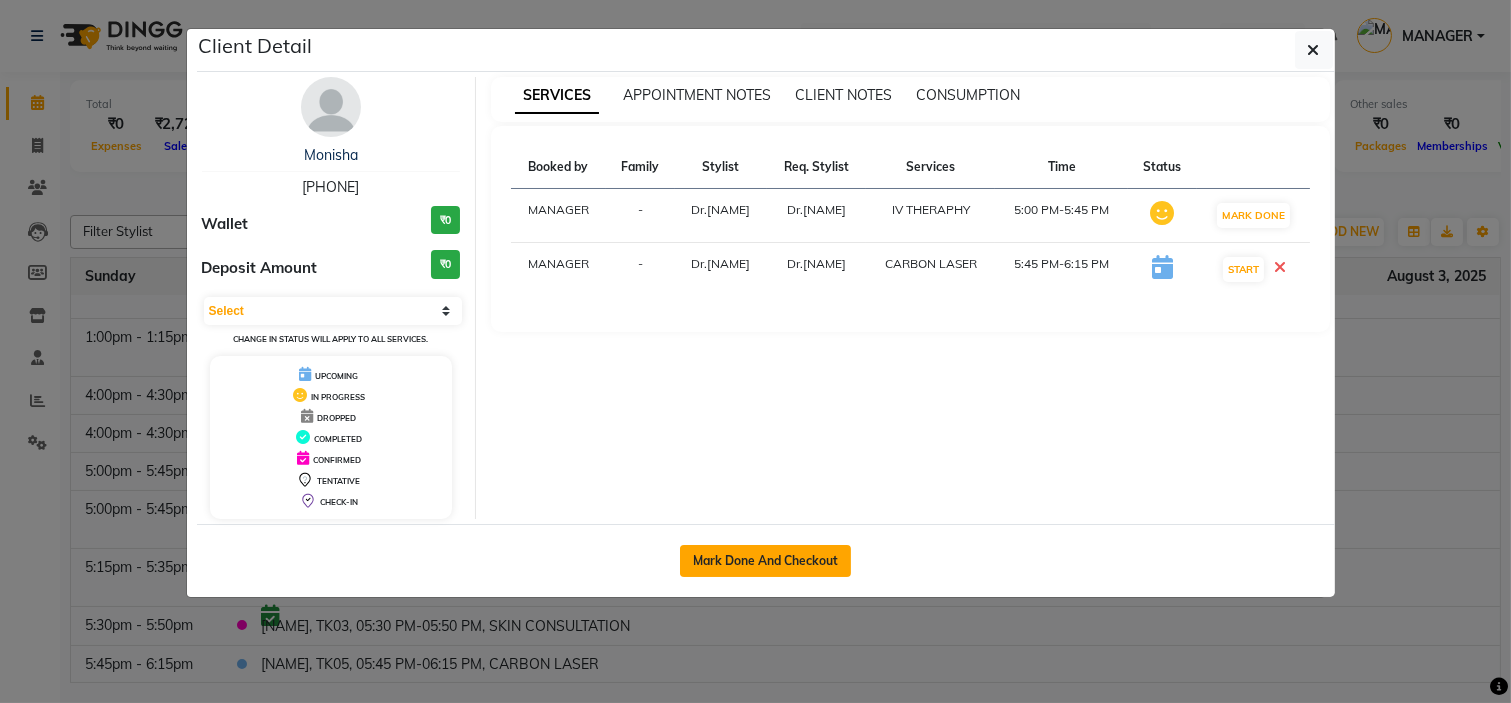 click on "Mark Done And Checkout" 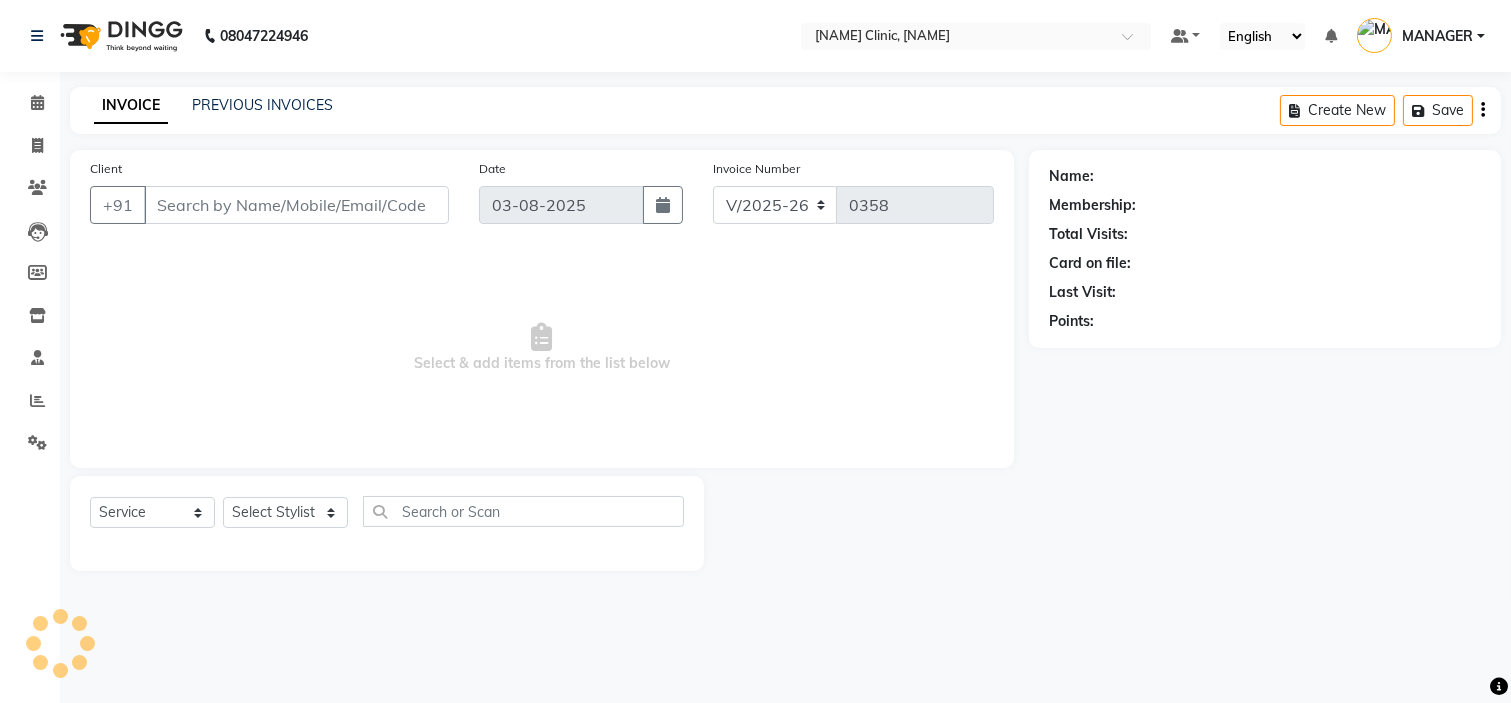 type on "[PHONE]" 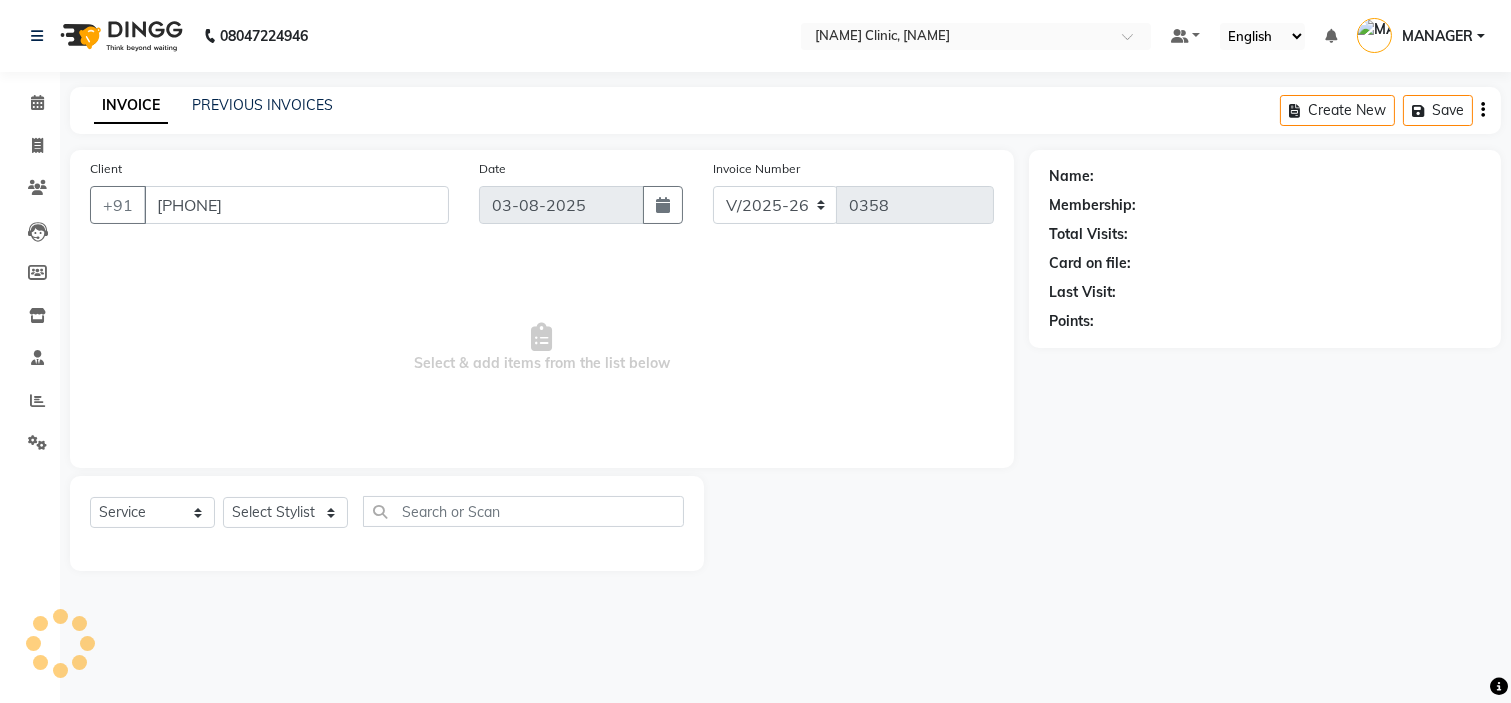 select on "65320" 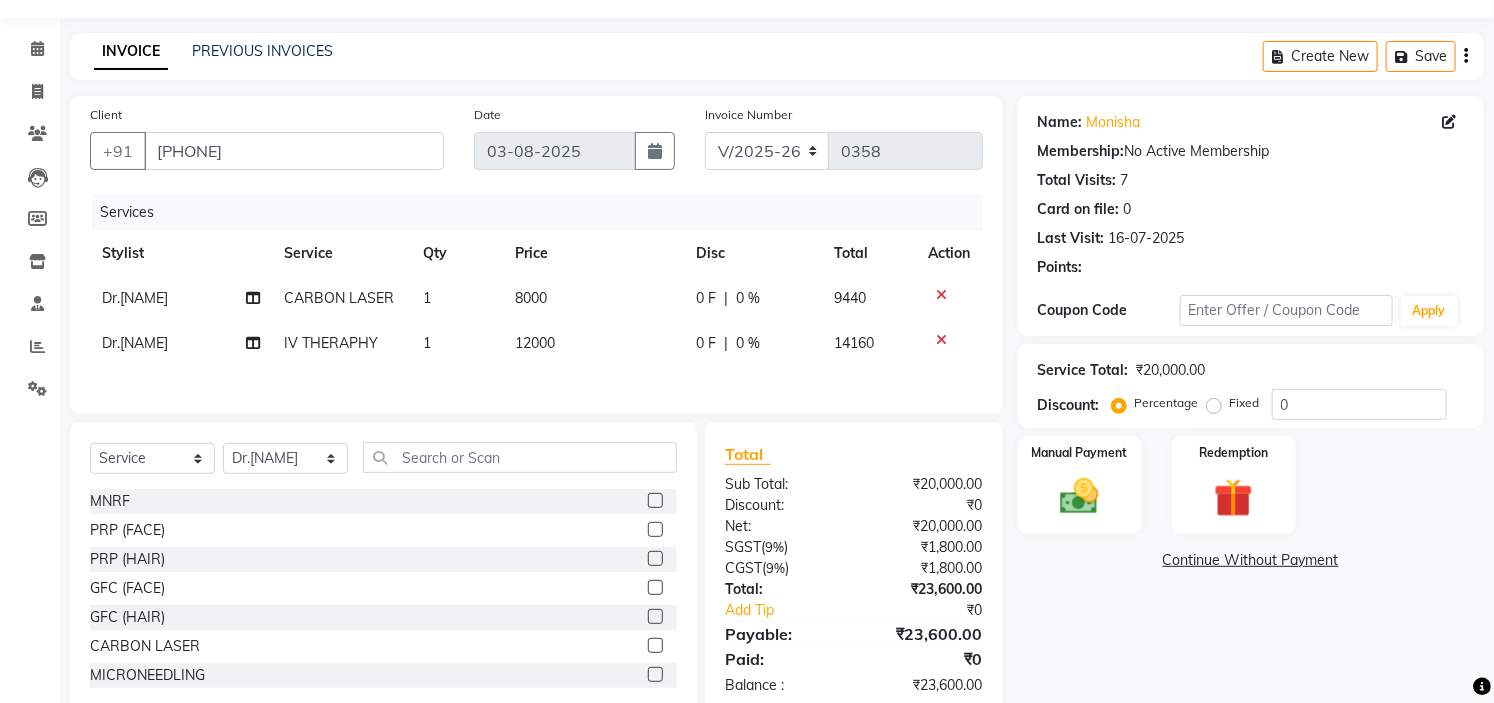 scroll, scrollTop: 102, scrollLeft: 0, axis: vertical 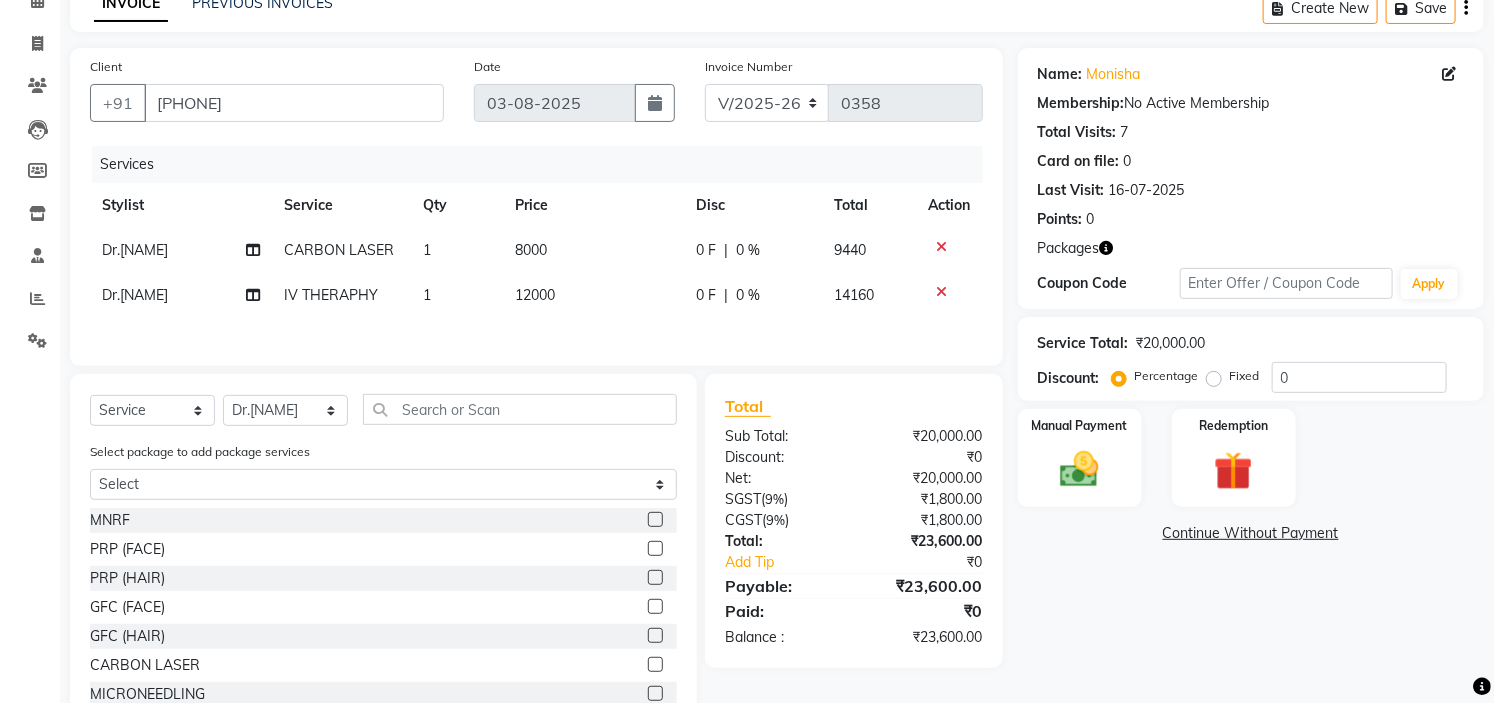 click 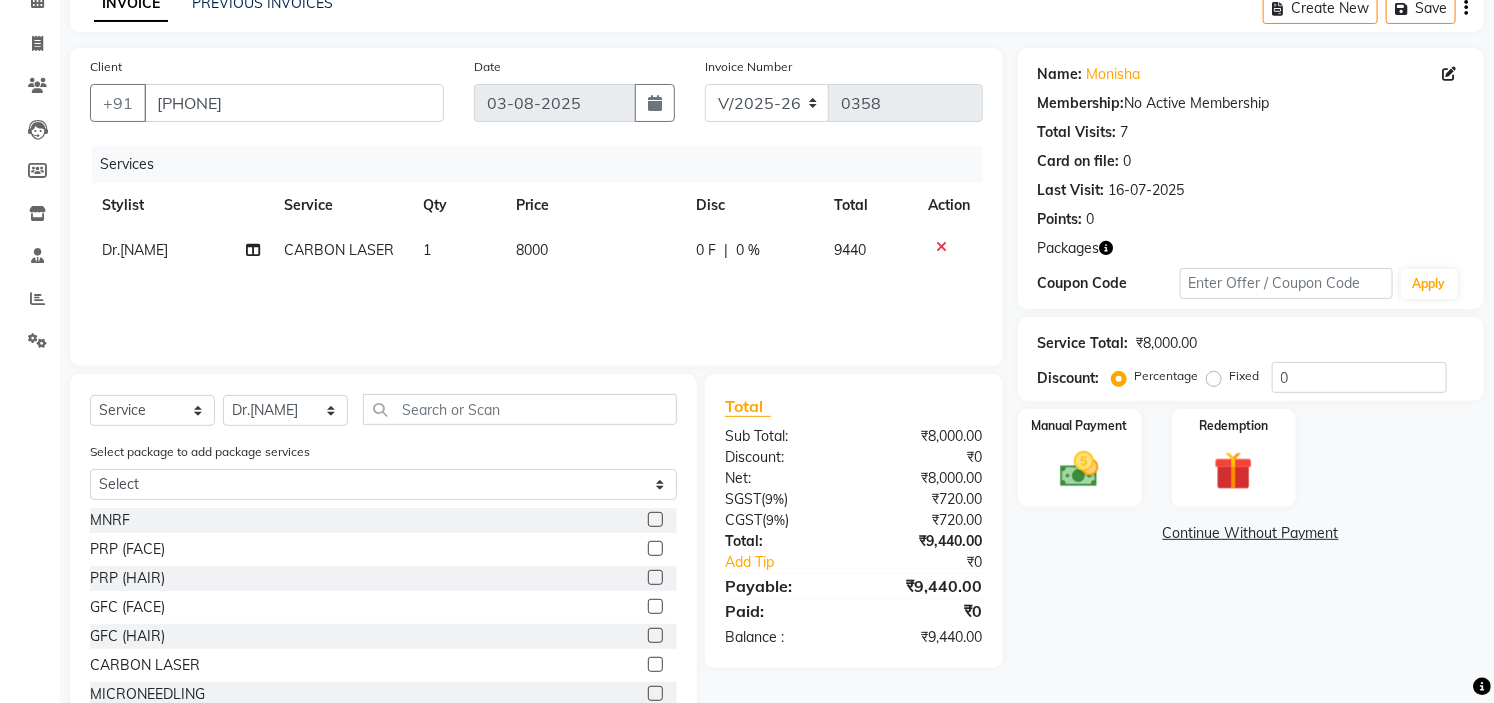 click 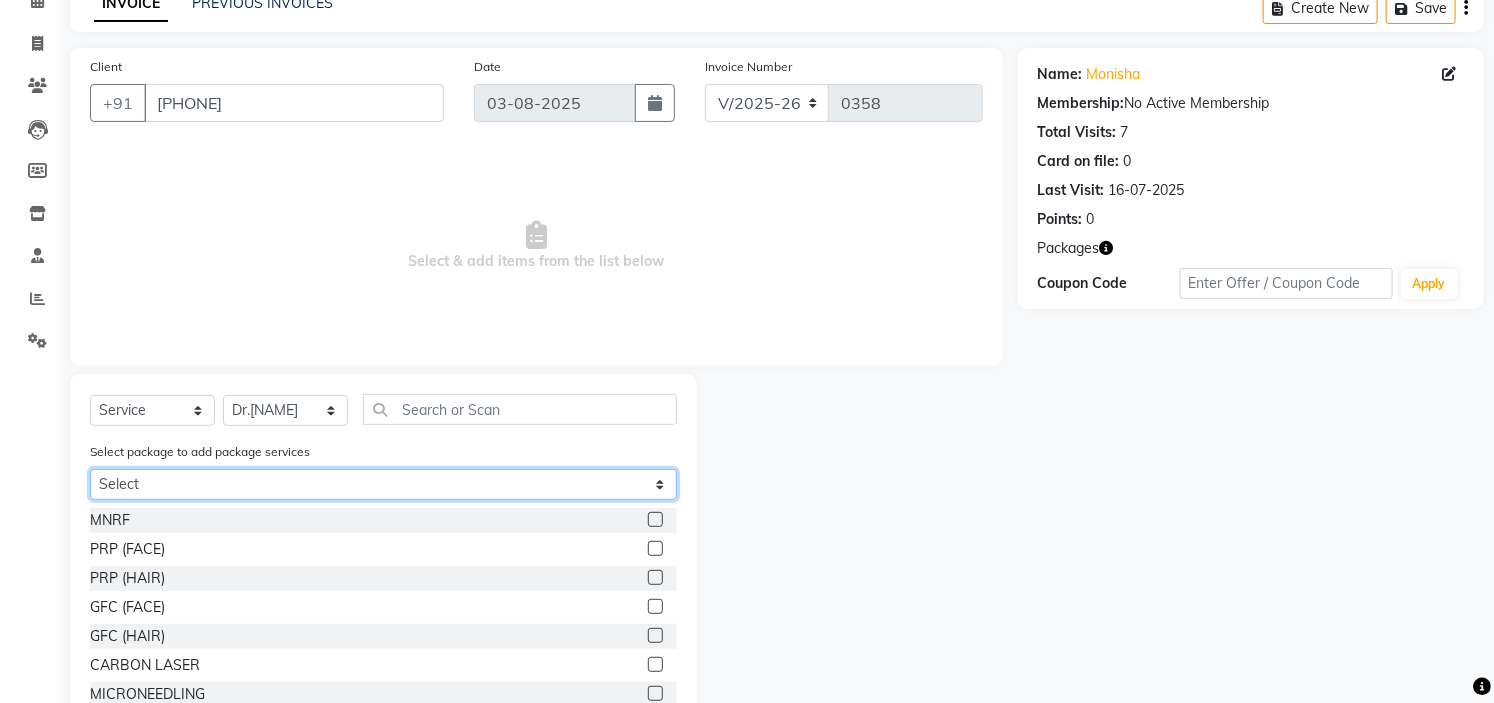 click on "Select [NAME] +LHR+PEELS" 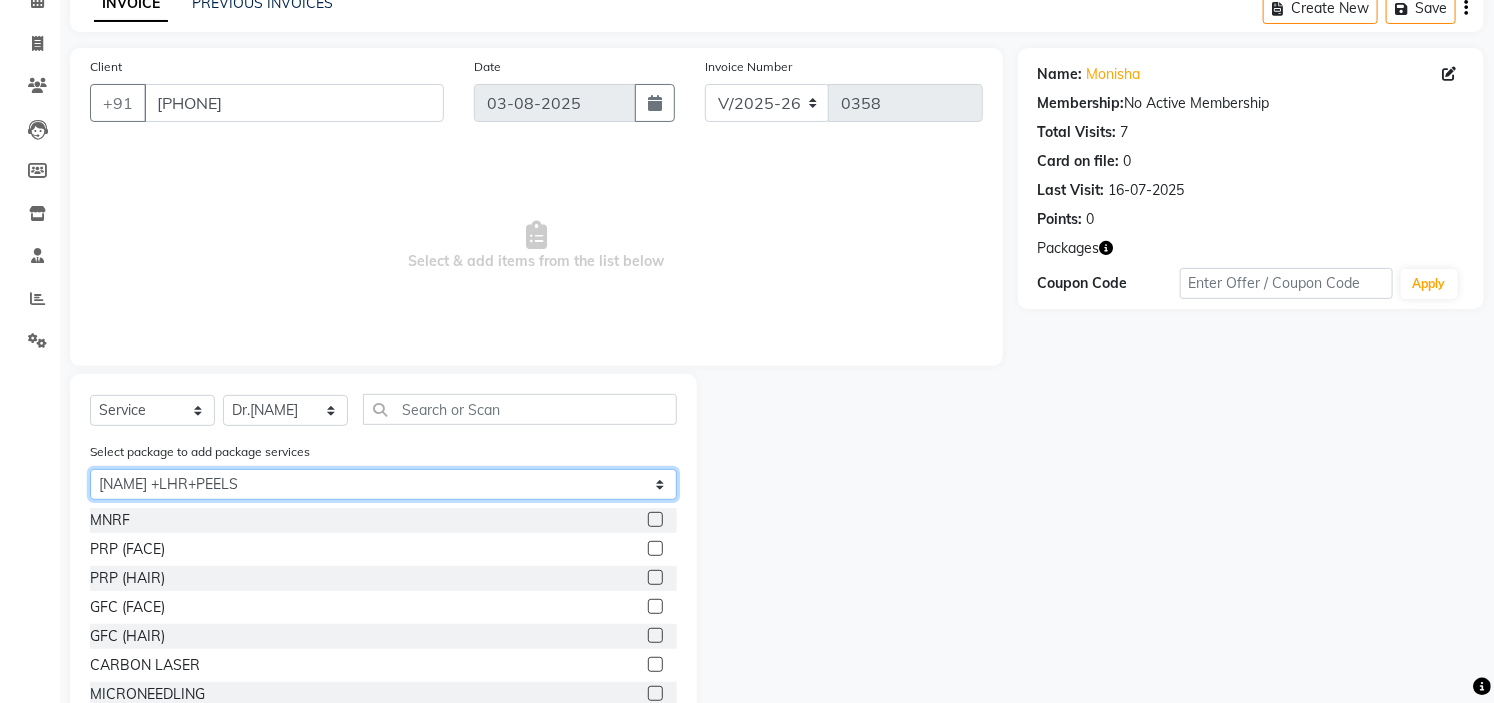 click on "Select [NAME] +LHR+PEELS" 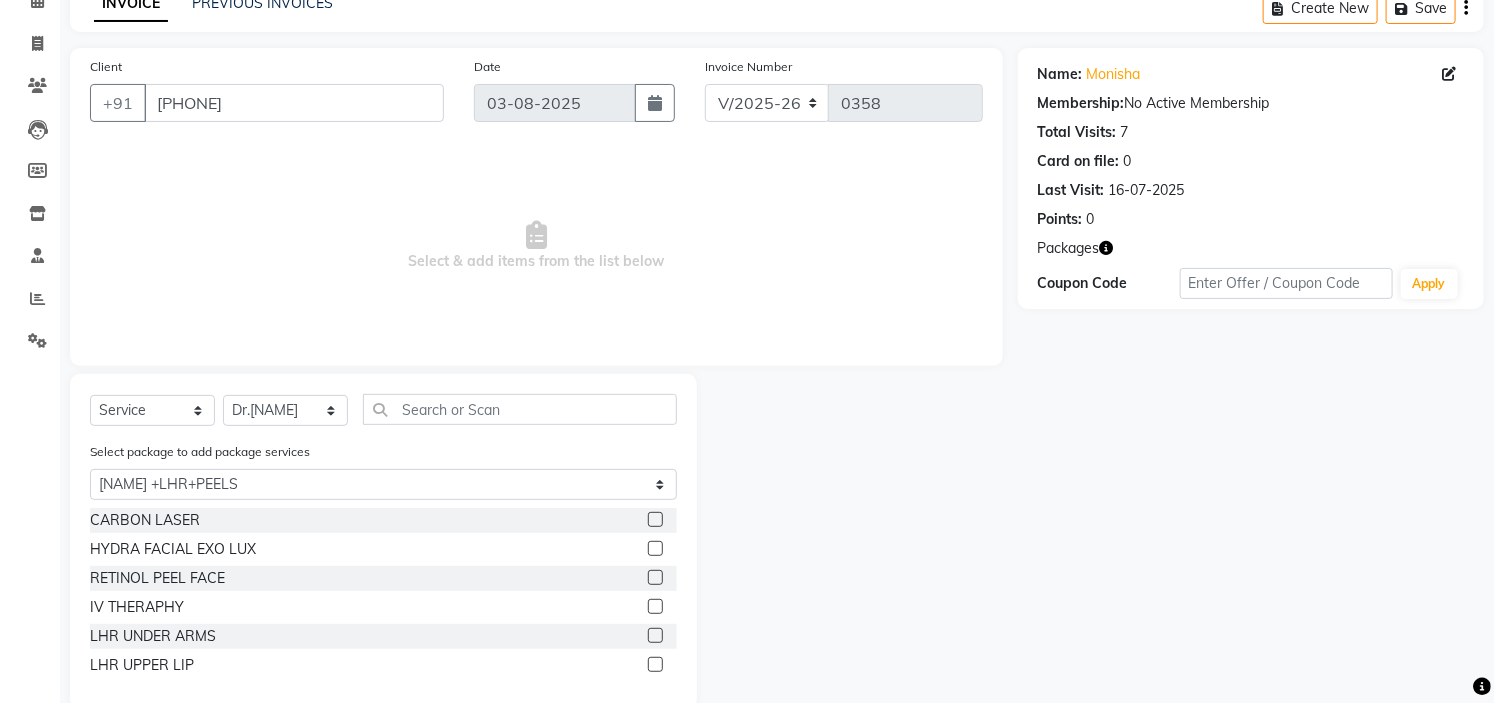 click 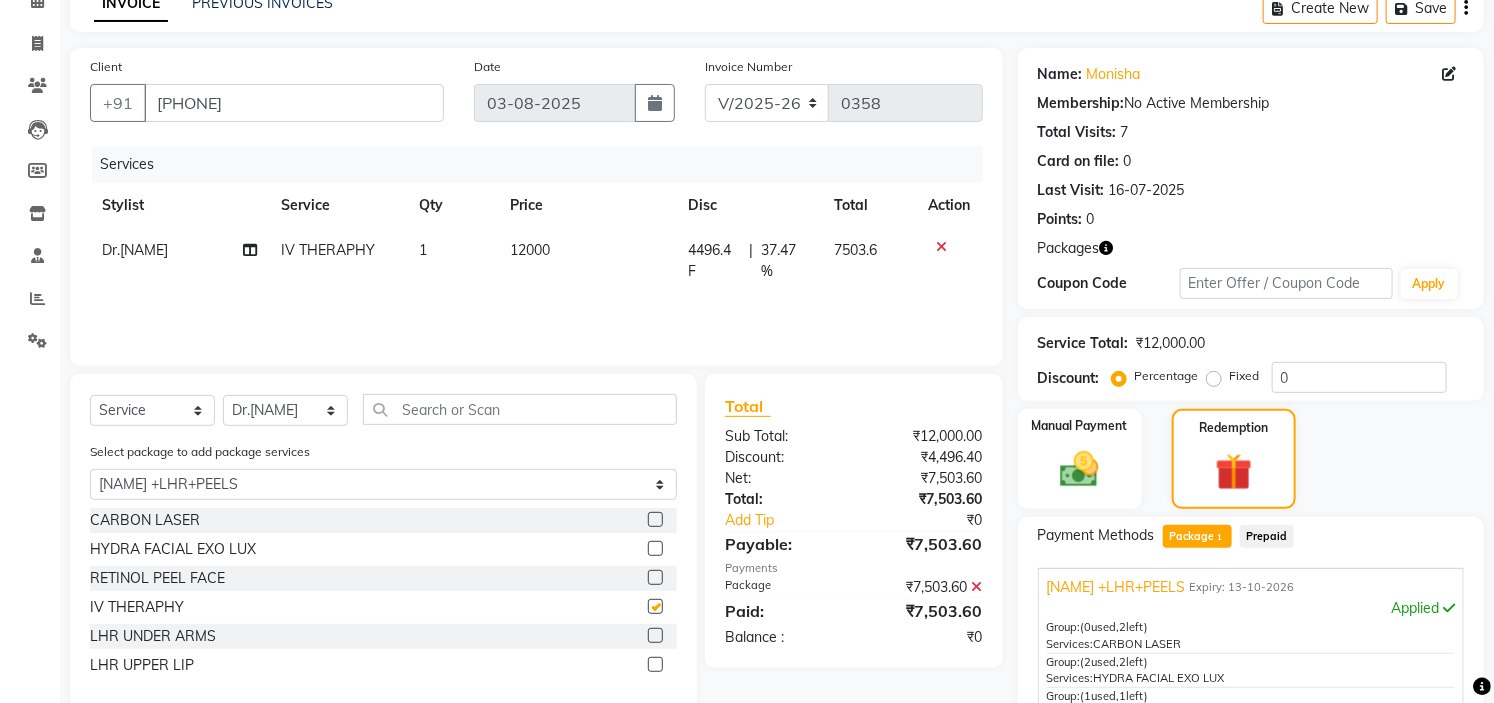 checkbox on "false" 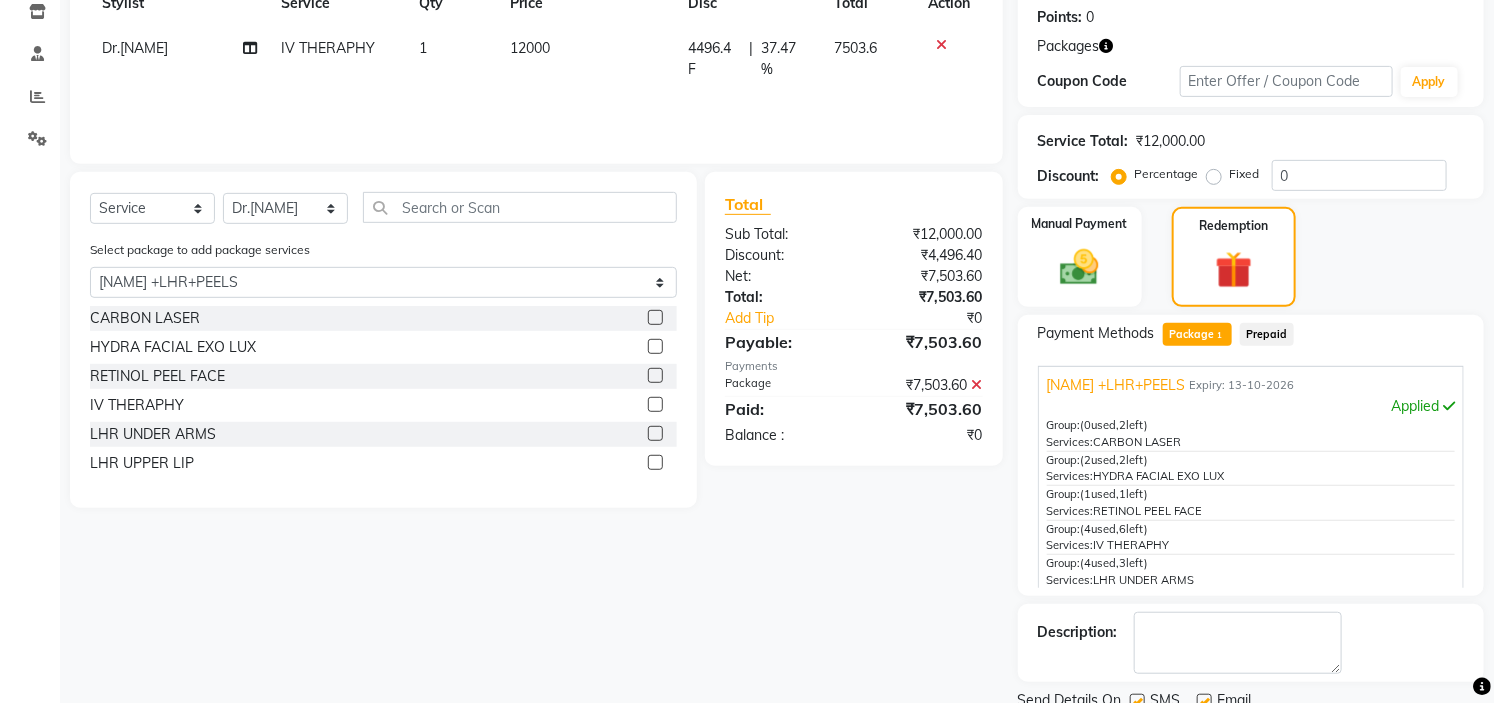 scroll, scrollTop: 380, scrollLeft: 0, axis: vertical 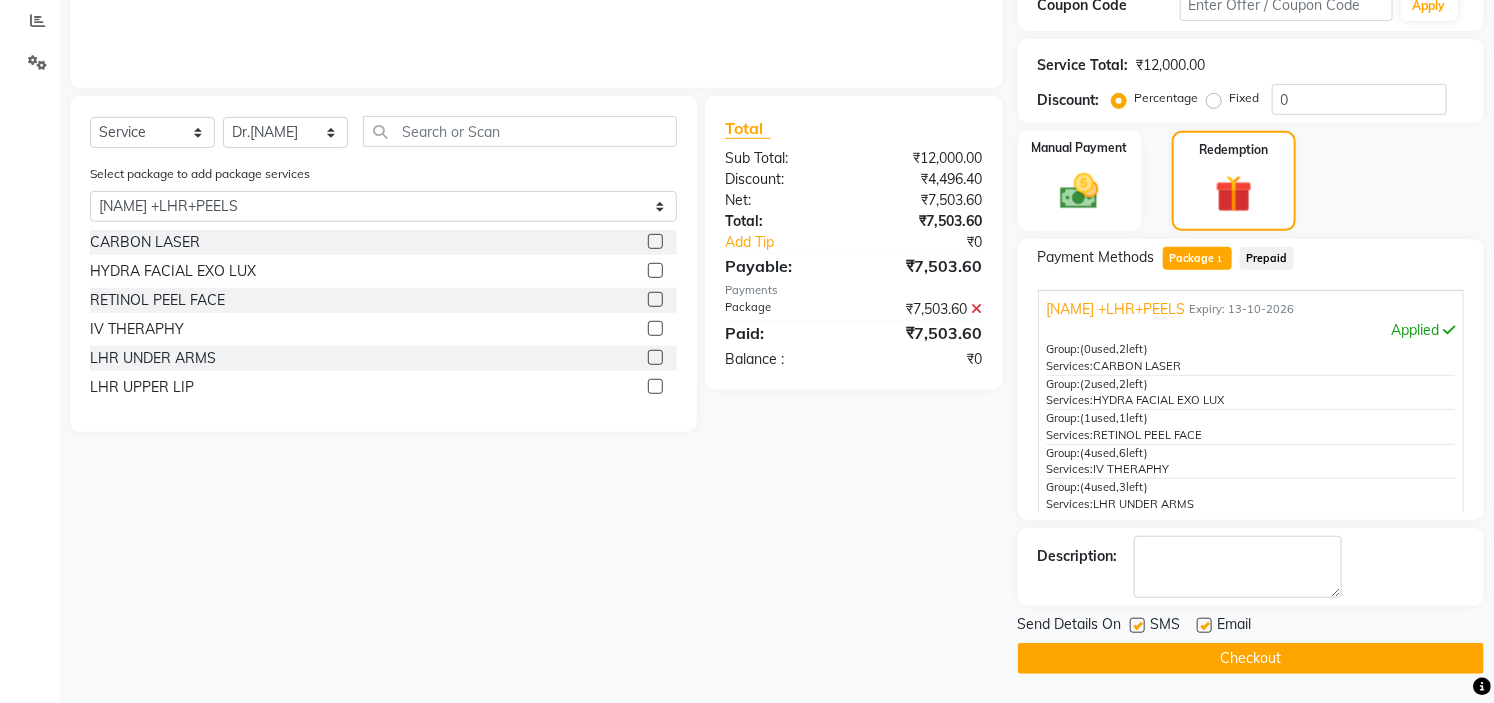 click on "Checkout" 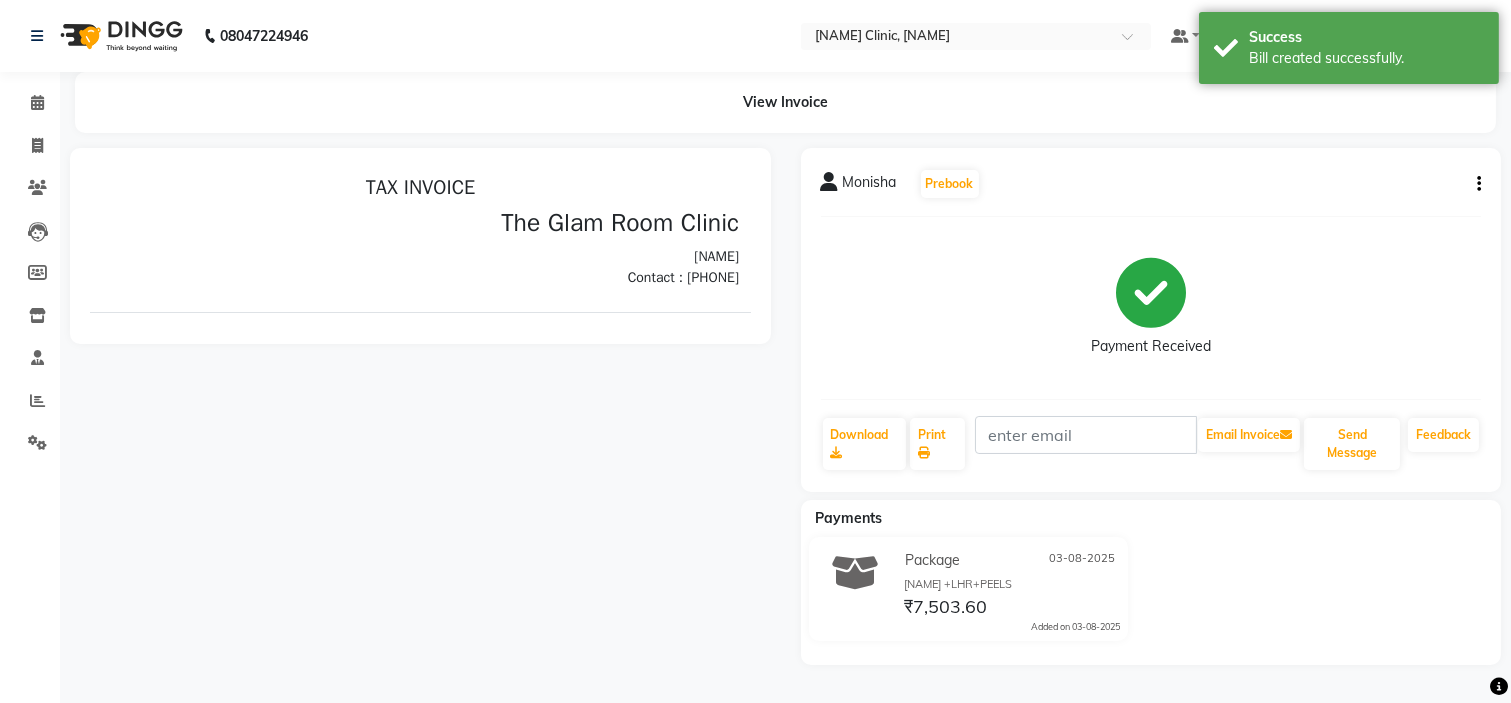 scroll, scrollTop: 0, scrollLeft: 0, axis: both 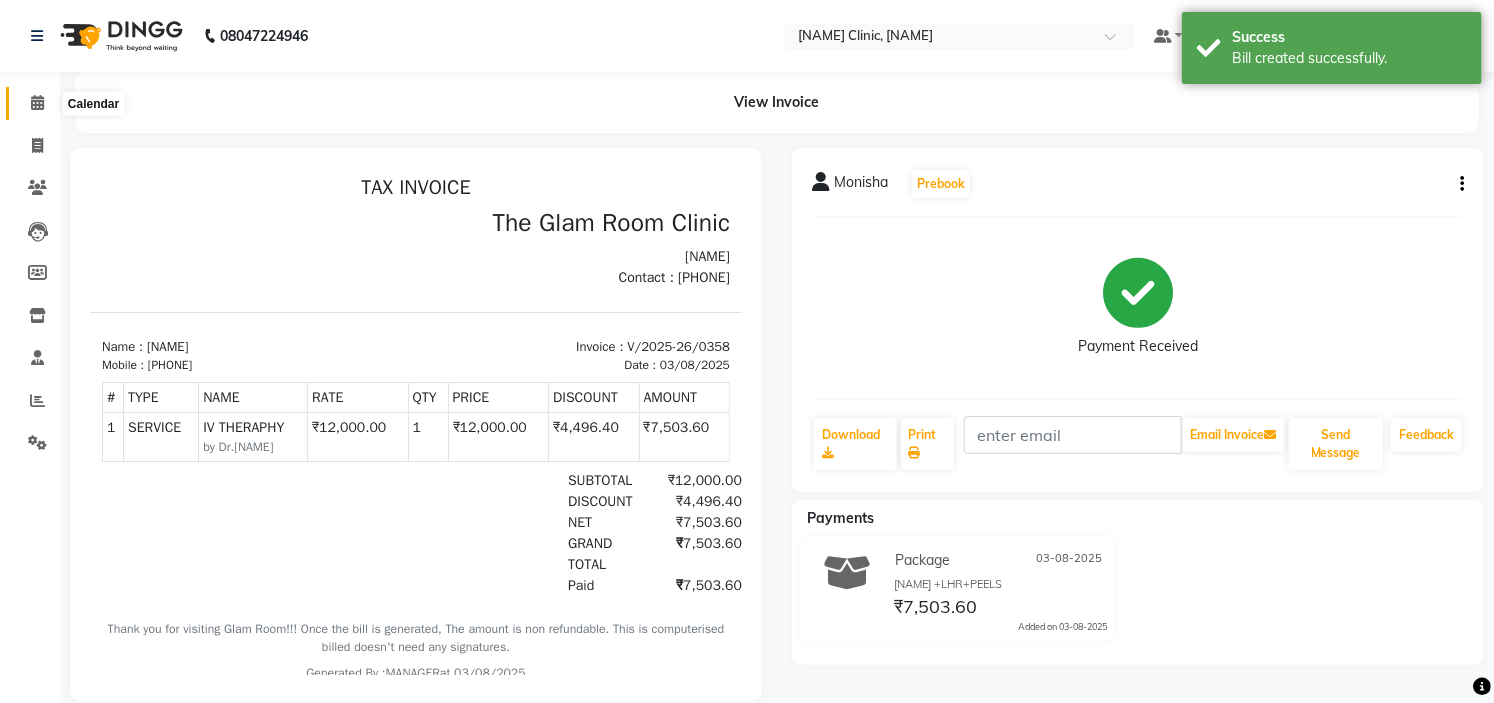 click 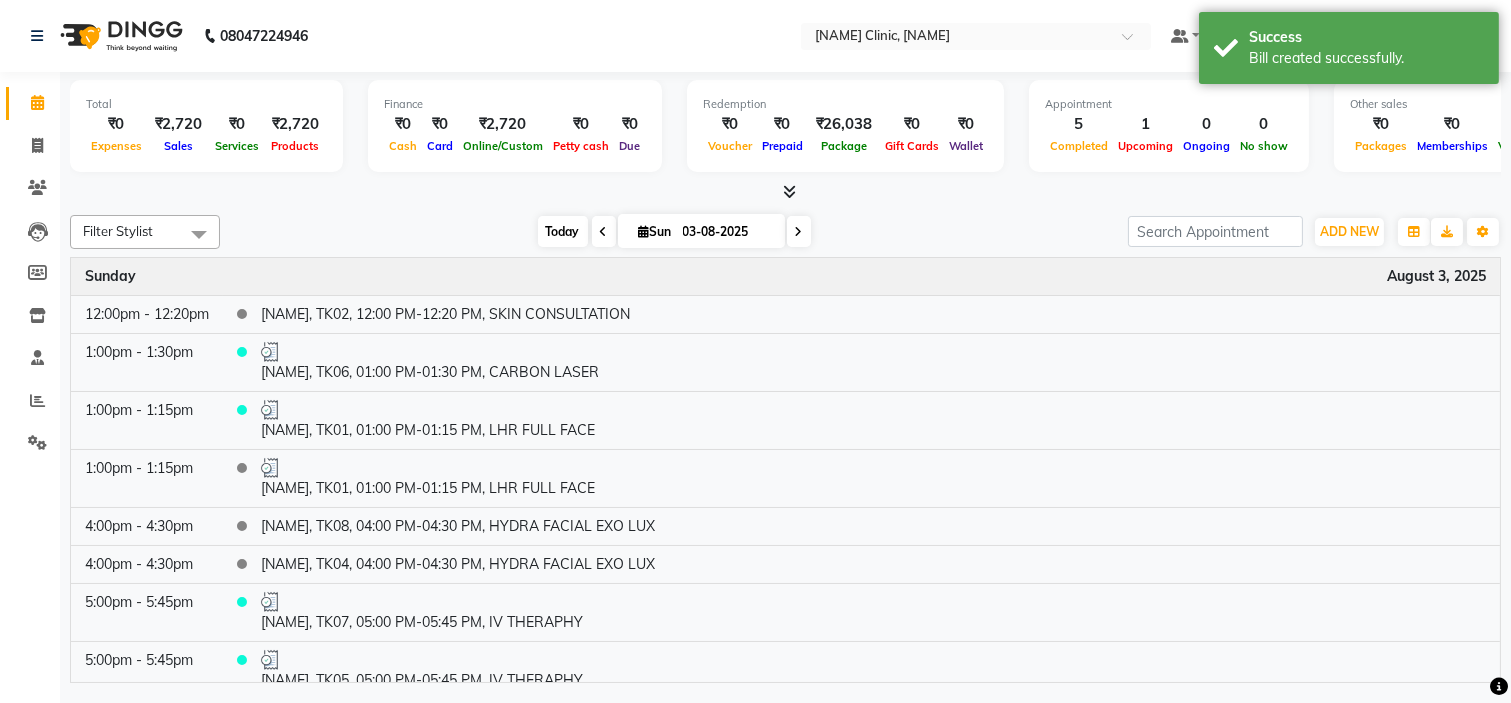 click on "Today" at bounding box center [563, 231] 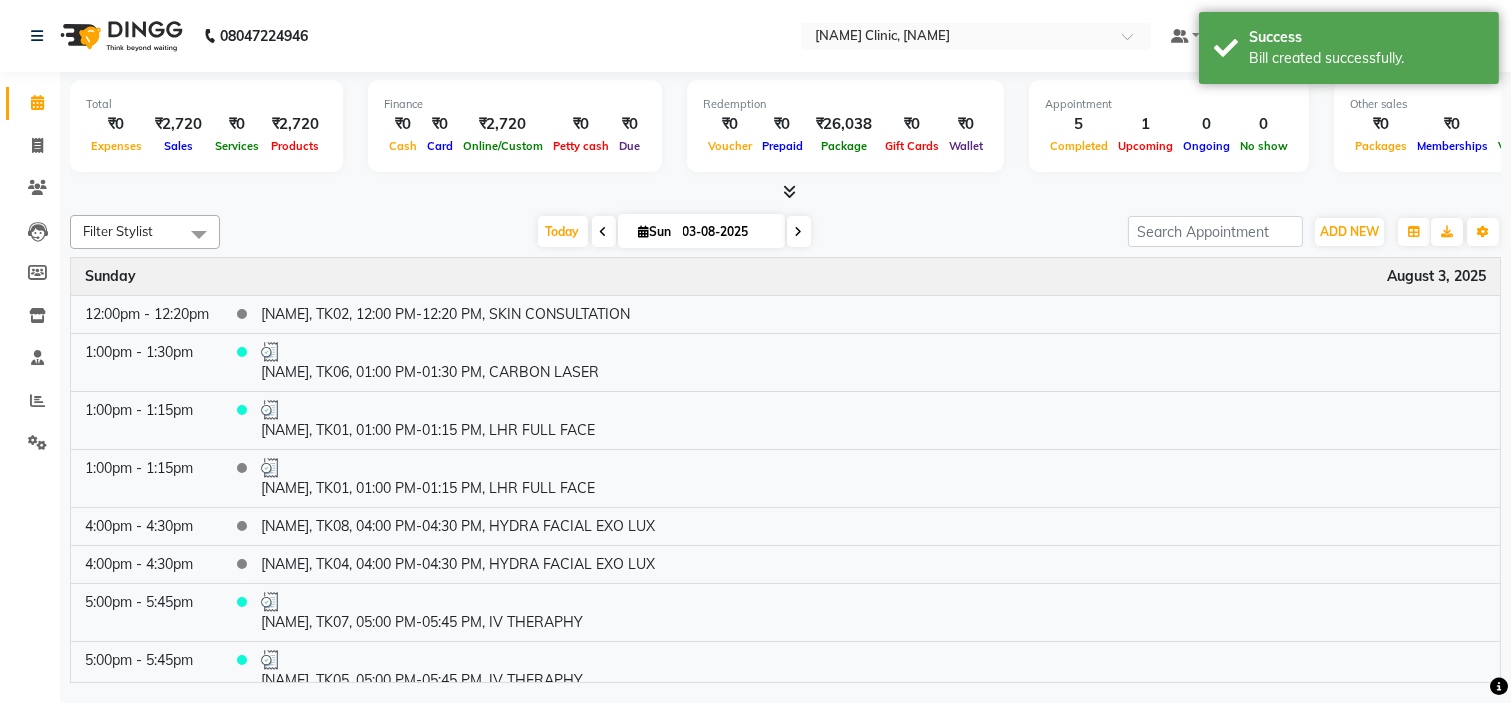 scroll, scrollTop: 172, scrollLeft: 0, axis: vertical 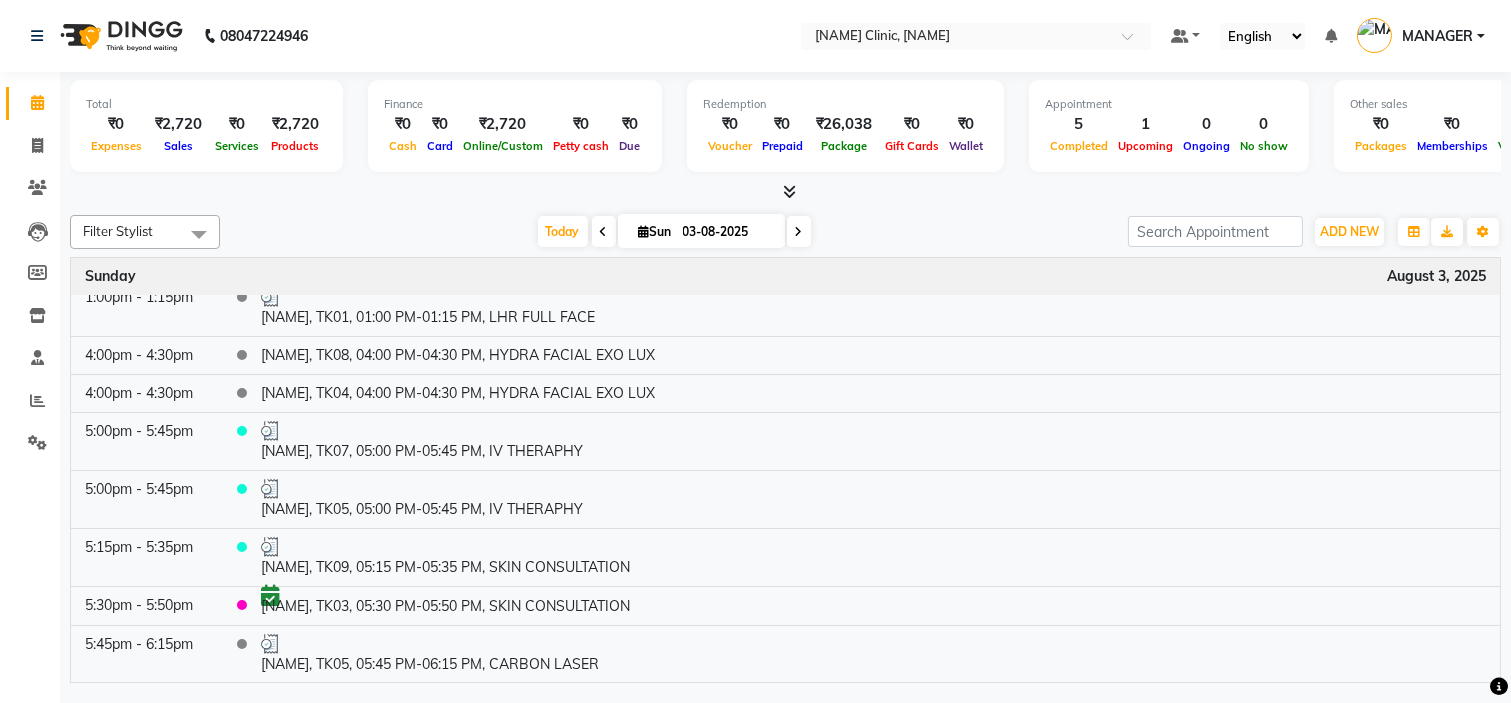 click on "Today  Sun 03-08-2025" at bounding box center (674, 232) 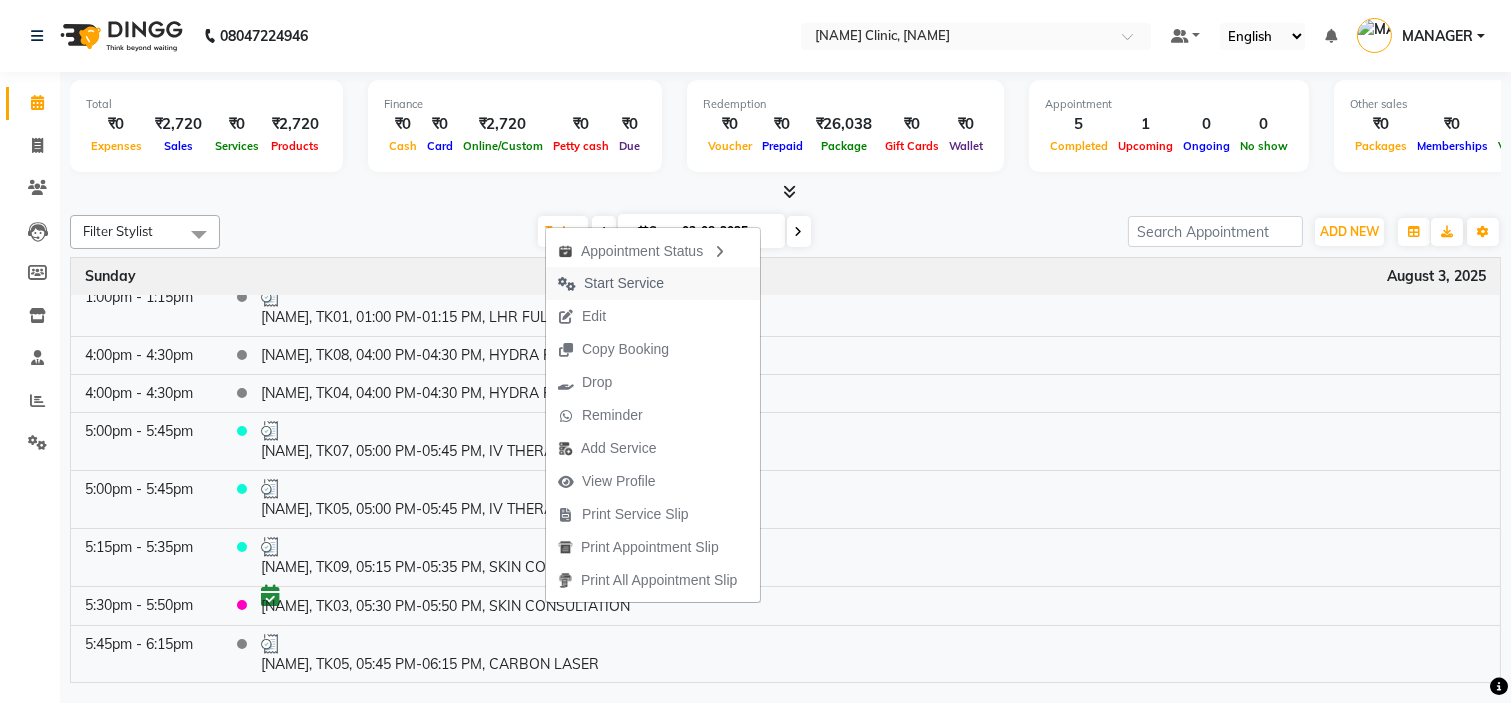 click on "Start Service" at bounding box center (611, 283) 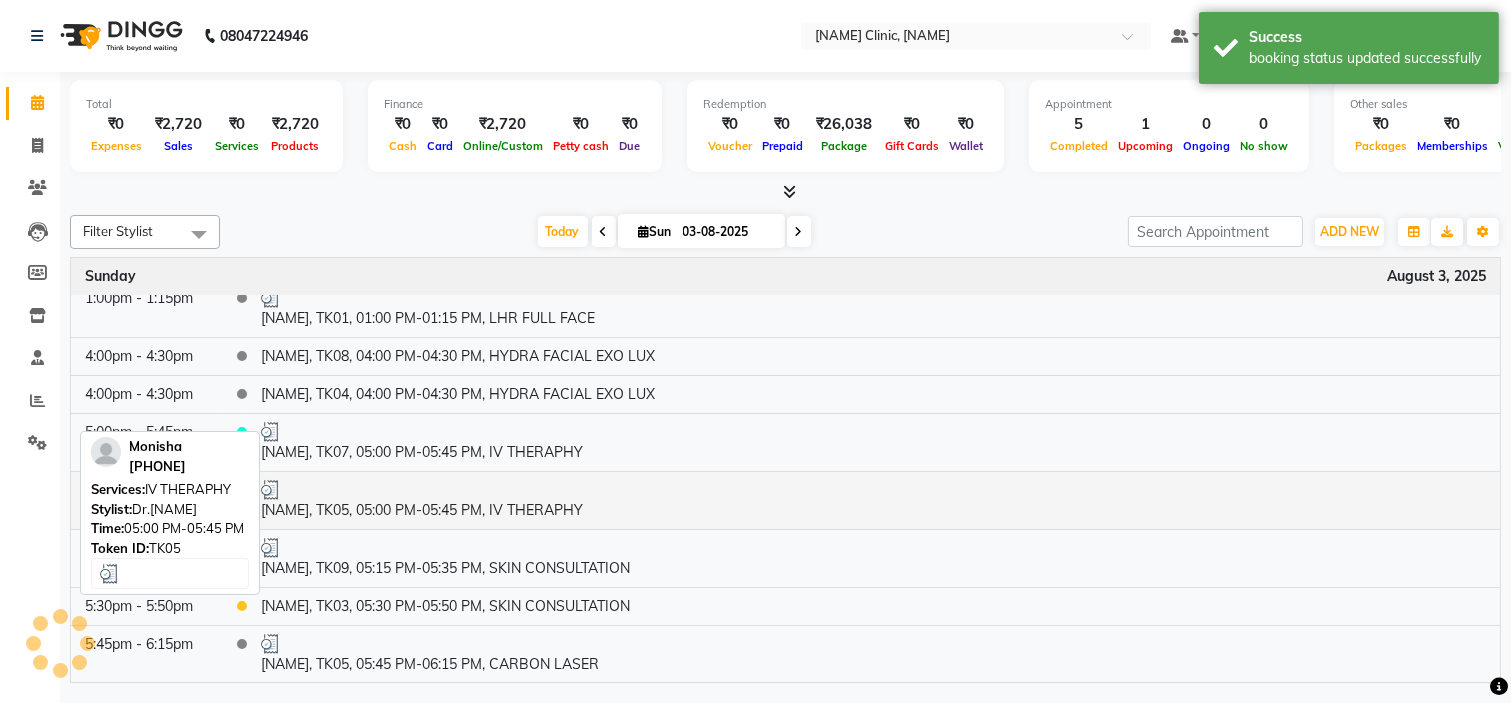 scroll, scrollTop: 171, scrollLeft: 0, axis: vertical 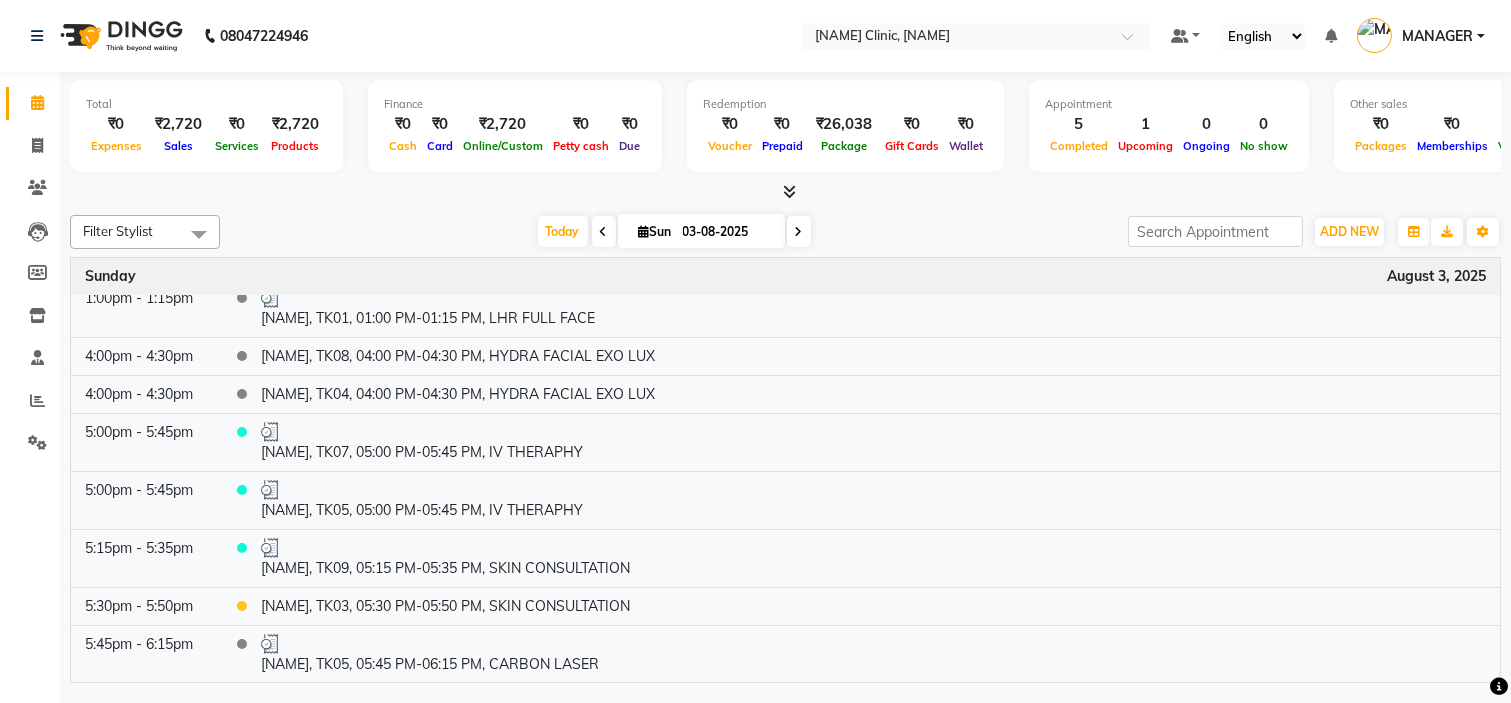 click on "MANAGER" at bounding box center [1437, 36] 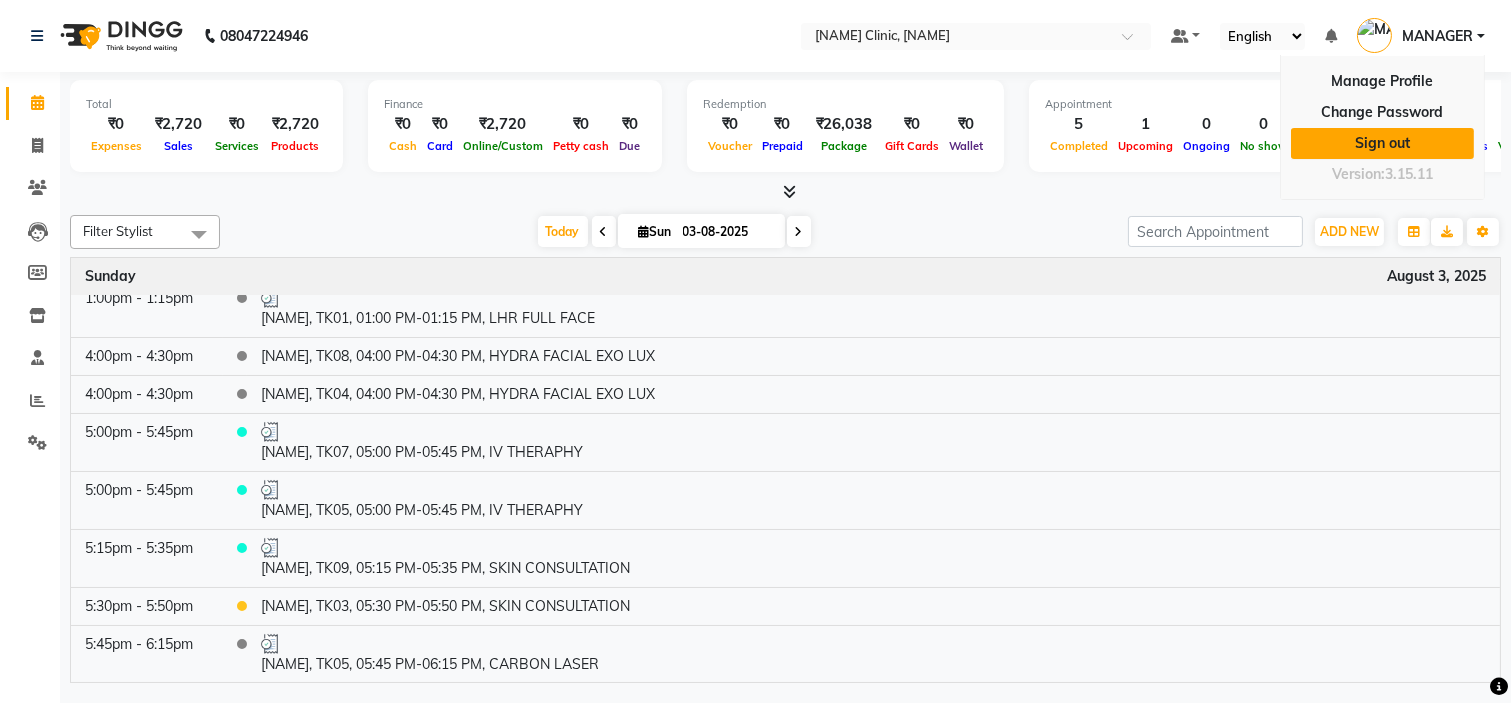 click on "Sign out" at bounding box center (1382, 143) 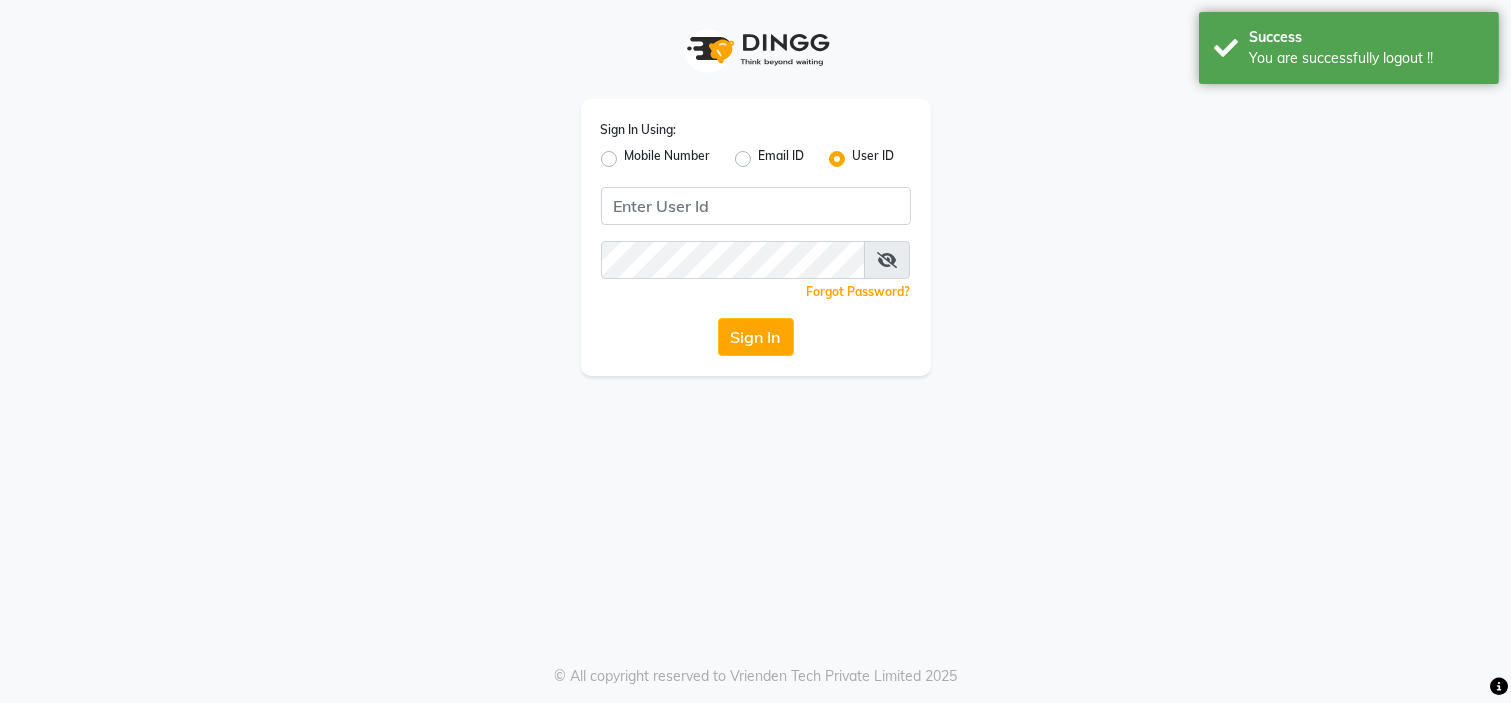 click on "Mobile Number" 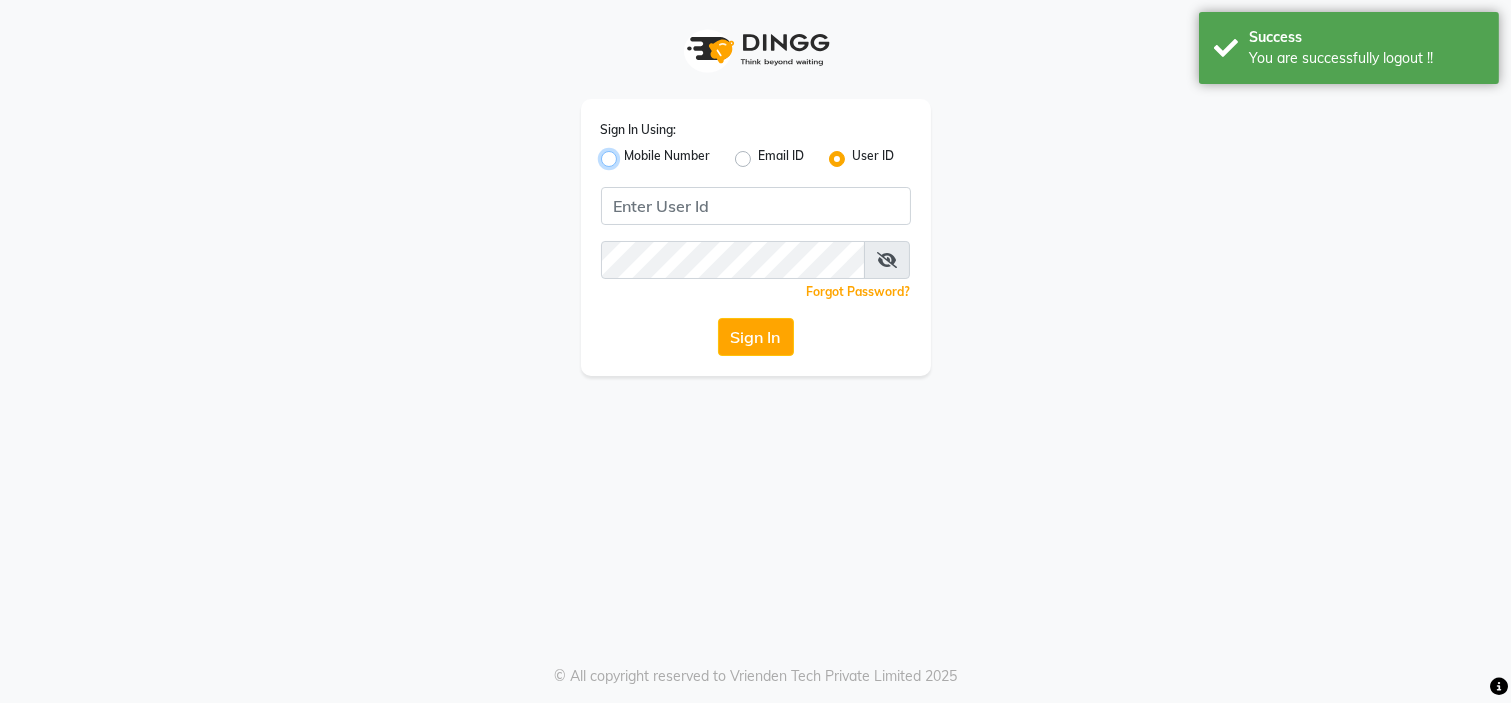 click on "Mobile Number" at bounding box center (631, 153) 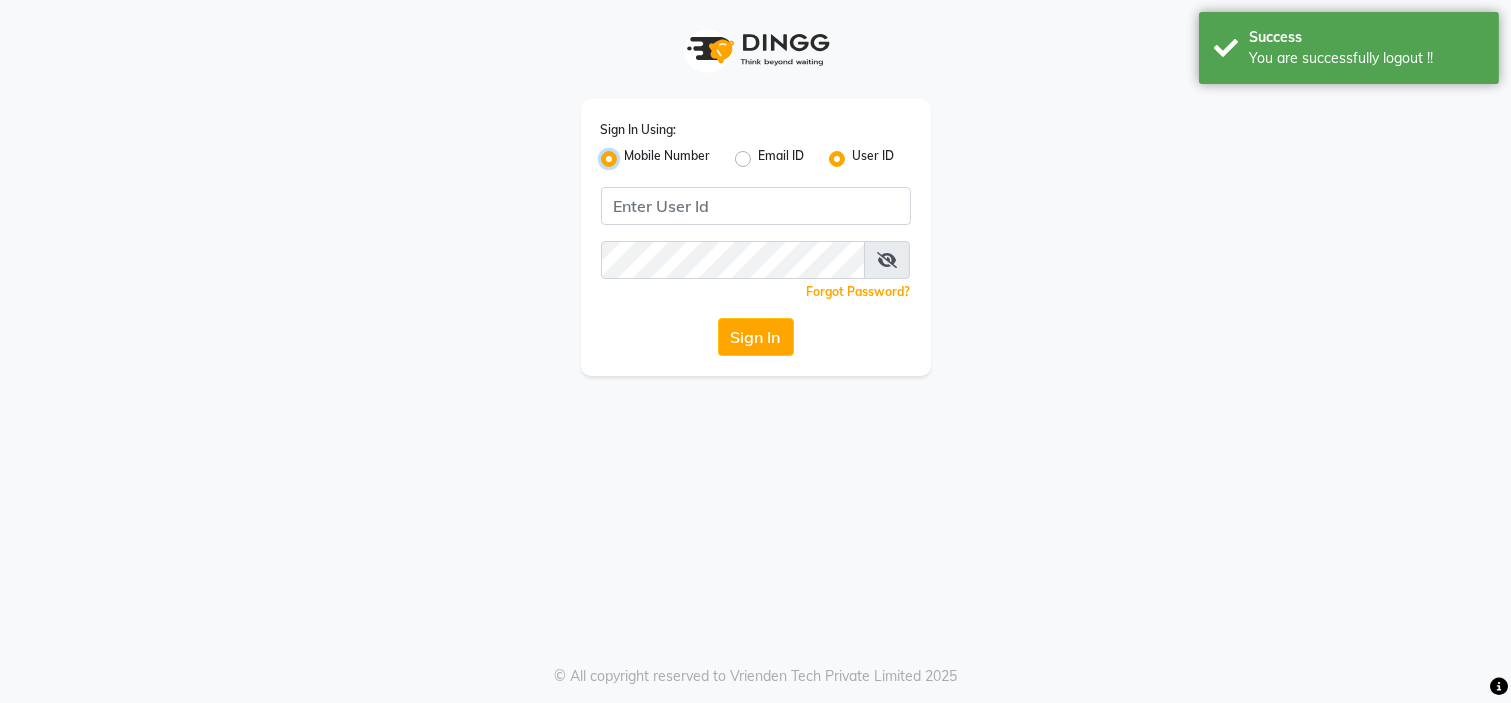 radio on "false" 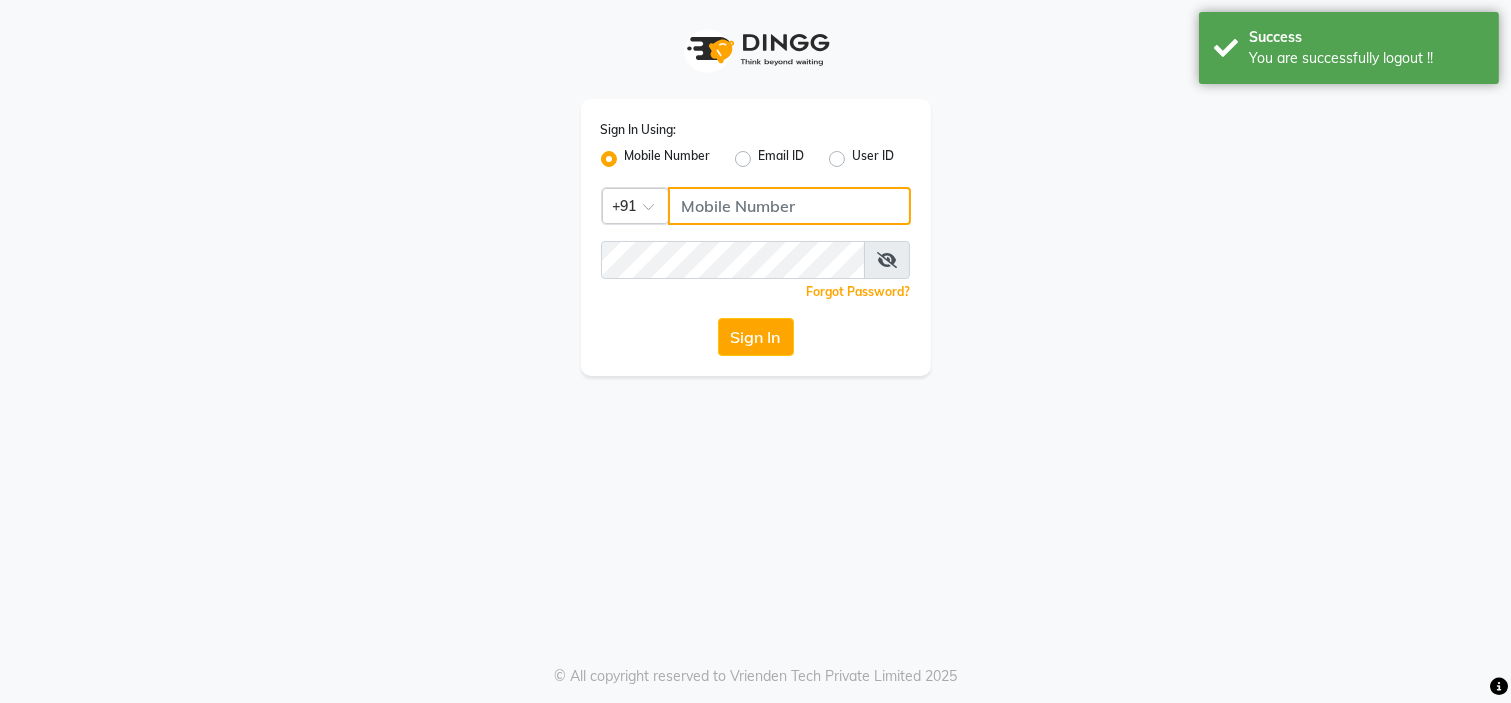 click 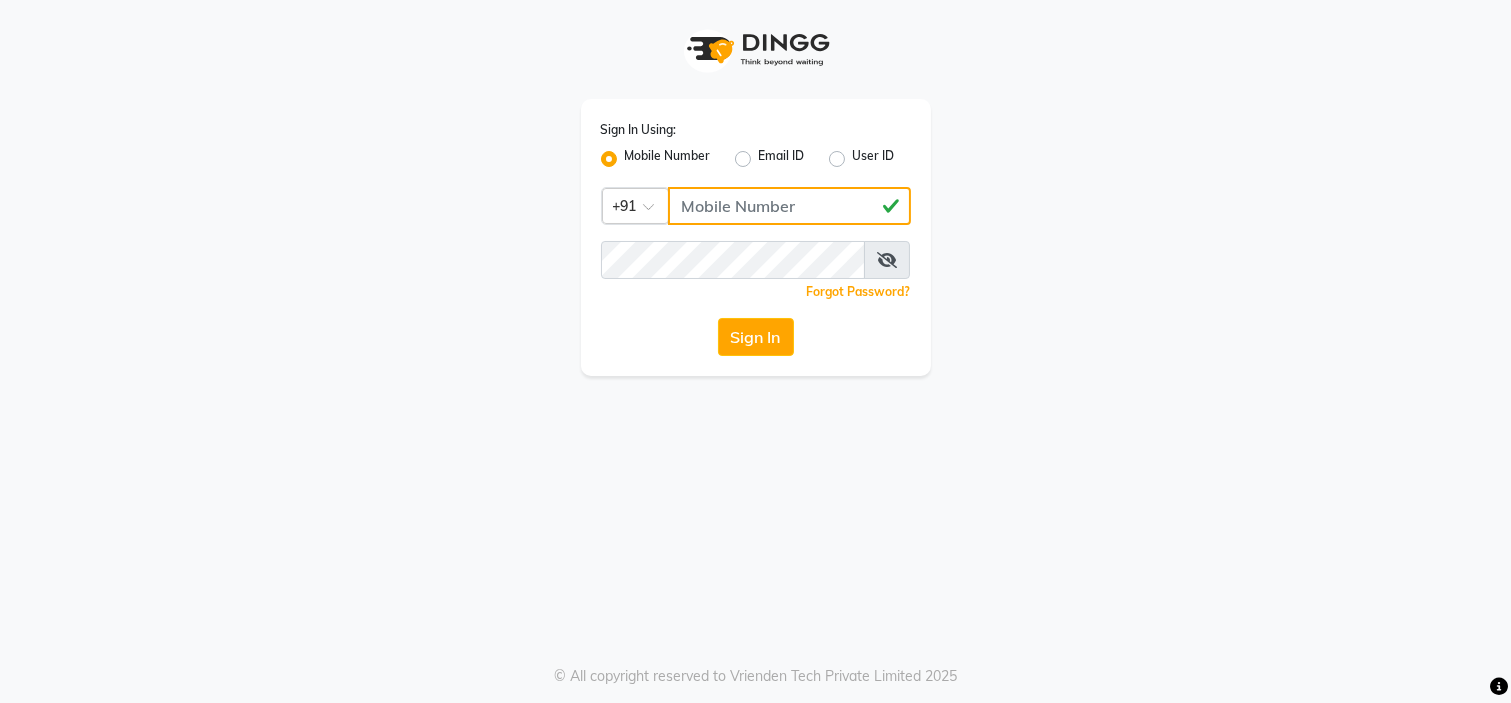 type on "[PHONE]" 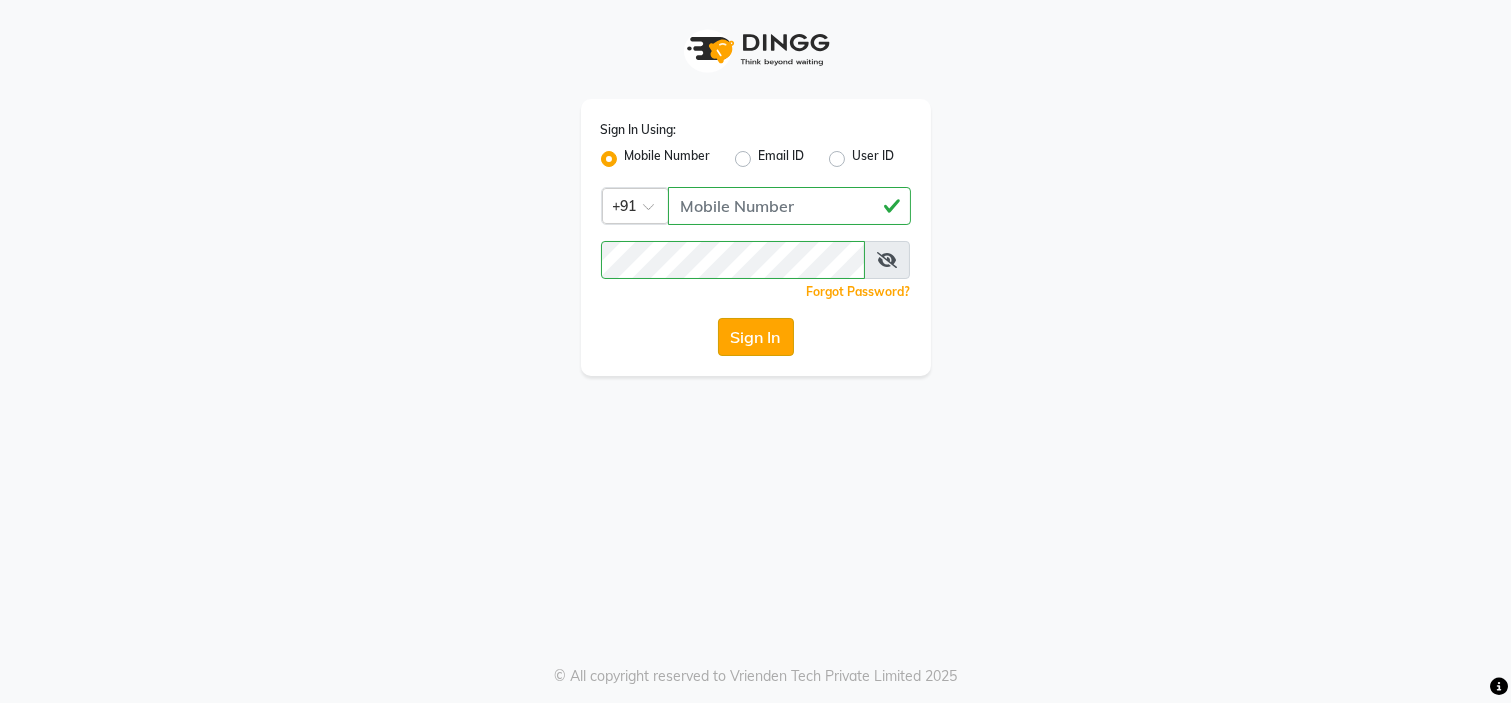 click on "Sign In" 